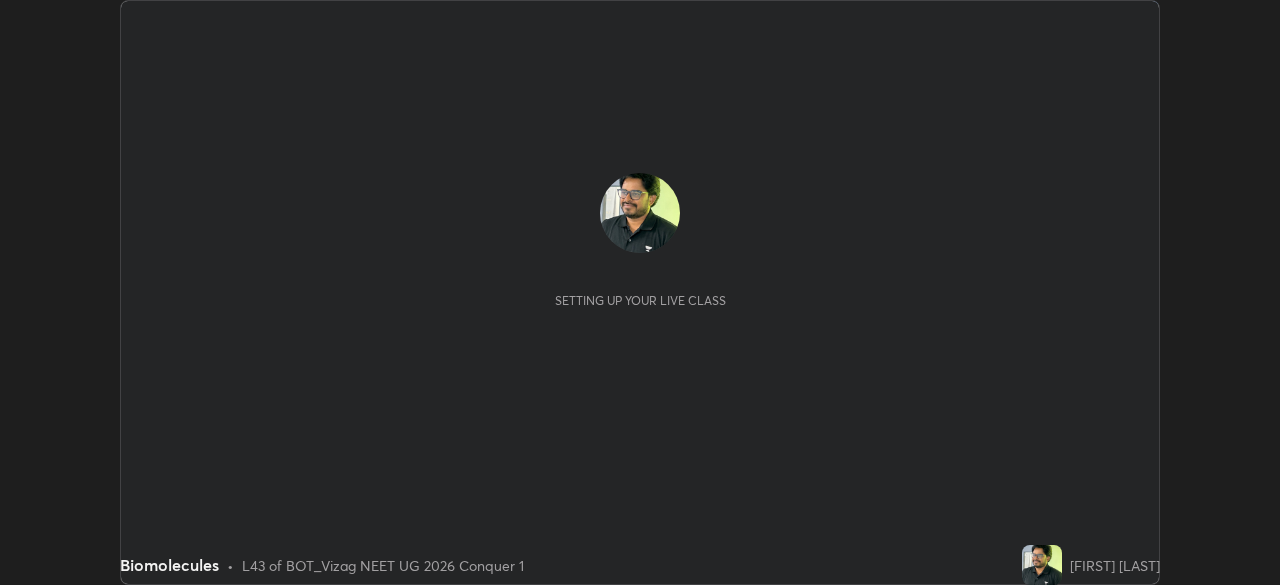scroll, scrollTop: 0, scrollLeft: 0, axis: both 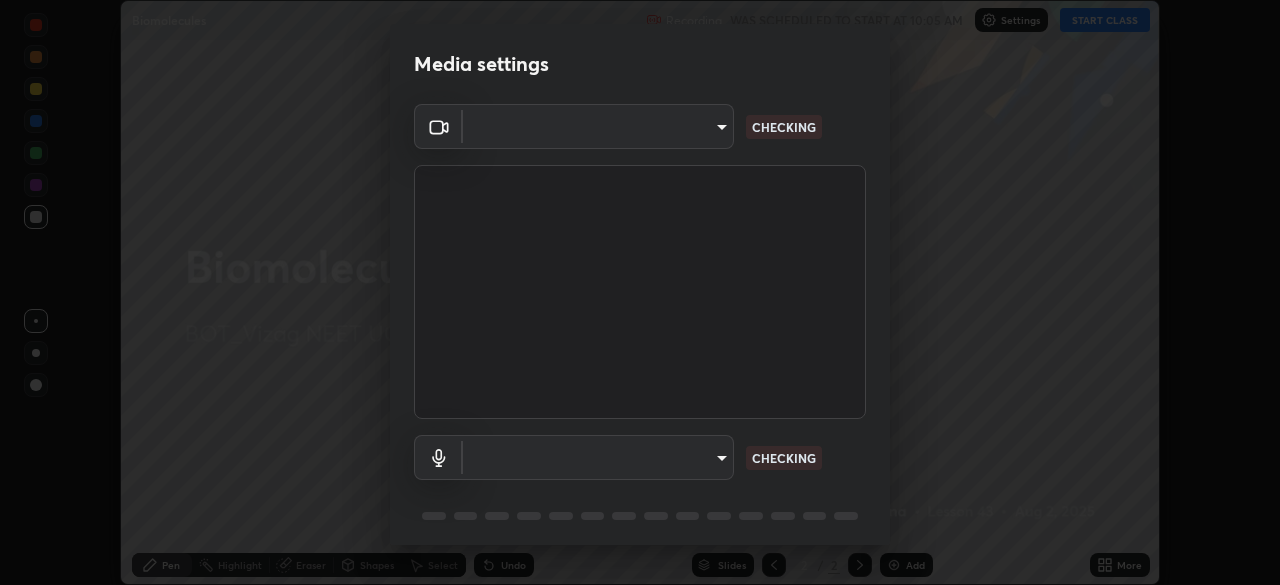 type on "63e944478c375660ba3e2c30d3e136fe9f8746200d3b231c524b05bf34109a7d" 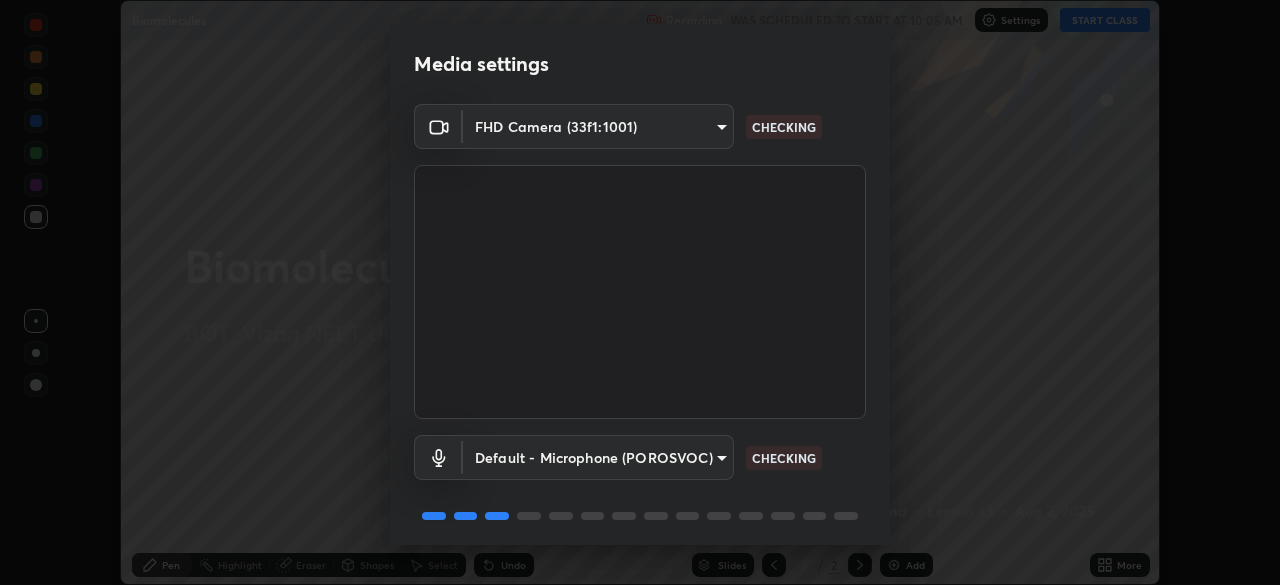 click on "Erase all Biomolecules Recording WAS SCHEDULED TO START AT  10:05 AM Settings START CLASS Setting up your live class Biomolecules • L43 of BOT_Vizag NEET UG 2026 Conquer 1 [FIRST] [LAST] Pen Highlight Eraser Shapes Select Undo Slides 2 / 2 Add More No doubts shared Encourage your learners to ask a doubt for better clarity Report an issue Reason for reporting Buffering Chat not working Audio - Video sync issue Educator video quality low ​ Attach an image Report Media settings FHD Camera (POROSVOC) [HASH] CHECKING Default - Microphone (POROSVOC) default CHECKING 1 / 5 Next" at bounding box center [640, 292] 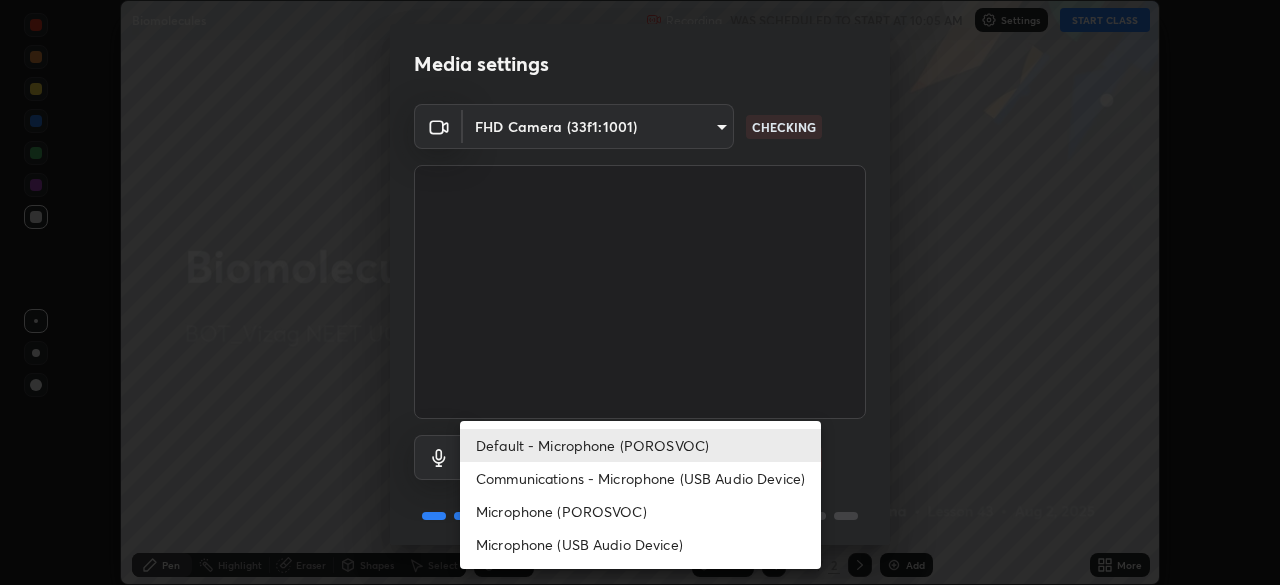 click on "Microphone (POROSVOC)" at bounding box center (640, 511) 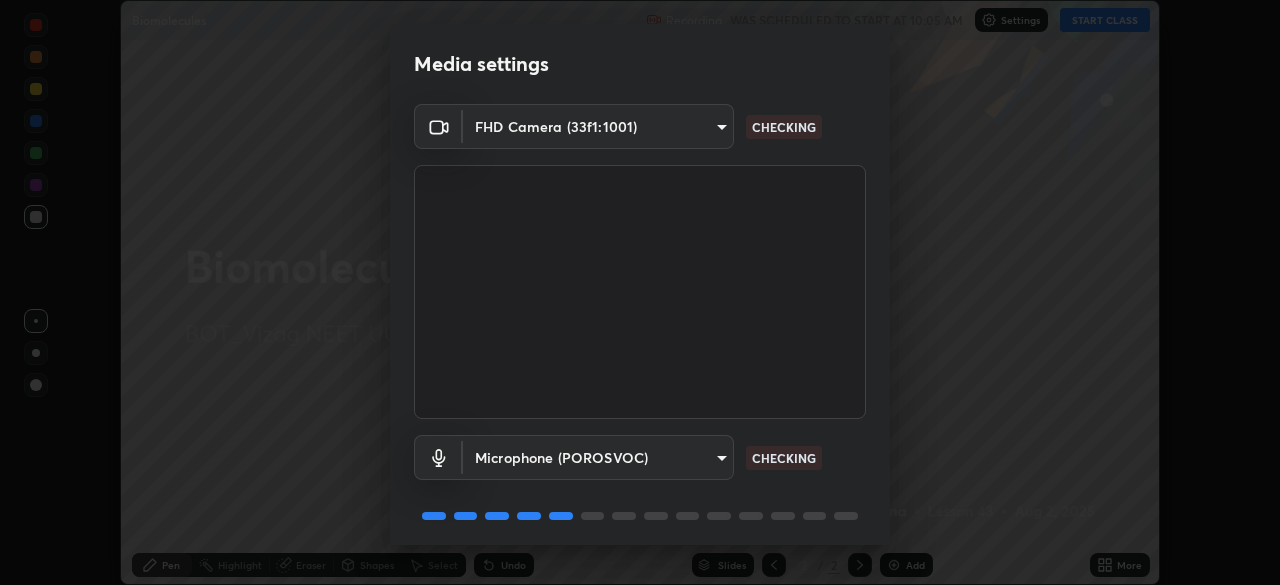 type on "4117b5221843bfbea014ce5869428a7475554113c378c47217f8ca71495135e8" 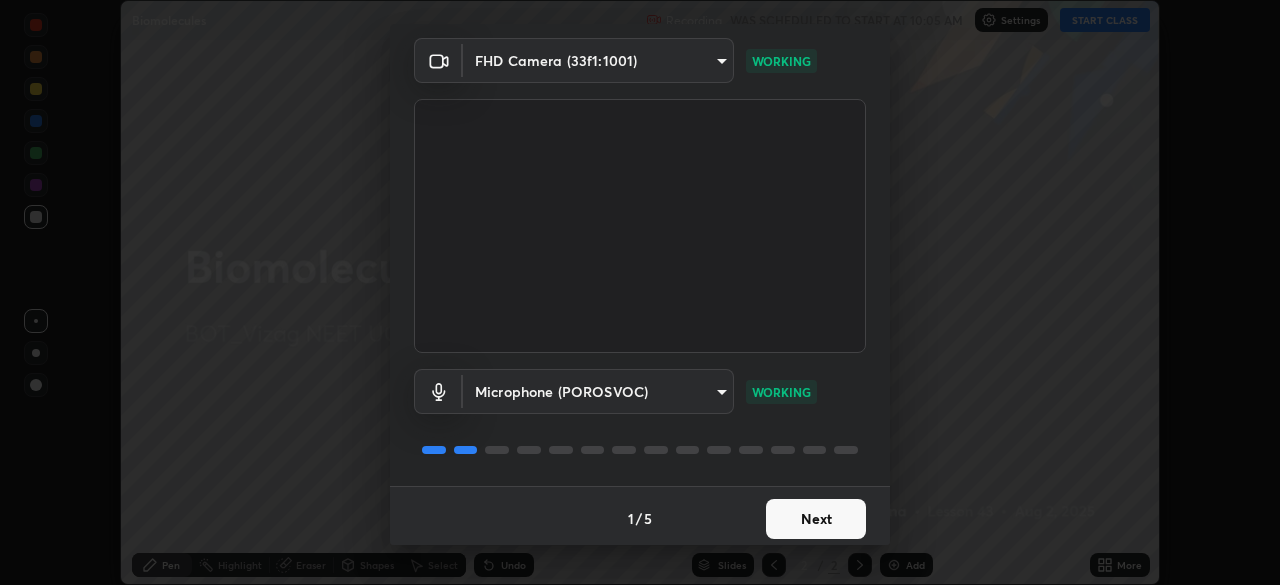 scroll, scrollTop: 71, scrollLeft: 0, axis: vertical 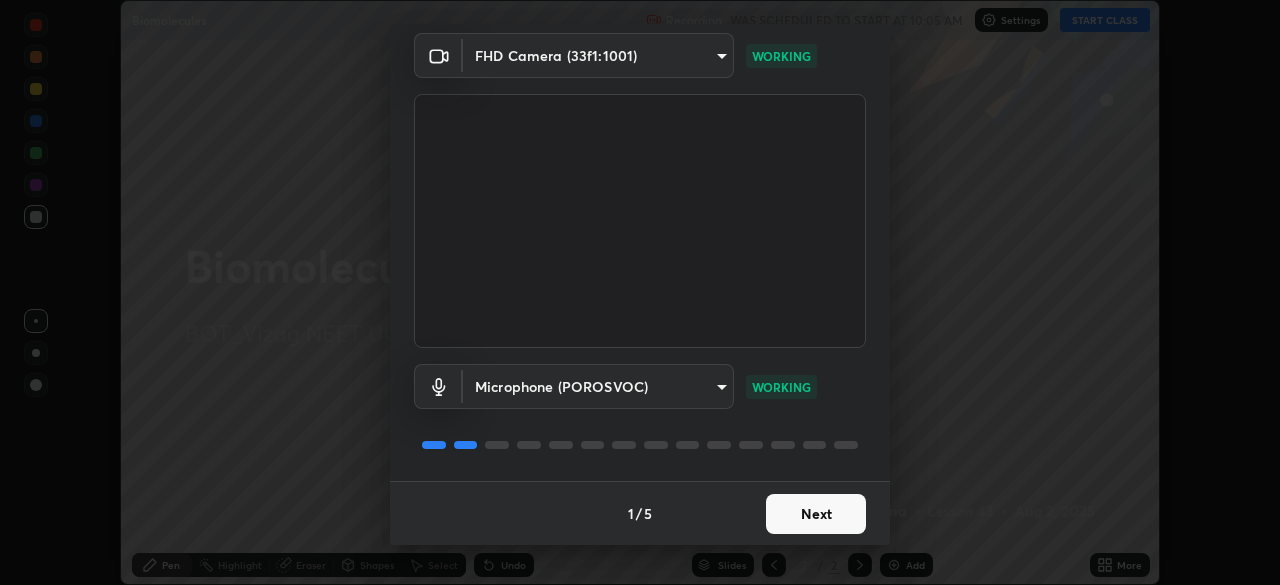 click on "Next" at bounding box center [816, 514] 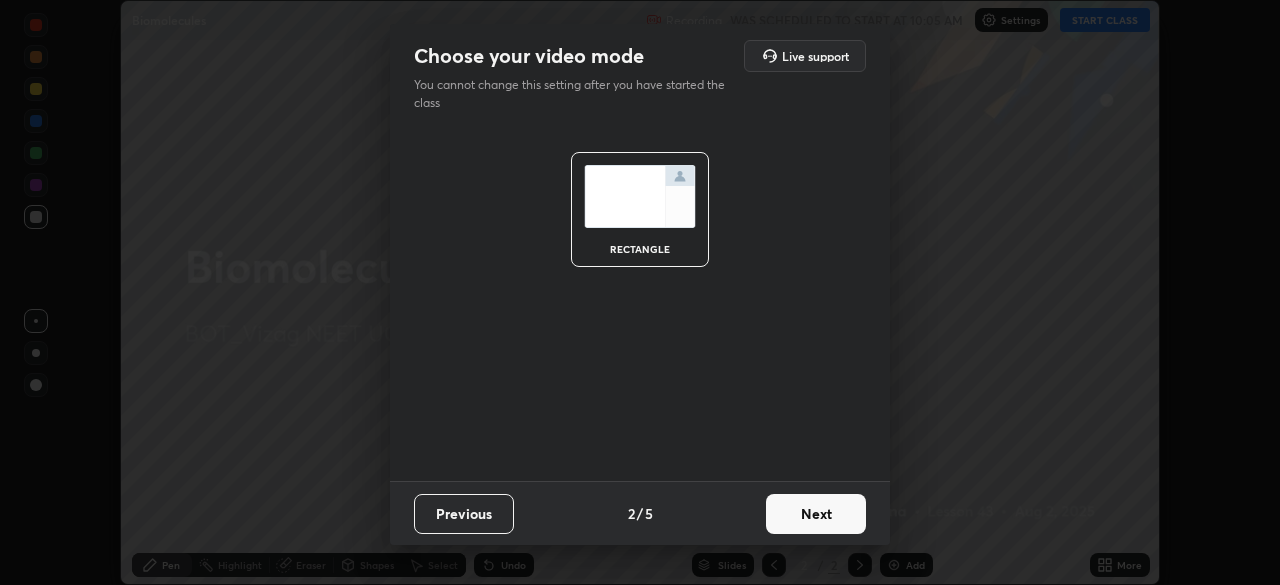 scroll, scrollTop: 0, scrollLeft: 0, axis: both 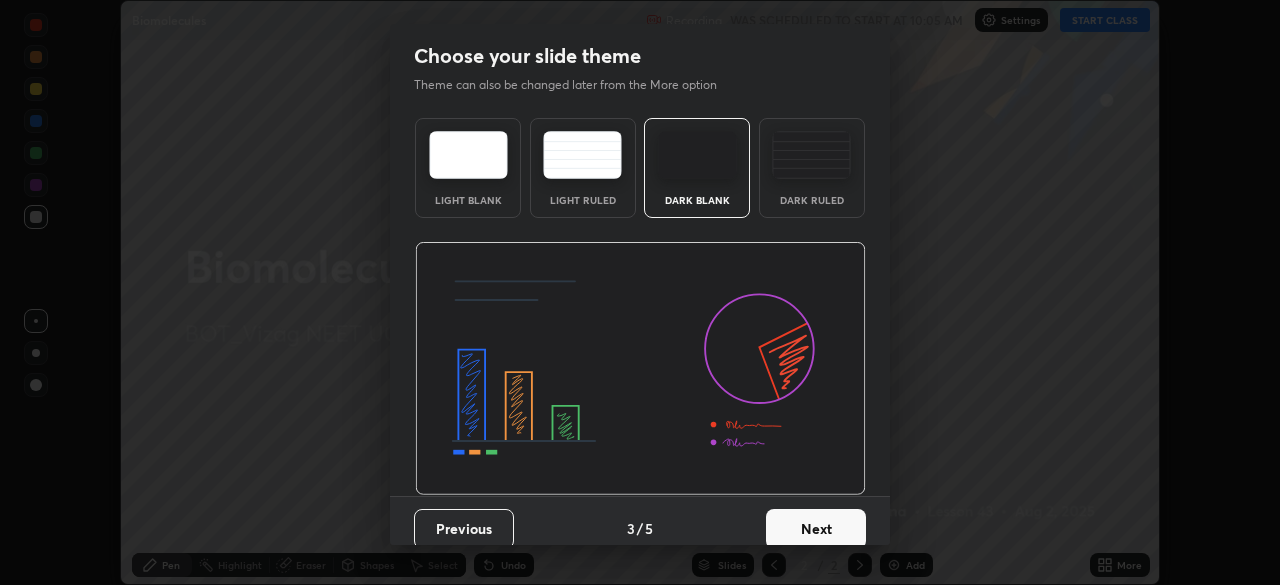 click on "Next" at bounding box center (816, 529) 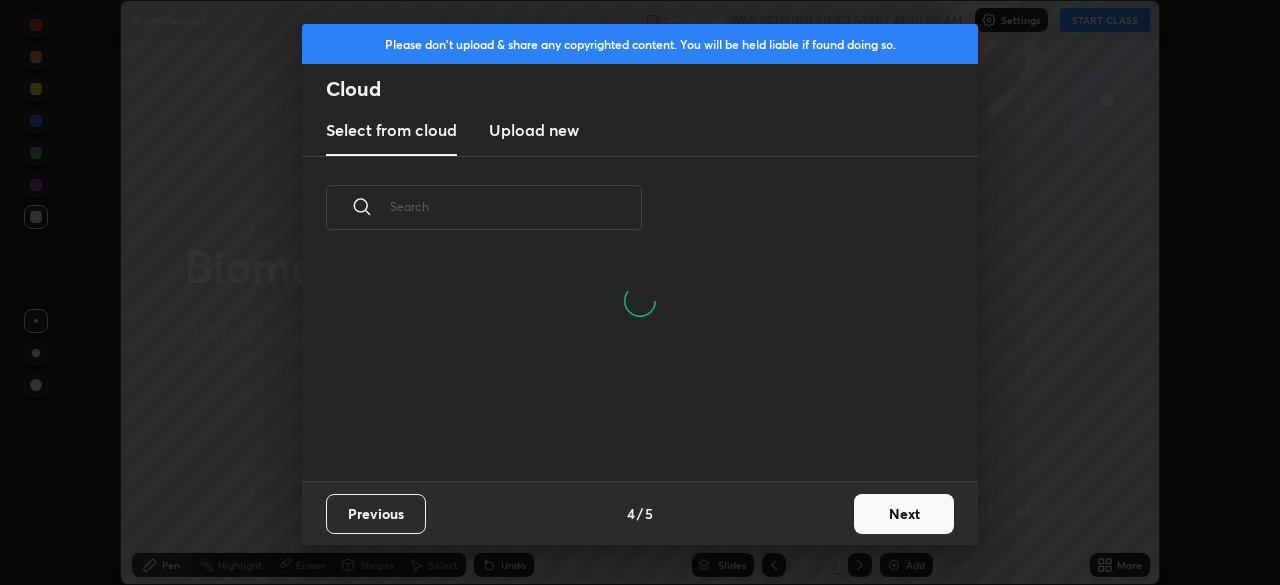 click on "Next" at bounding box center (904, 514) 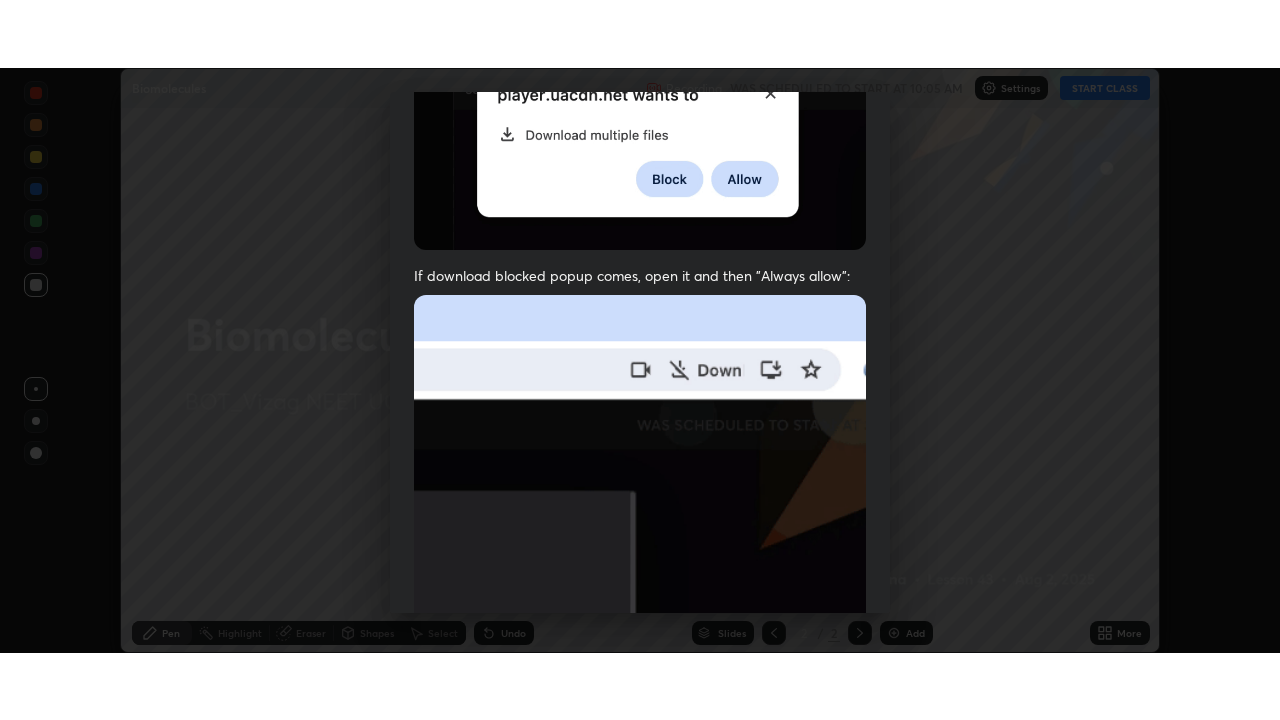 scroll, scrollTop: 479, scrollLeft: 0, axis: vertical 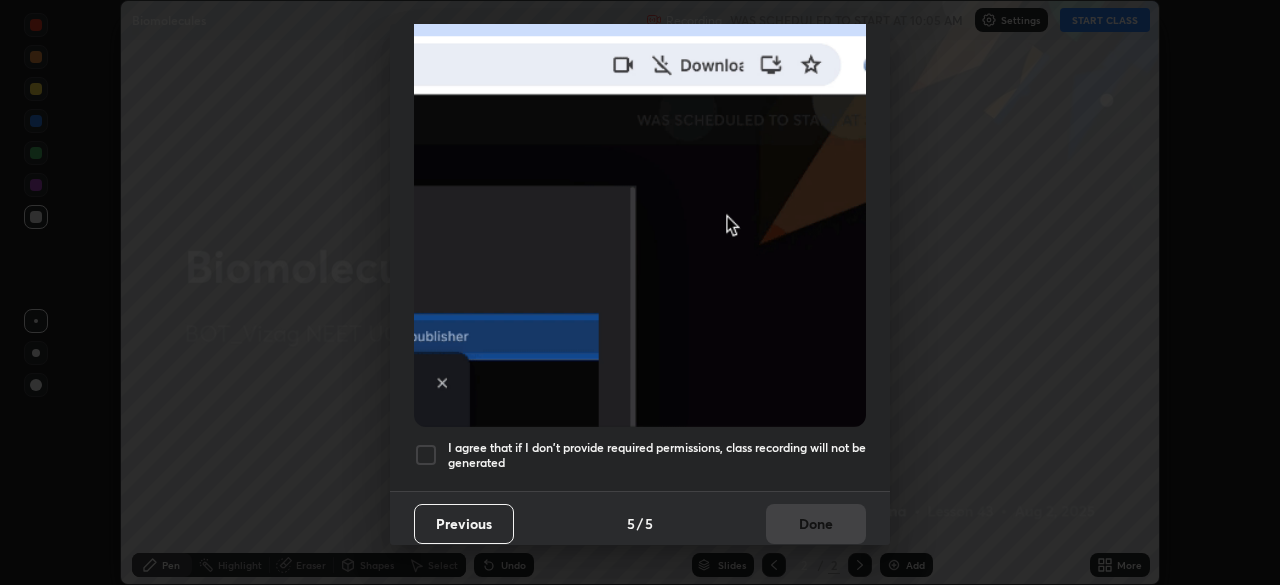 click at bounding box center (426, 455) 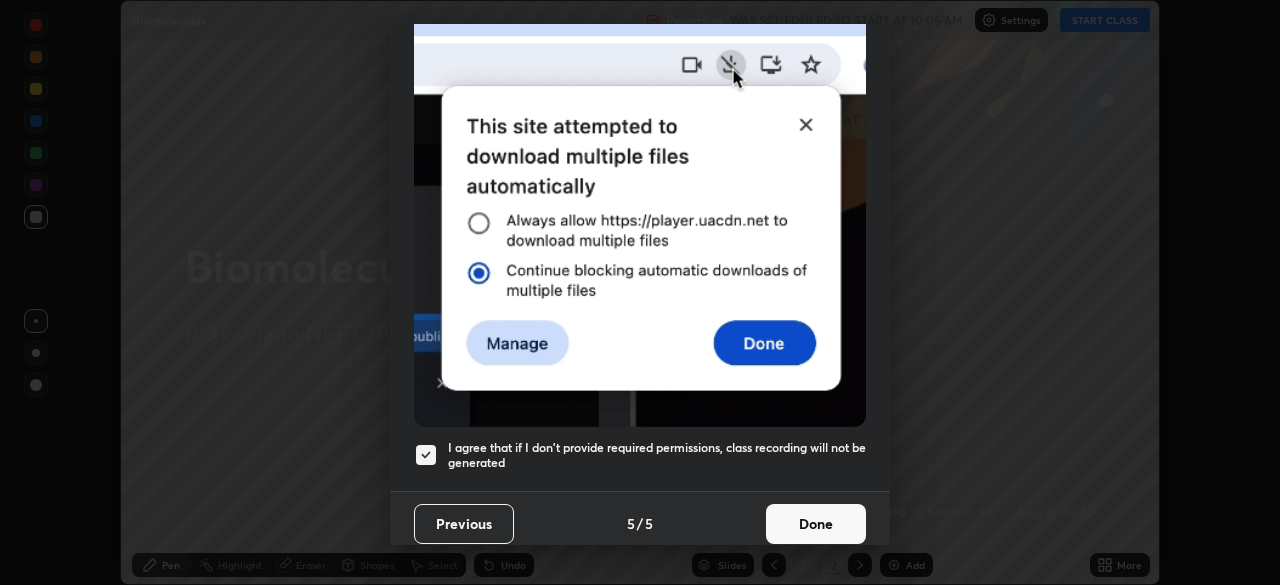 click on "Done" at bounding box center (816, 524) 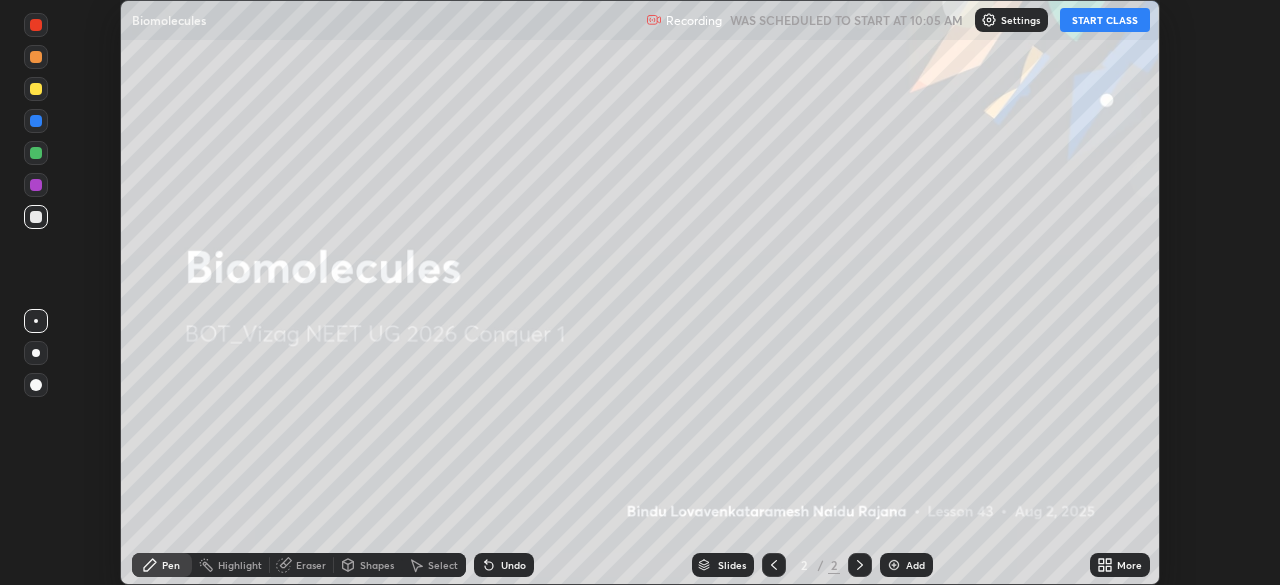 click on "START CLASS" at bounding box center (1105, 20) 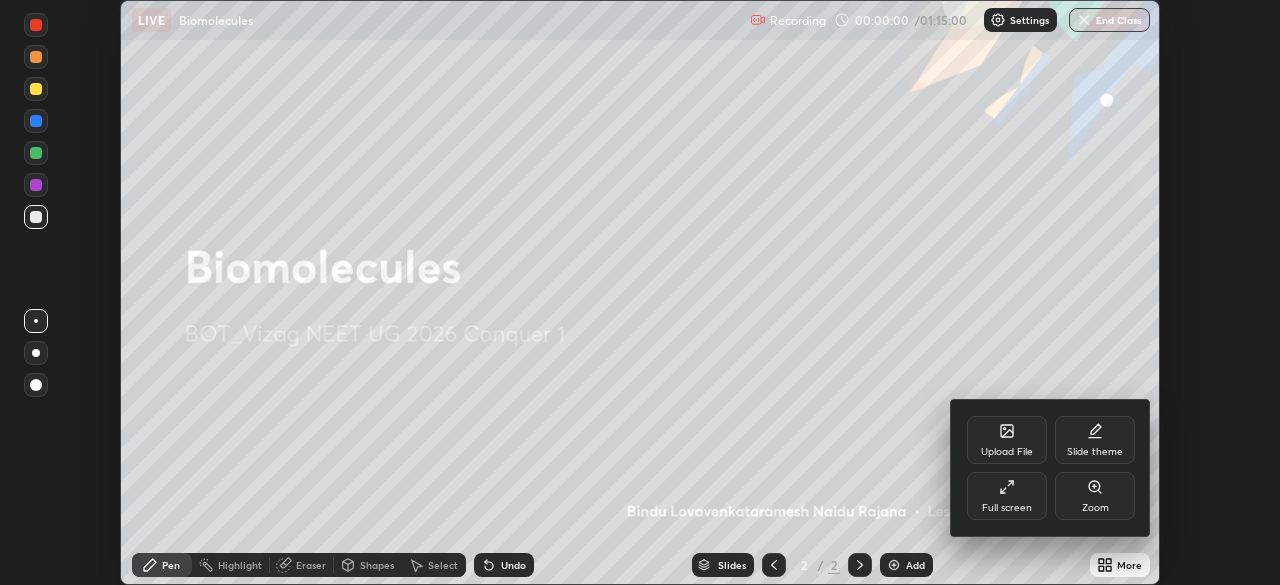 click on "Full screen" at bounding box center (1007, 496) 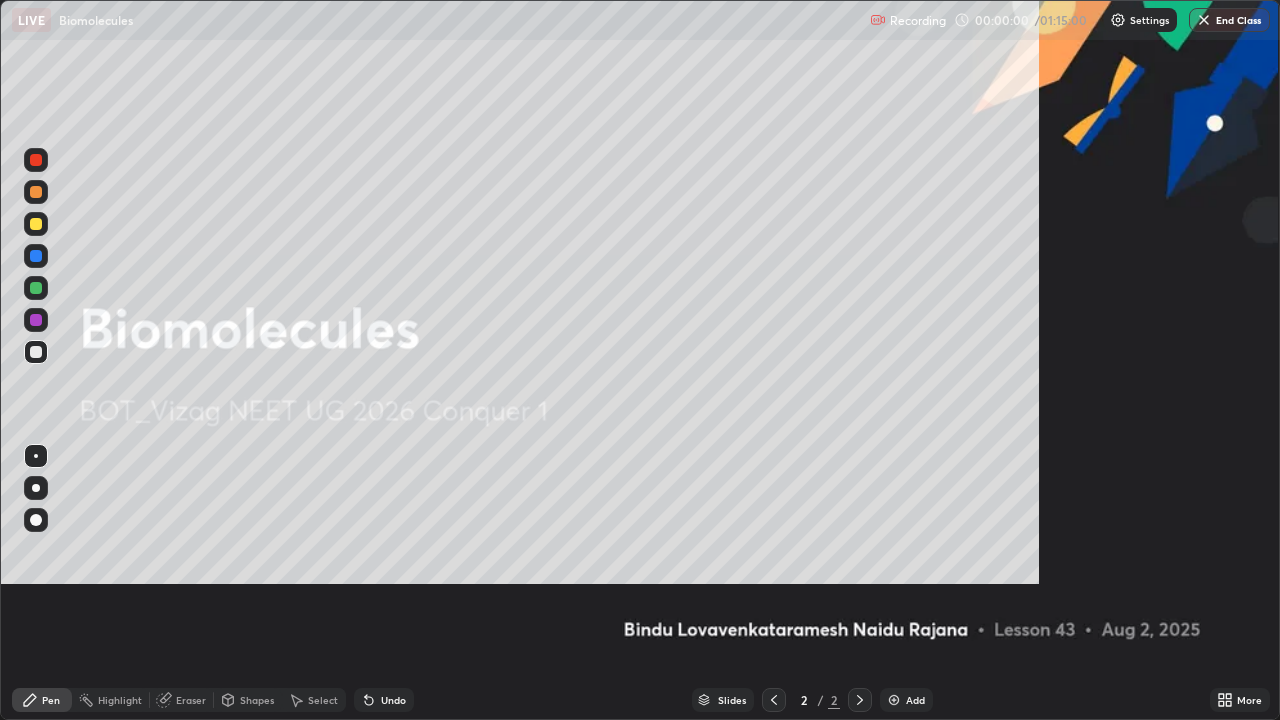 scroll, scrollTop: 99280, scrollLeft: 98720, axis: both 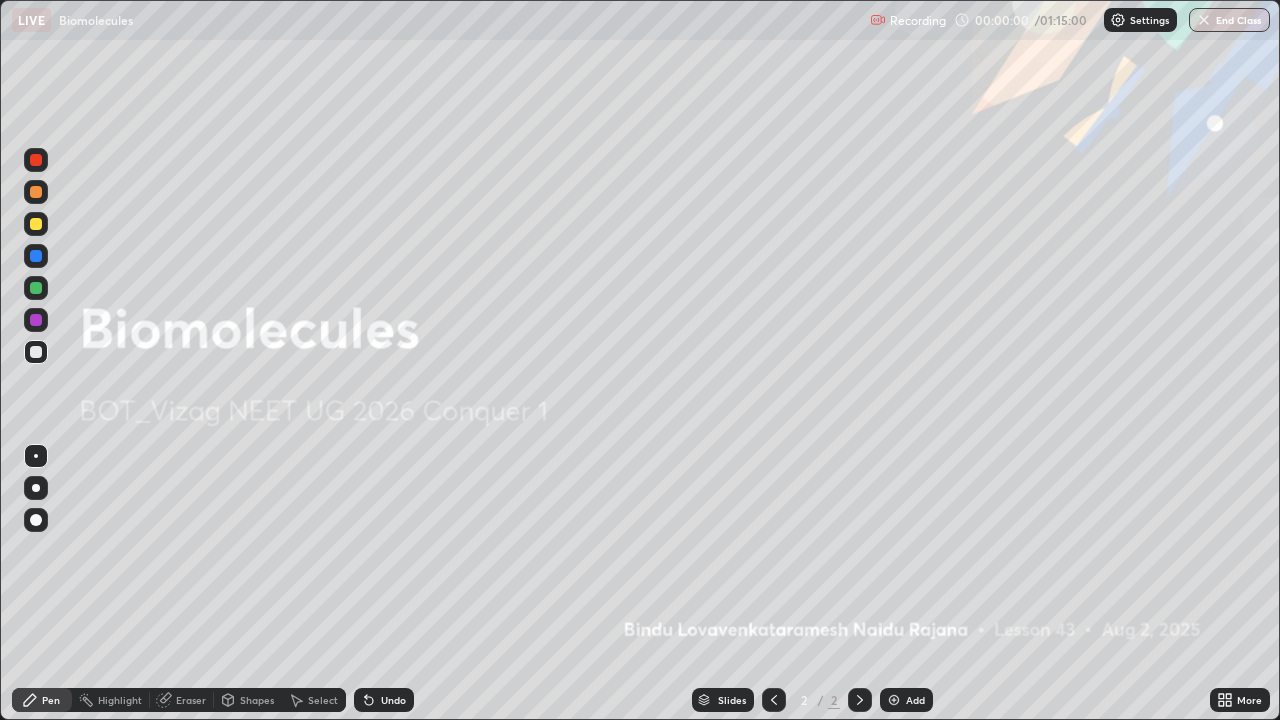 click at bounding box center [894, 700] 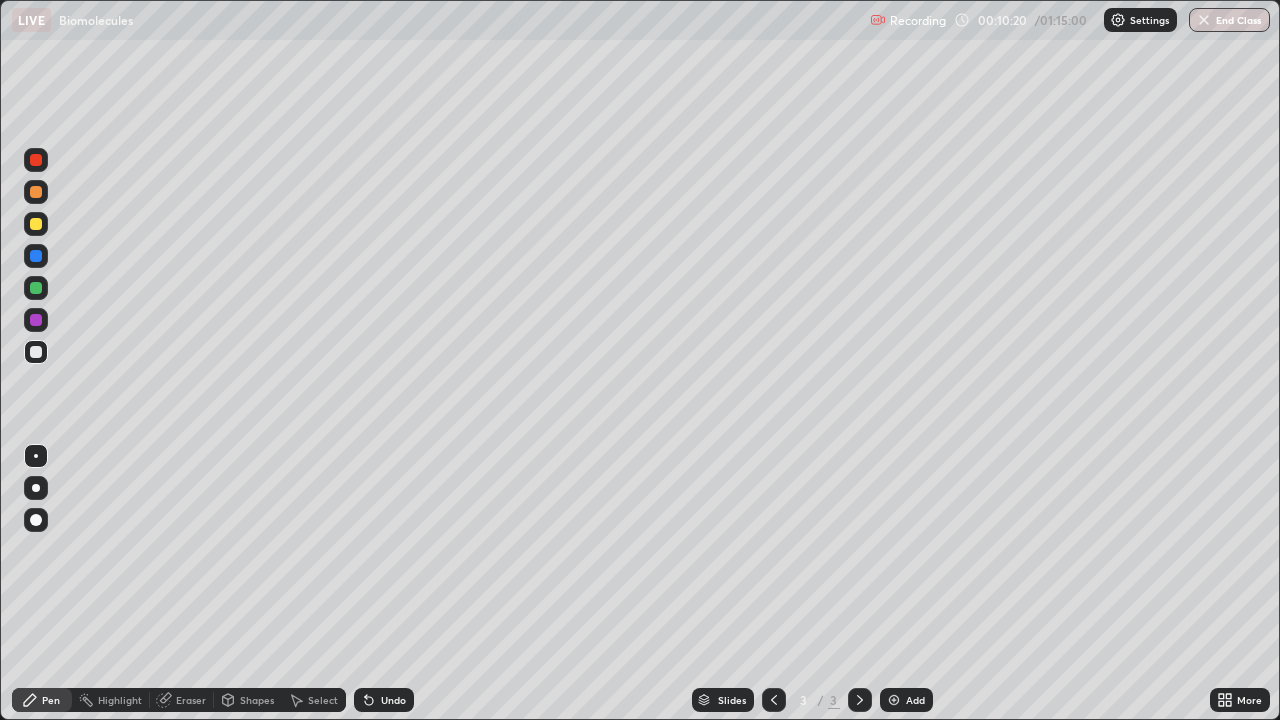 click at bounding box center (36, 288) 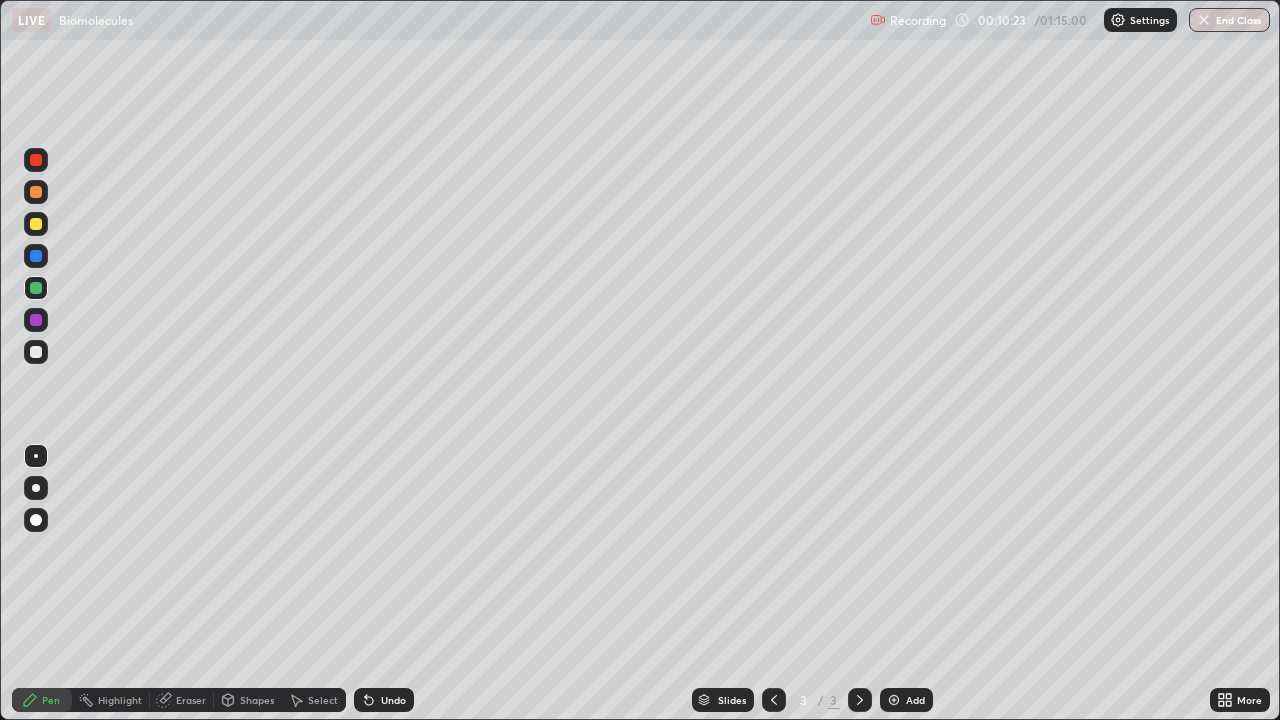 click at bounding box center [36, 488] 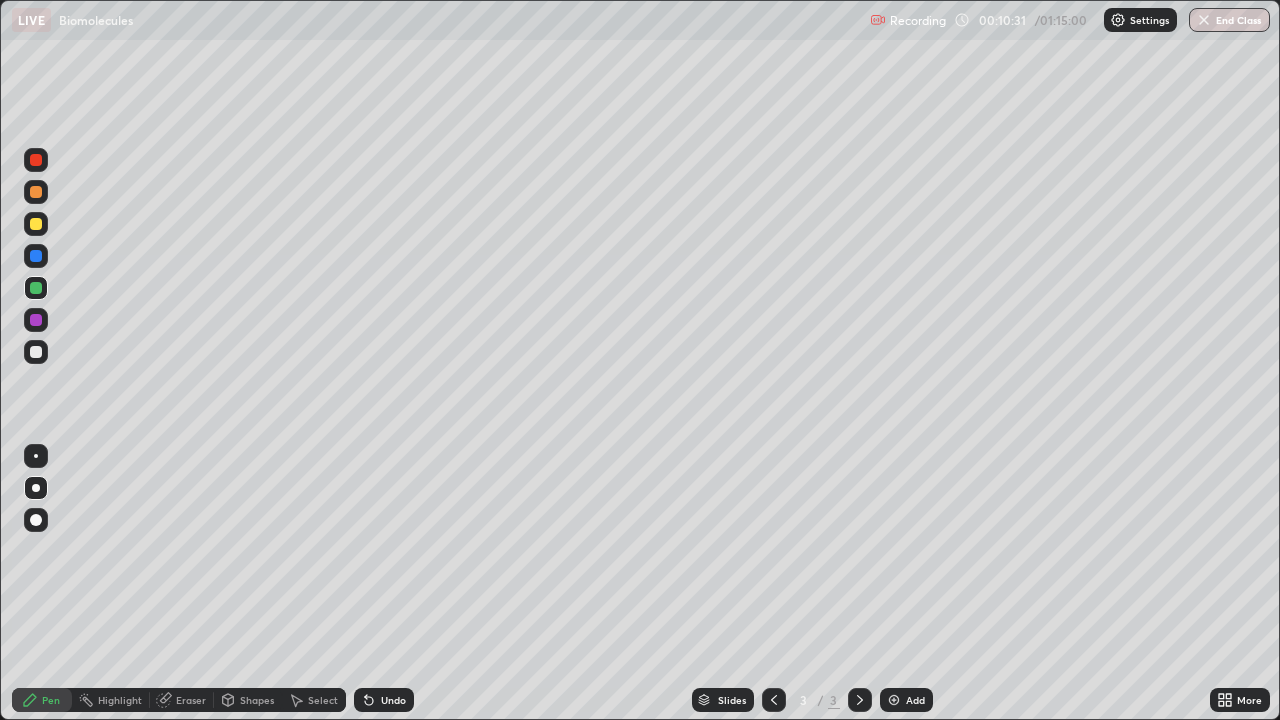 click at bounding box center [36, 352] 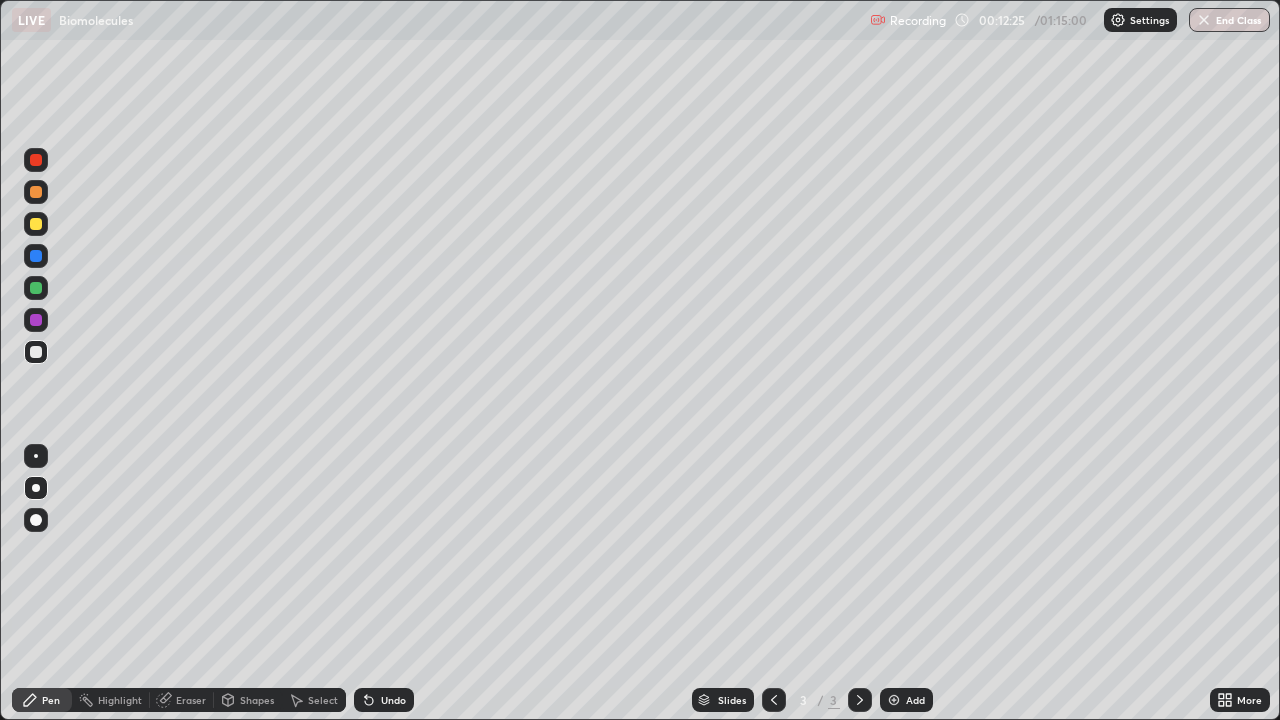 click at bounding box center (36, 224) 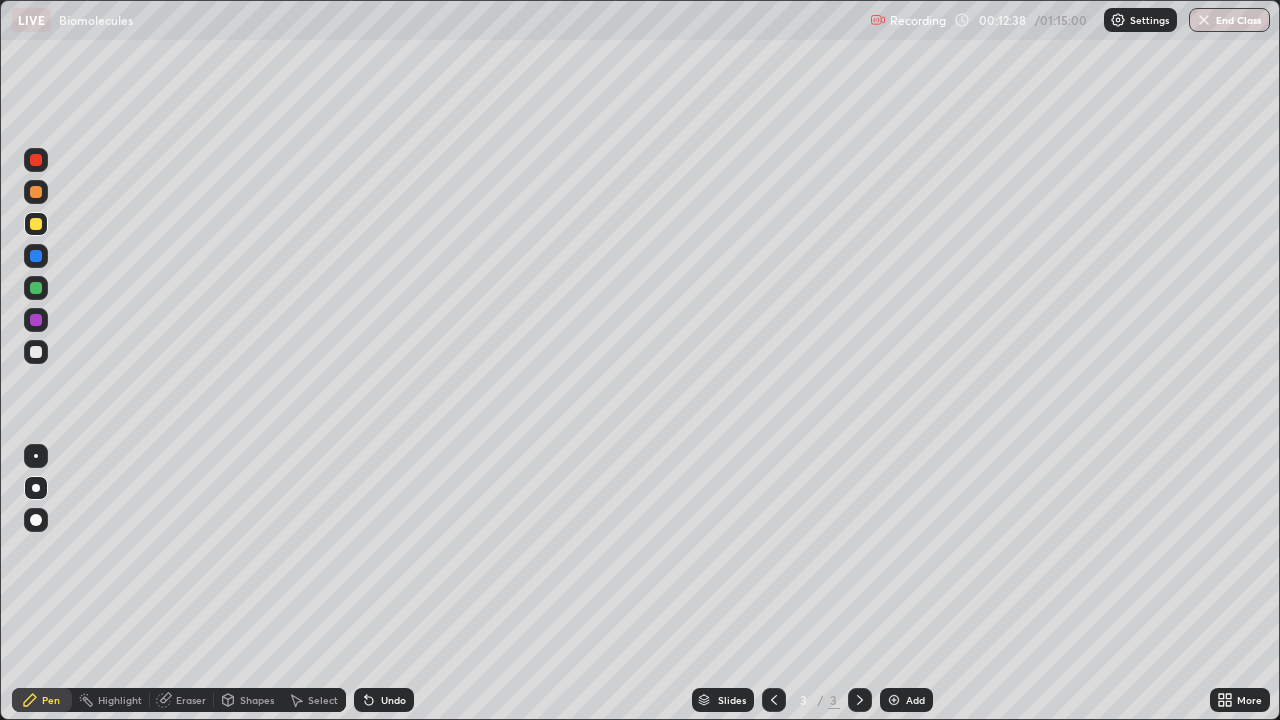 click at bounding box center (36, 288) 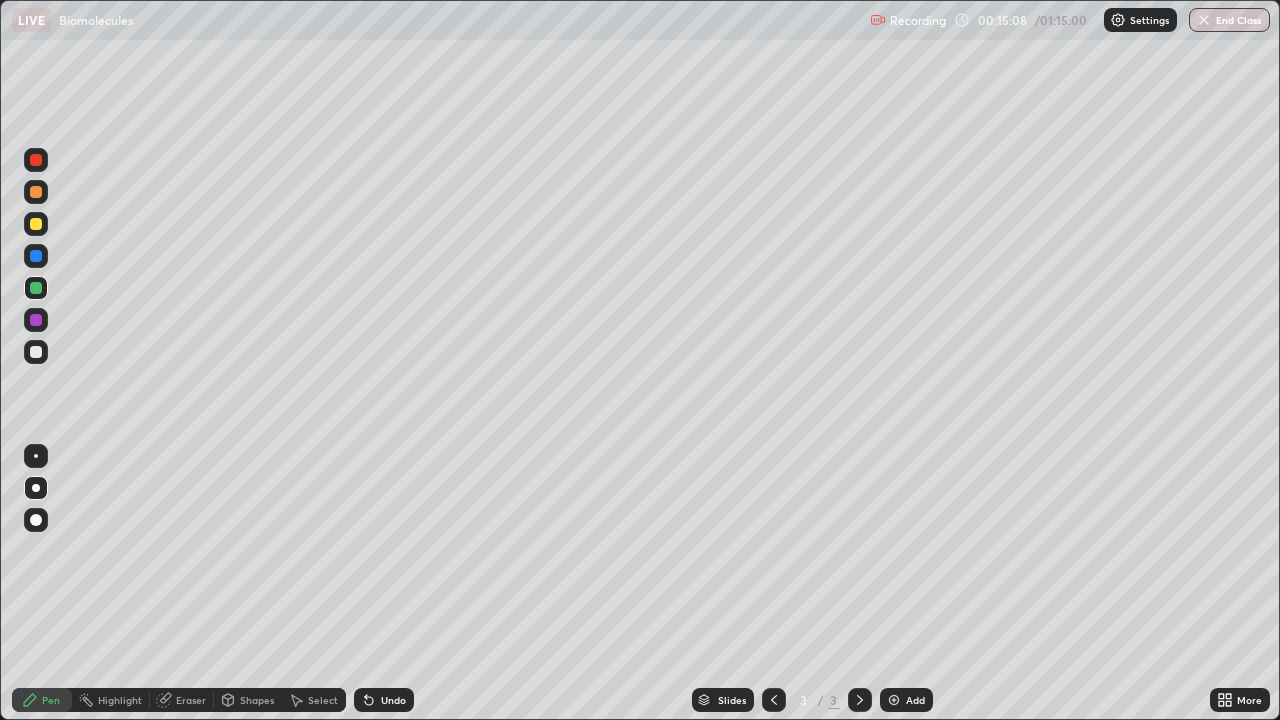 click at bounding box center (36, 352) 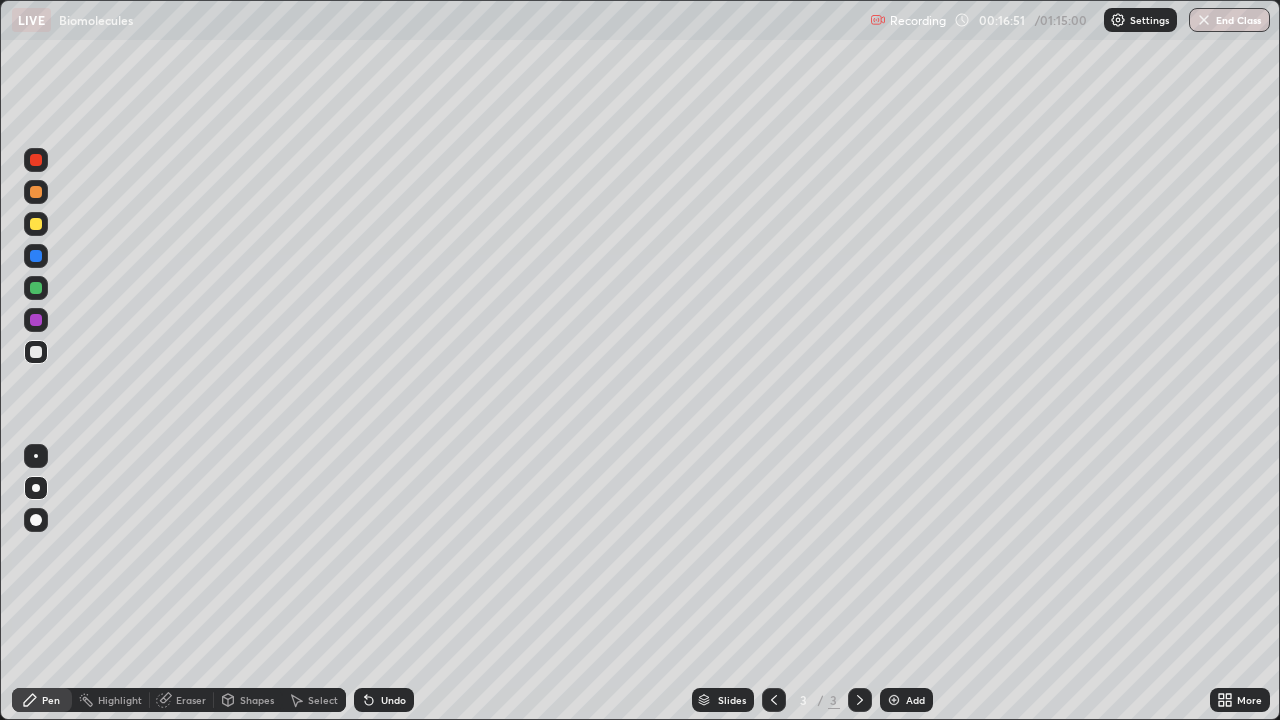 click at bounding box center [36, 520] 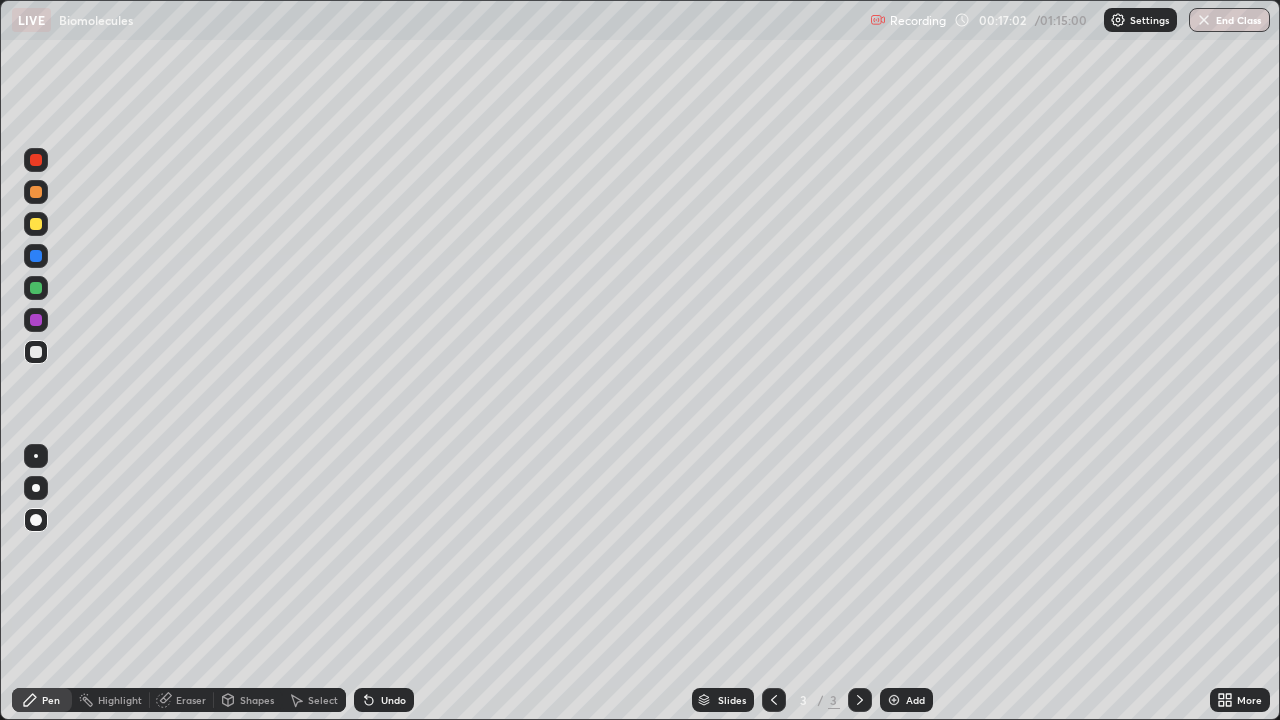 click at bounding box center (36, 488) 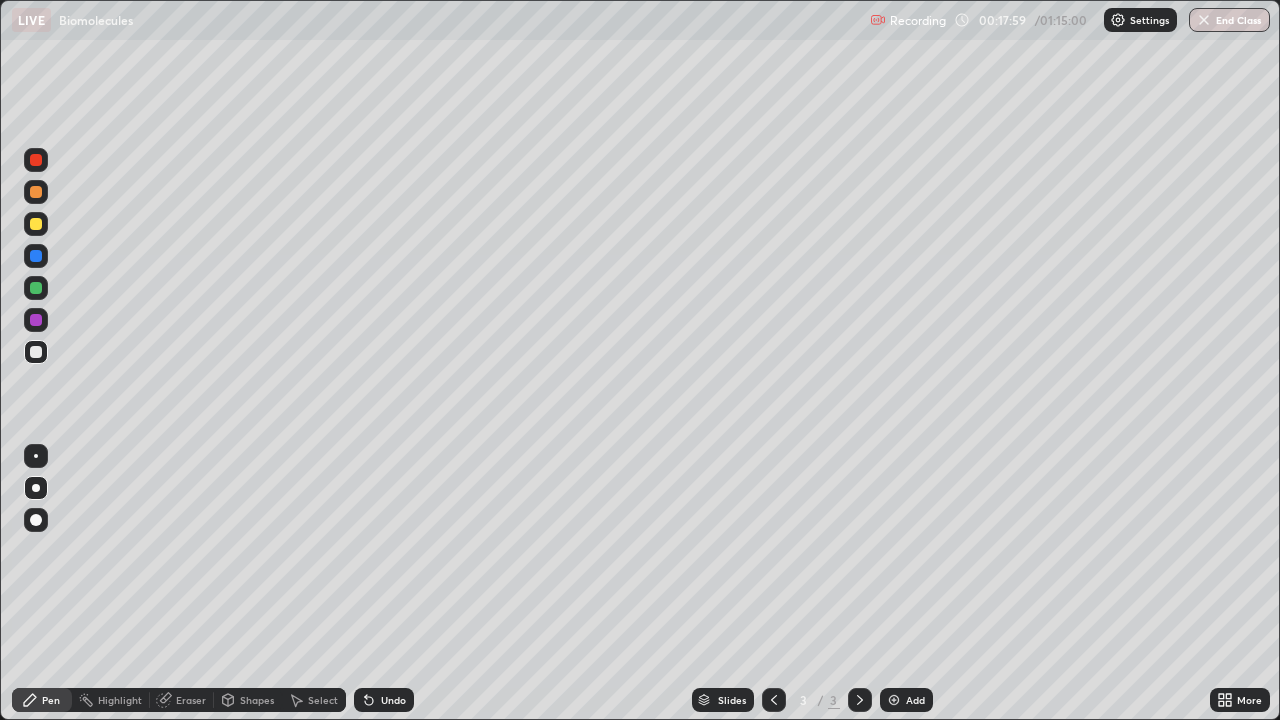 click at bounding box center (36, 224) 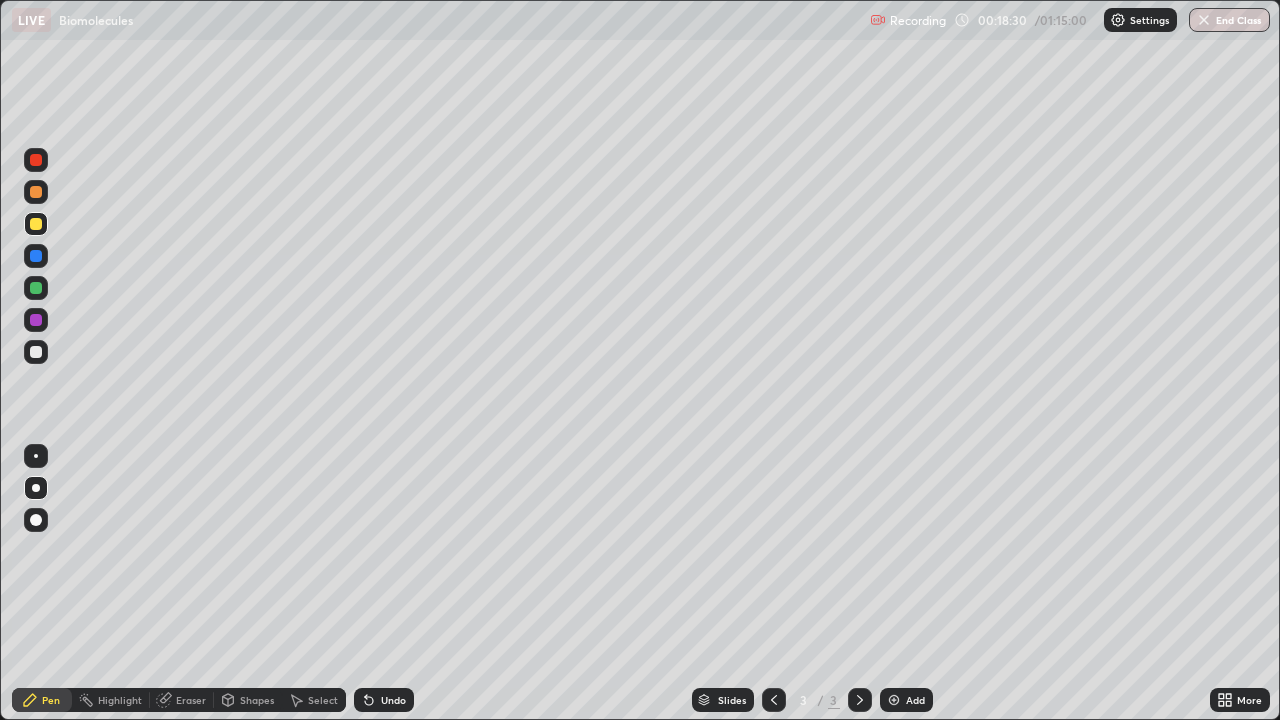 click on "Add" at bounding box center (906, 700) 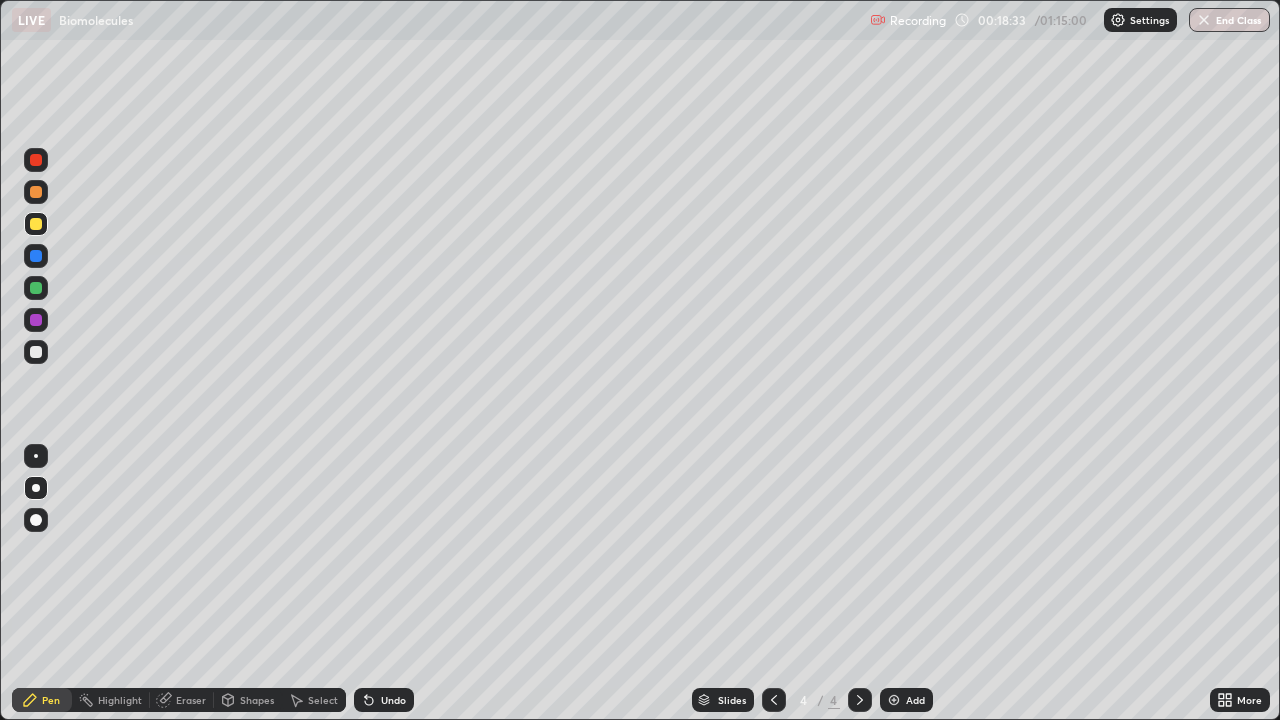 click at bounding box center [36, 352] 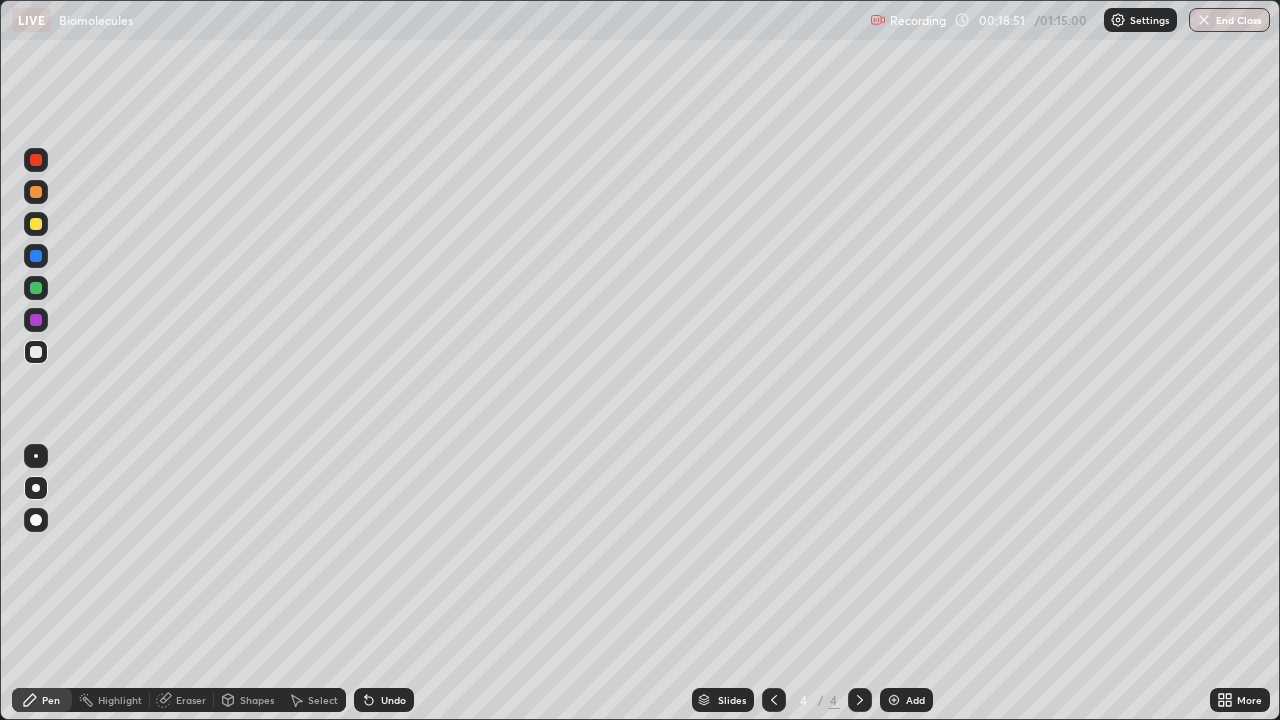 click at bounding box center [36, 160] 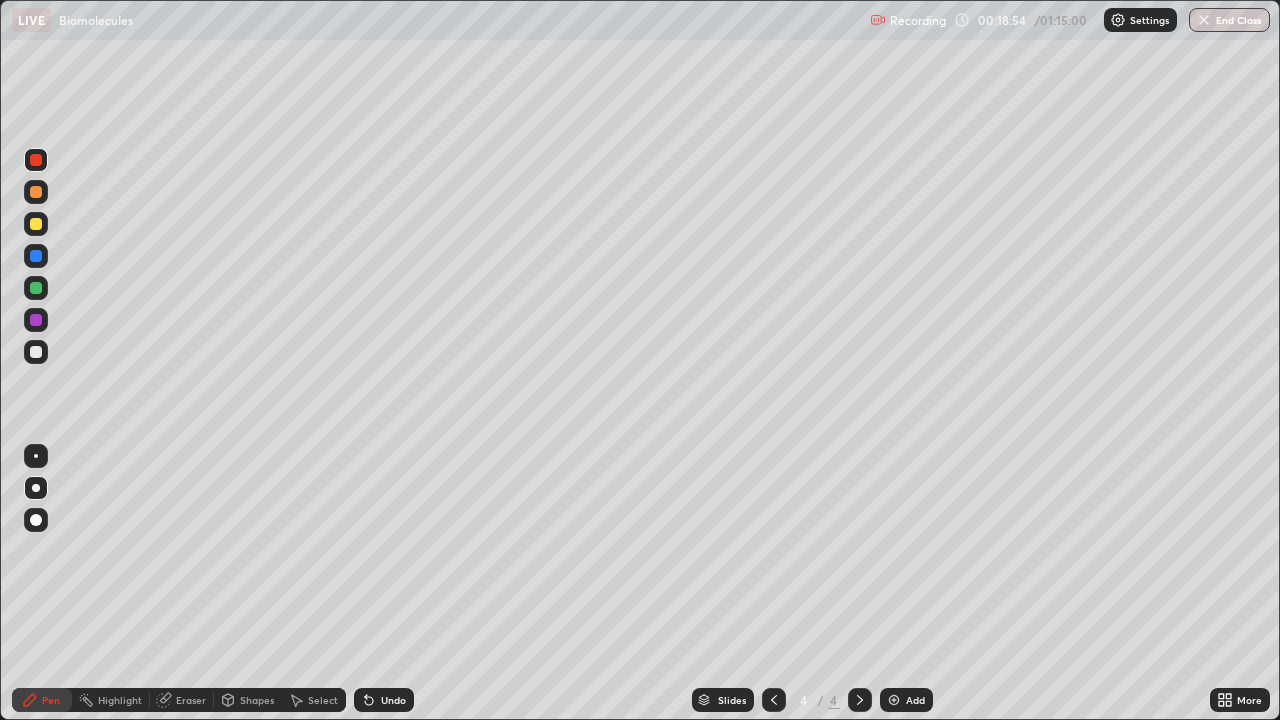 click at bounding box center (774, 700) 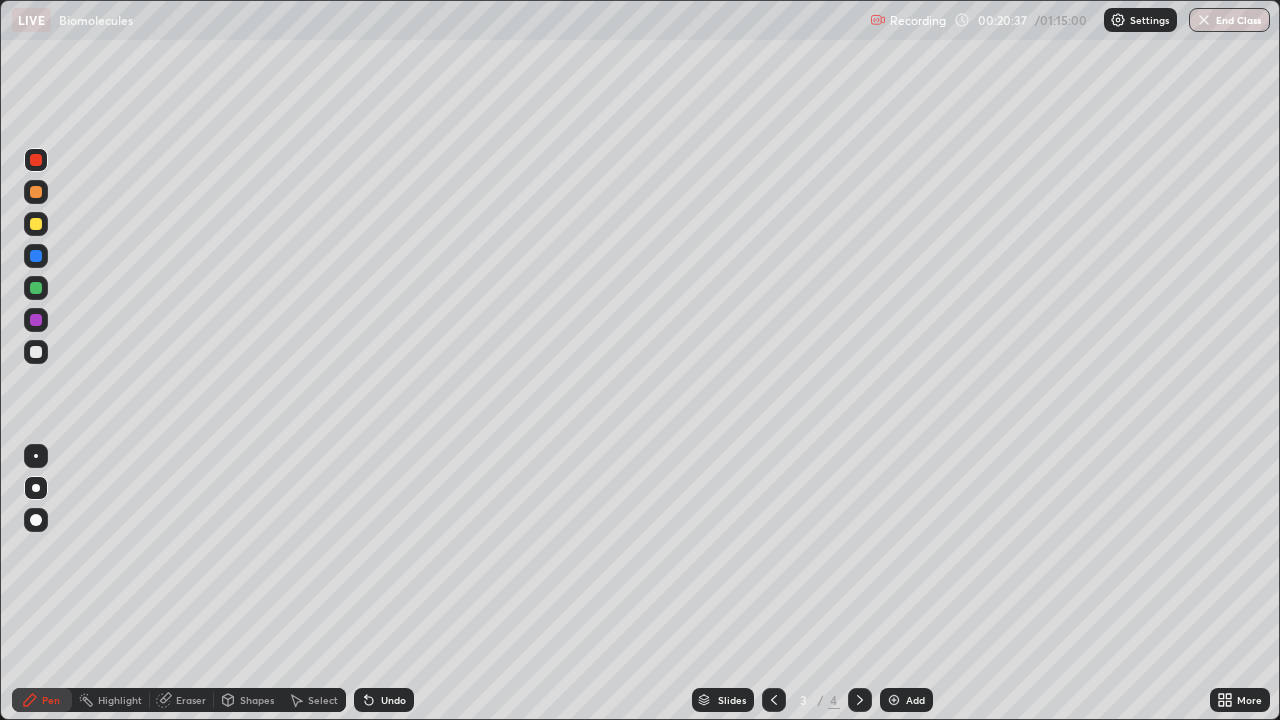 click 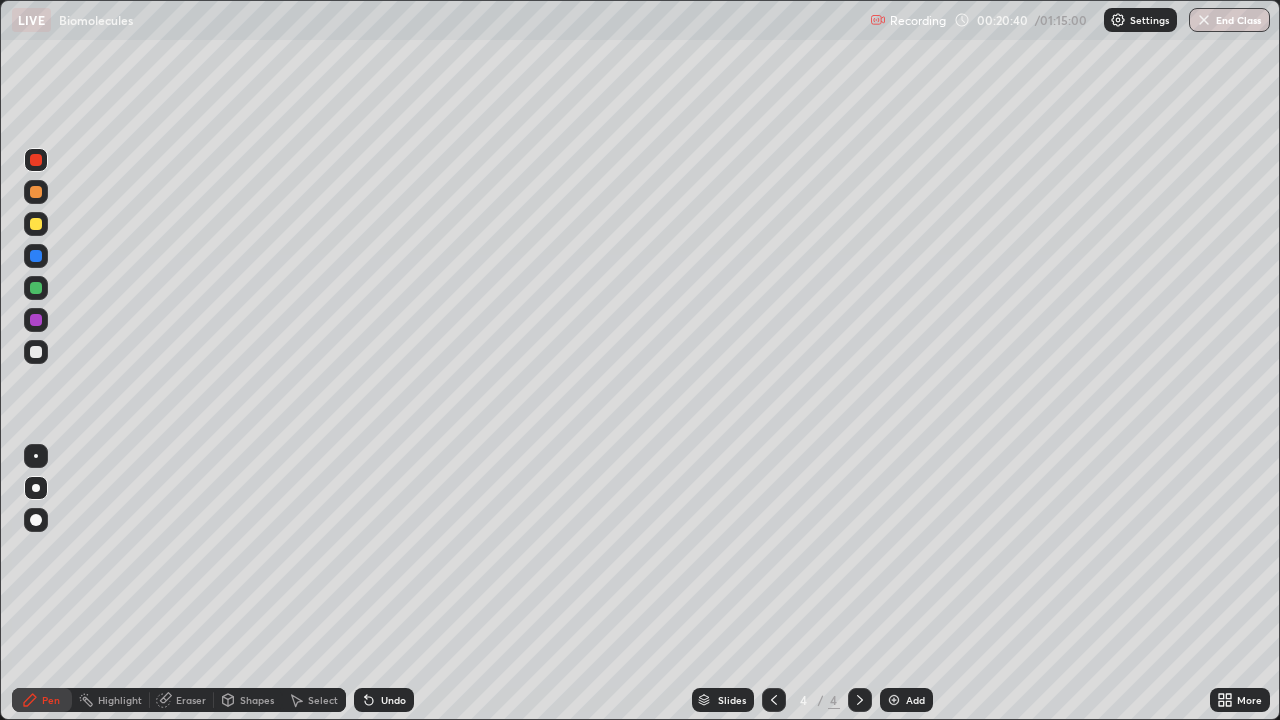 click at bounding box center (36, 352) 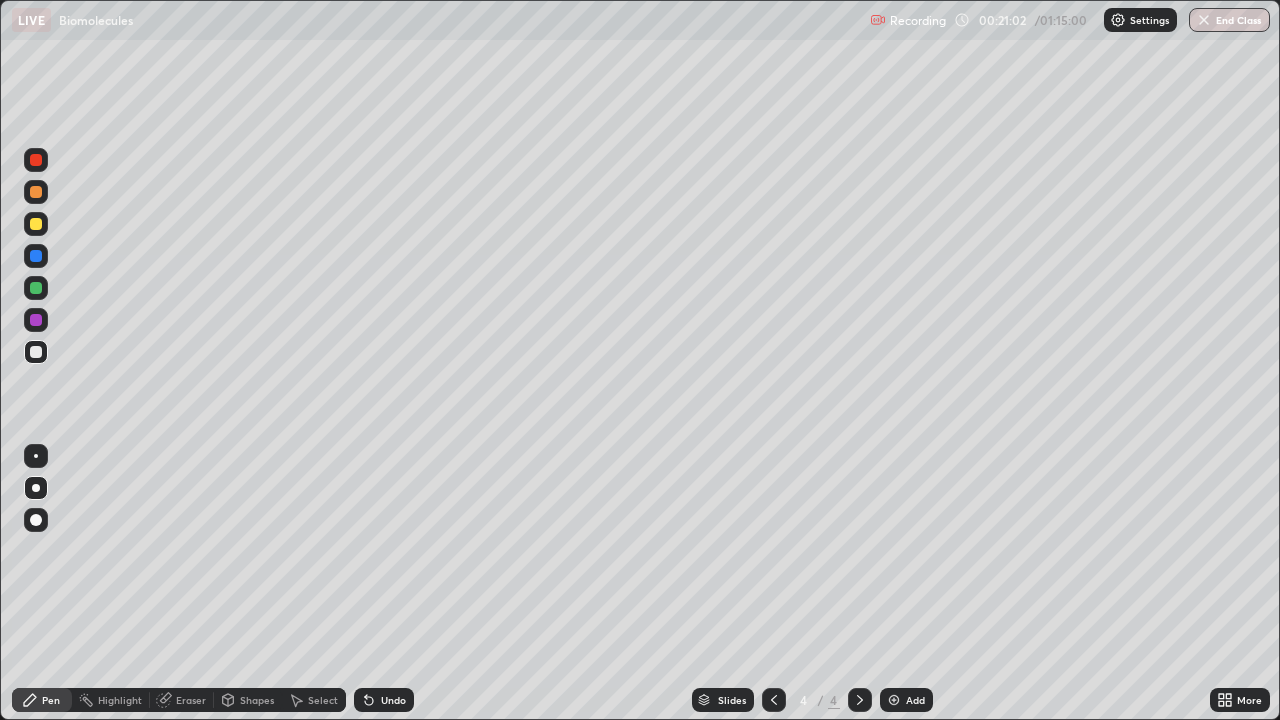 click at bounding box center [36, 160] 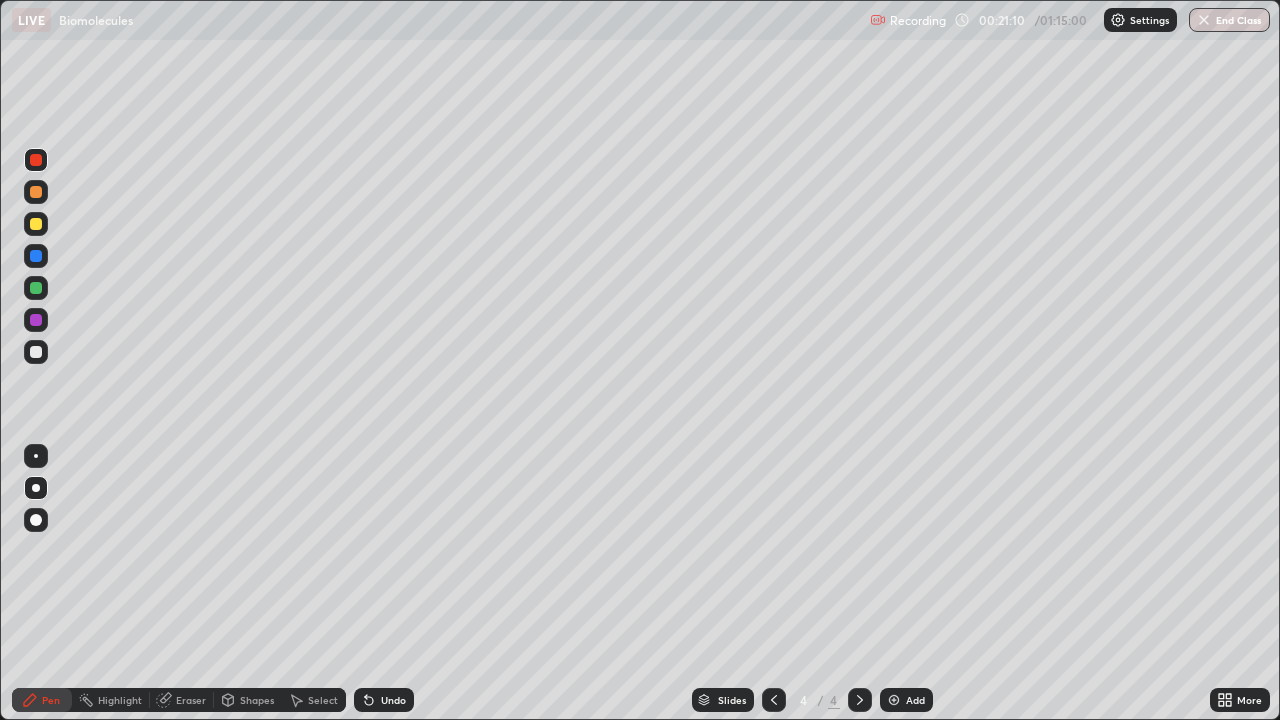 click at bounding box center [36, 352] 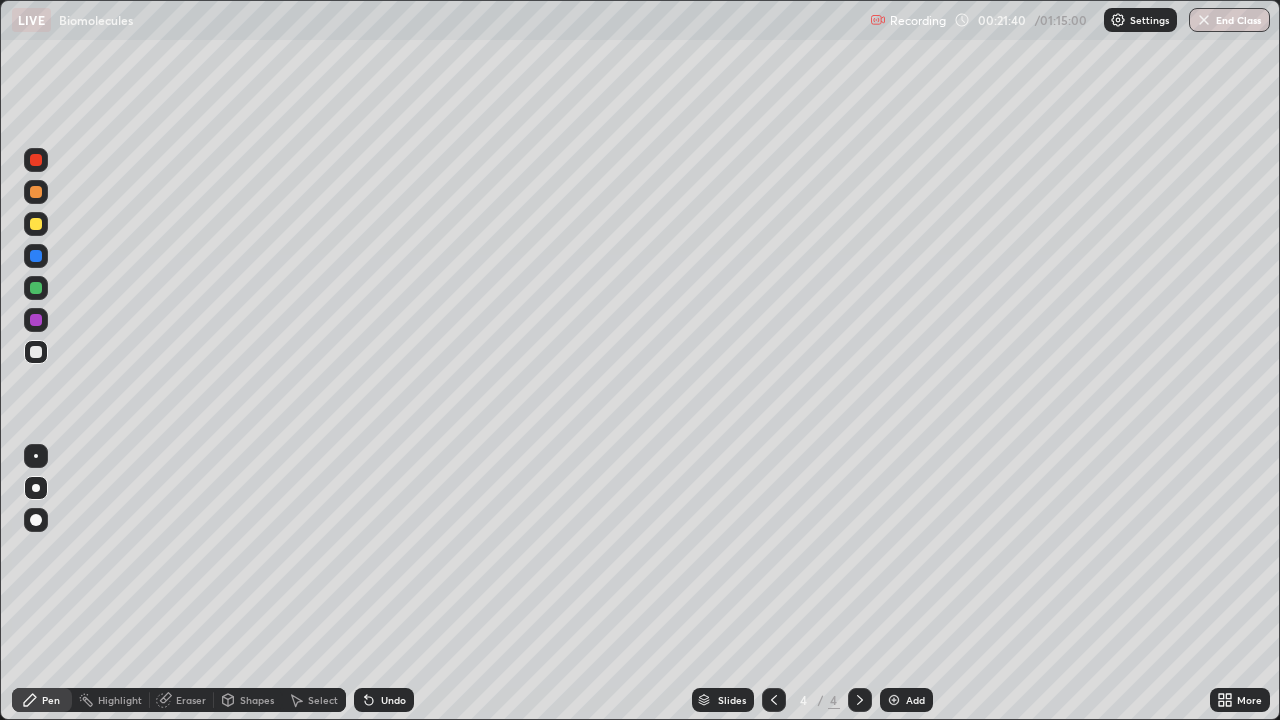 click at bounding box center [36, 192] 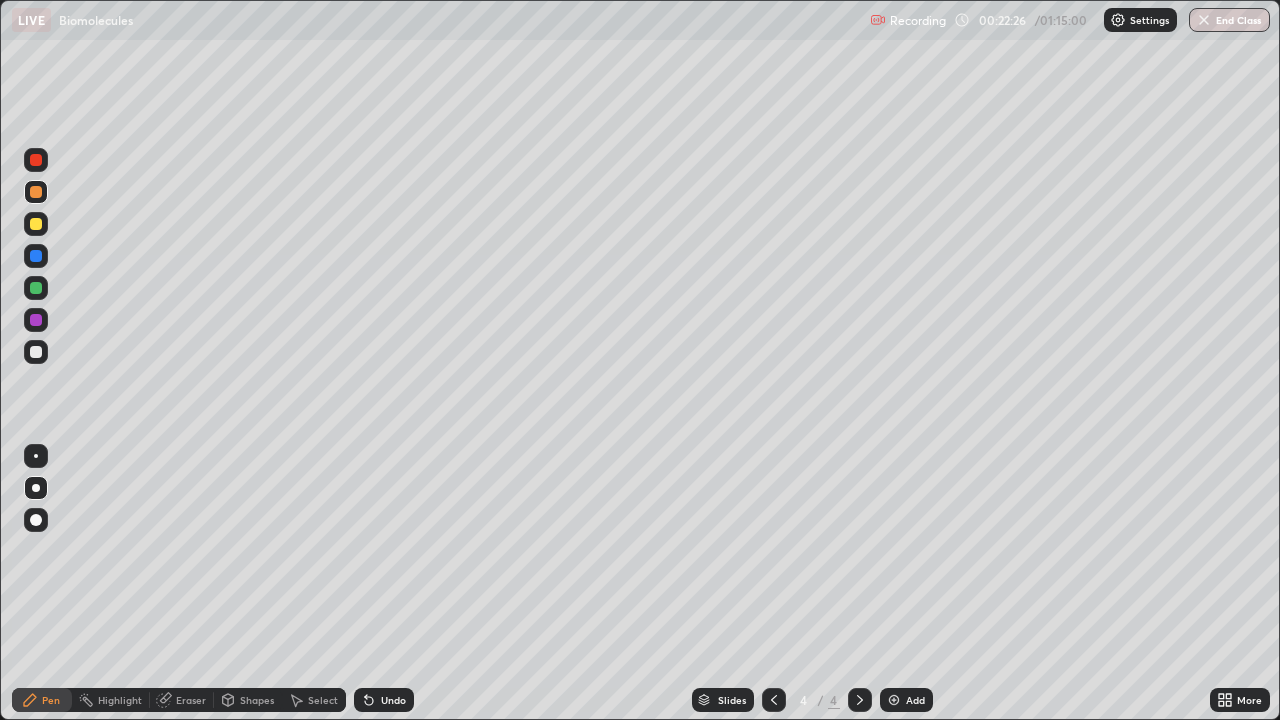 click at bounding box center (36, 352) 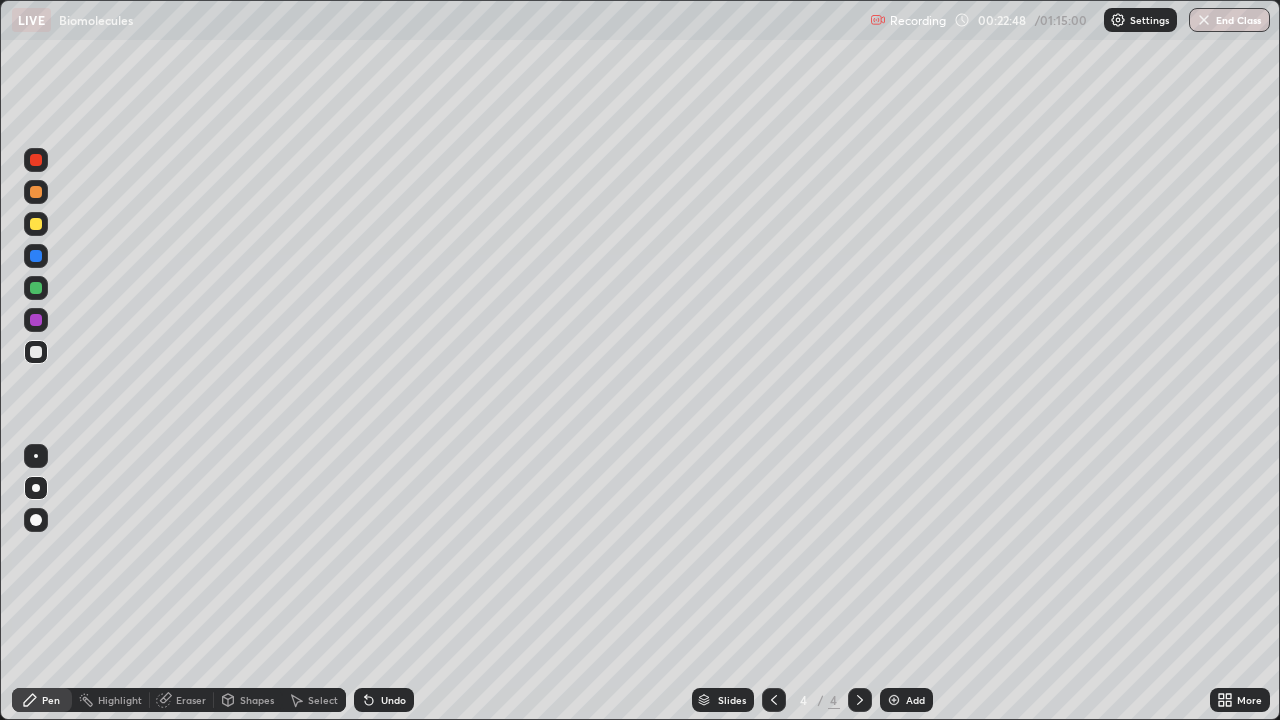 click at bounding box center [36, 192] 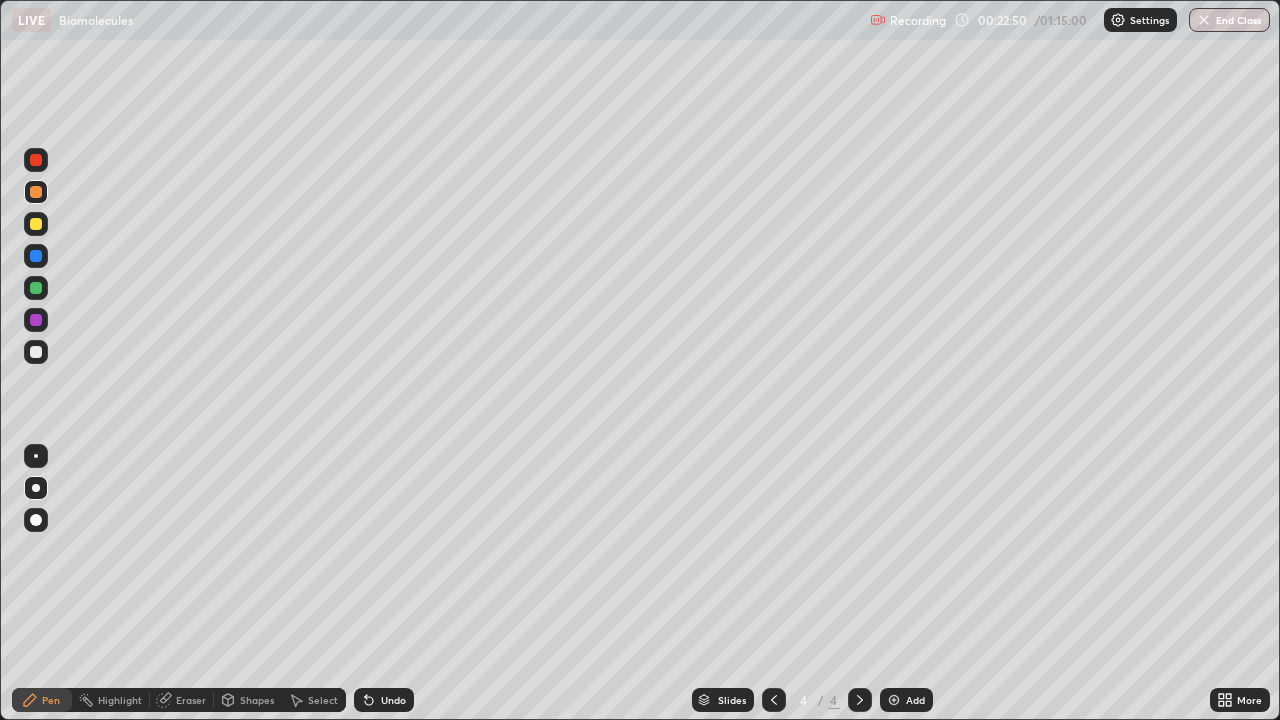 click at bounding box center [36, 160] 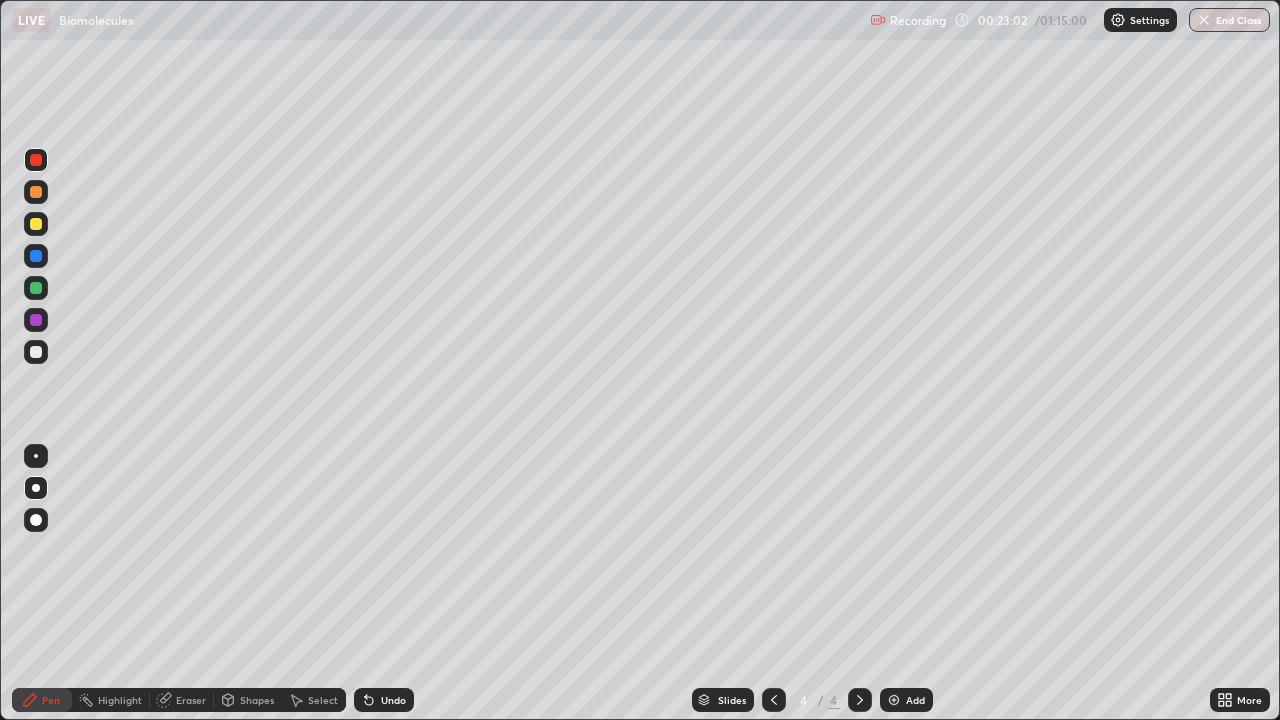 click at bounding box center [36, 288] 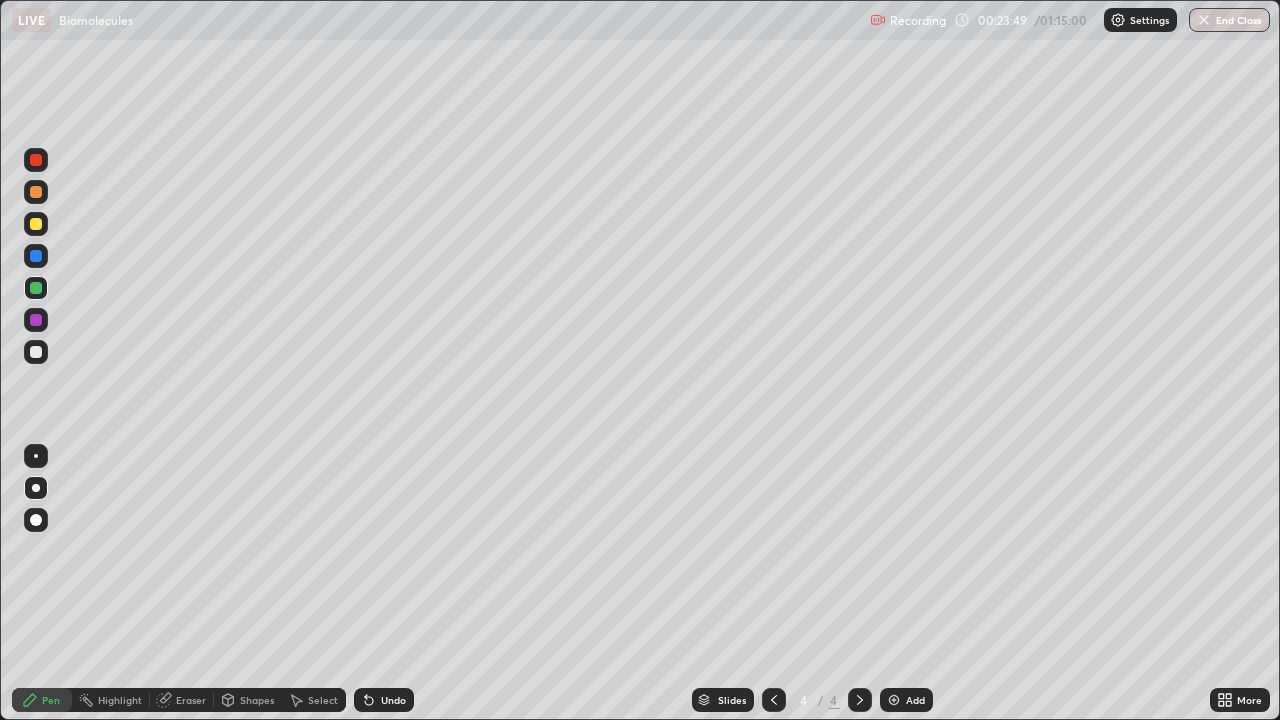 click at bounding box center [36, 352] 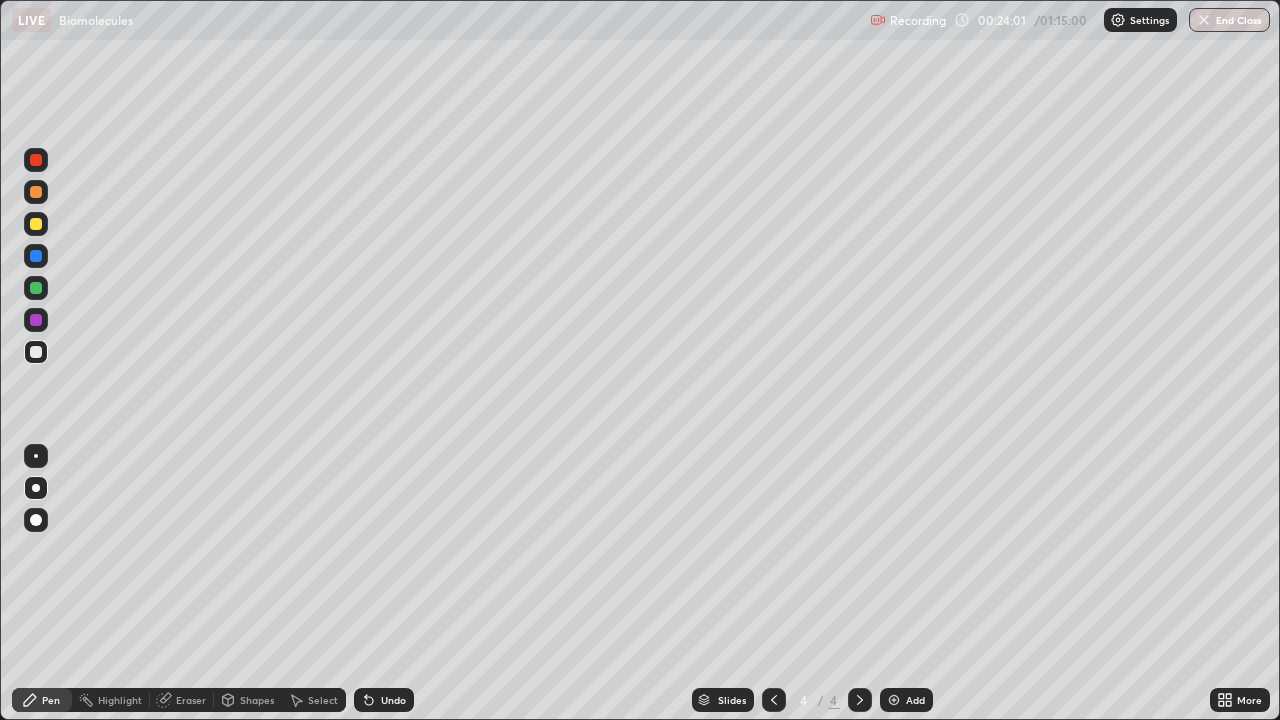 click at bounding box center (36, 160) 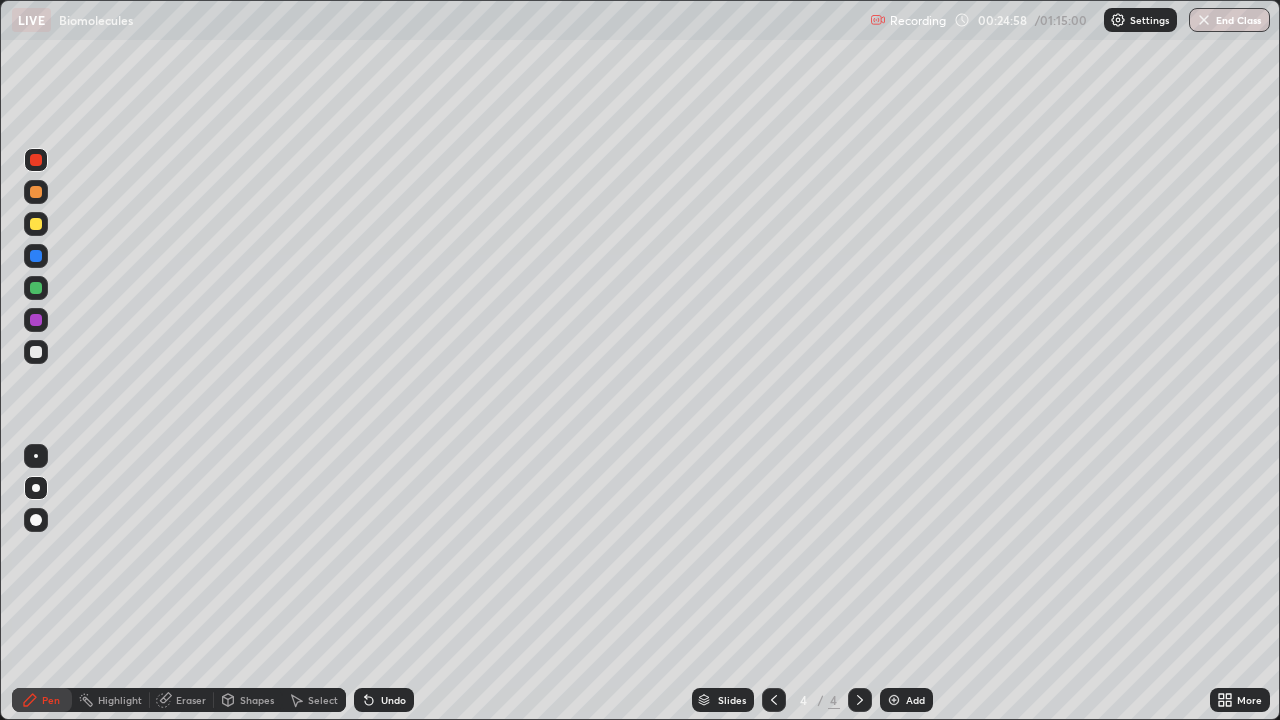 click at bounding box center [894, 700] 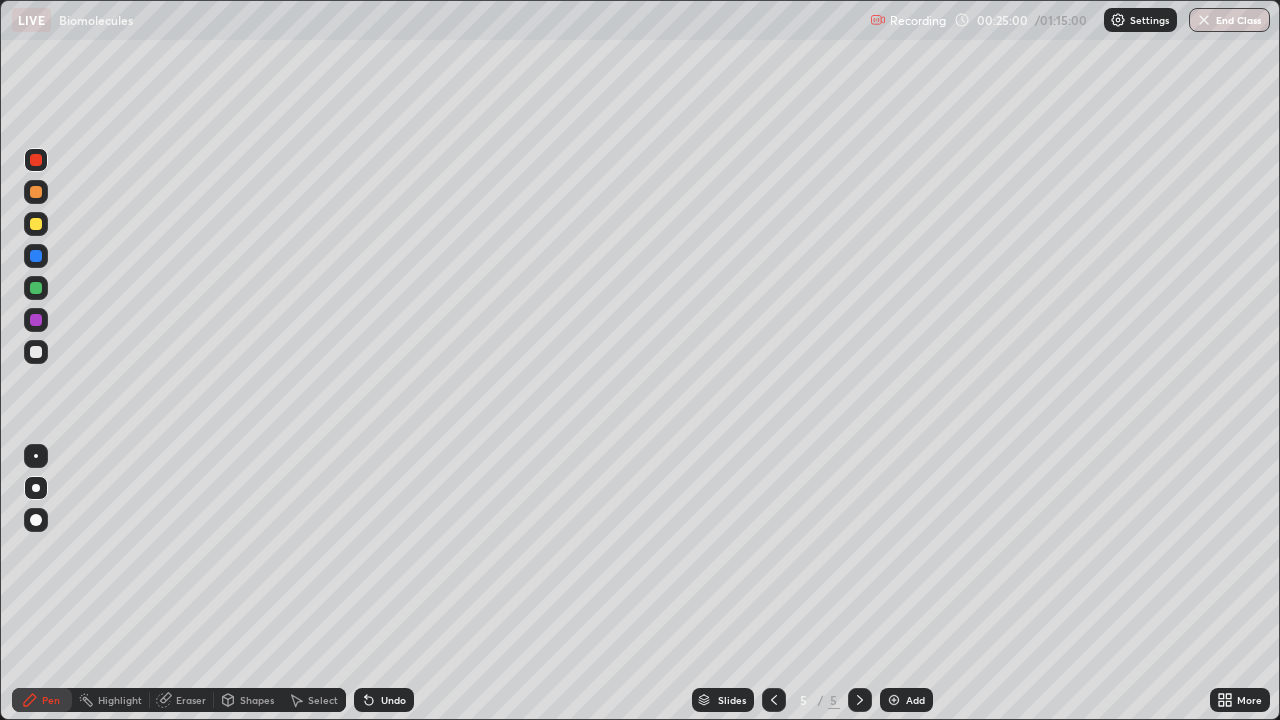 click at bounding box center (36, 192) 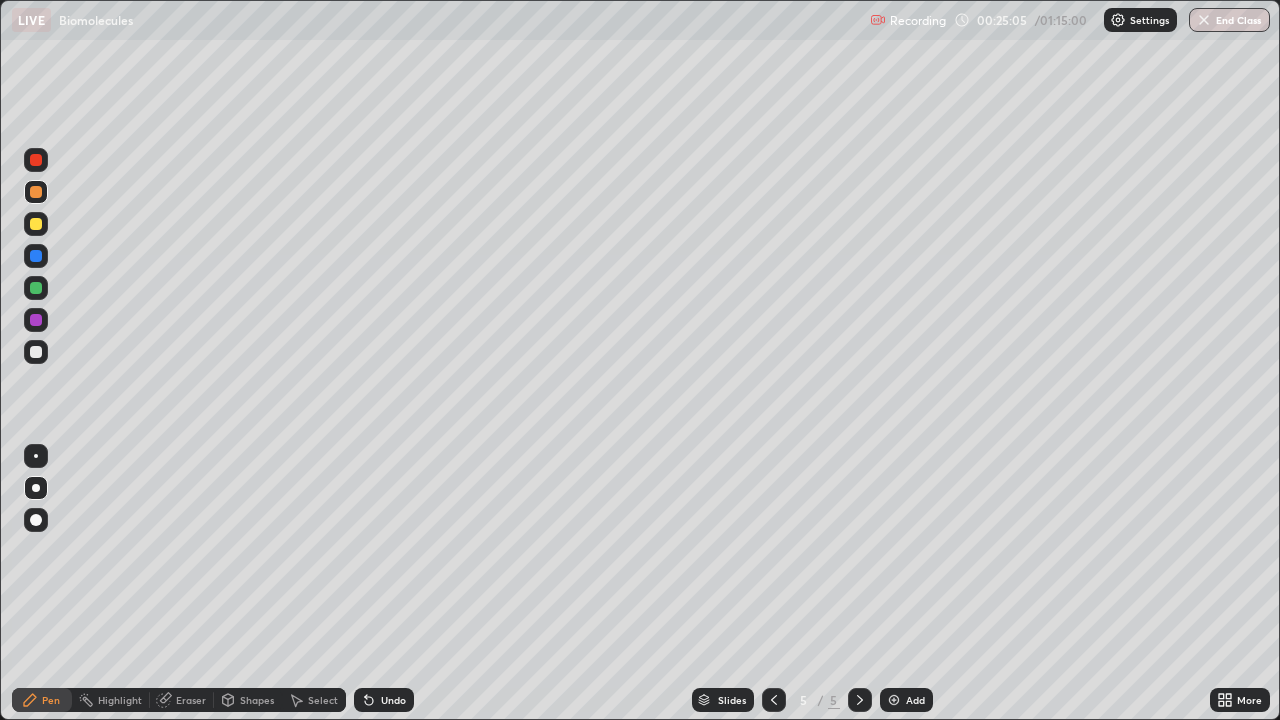 click at bounding box center [36, 352] 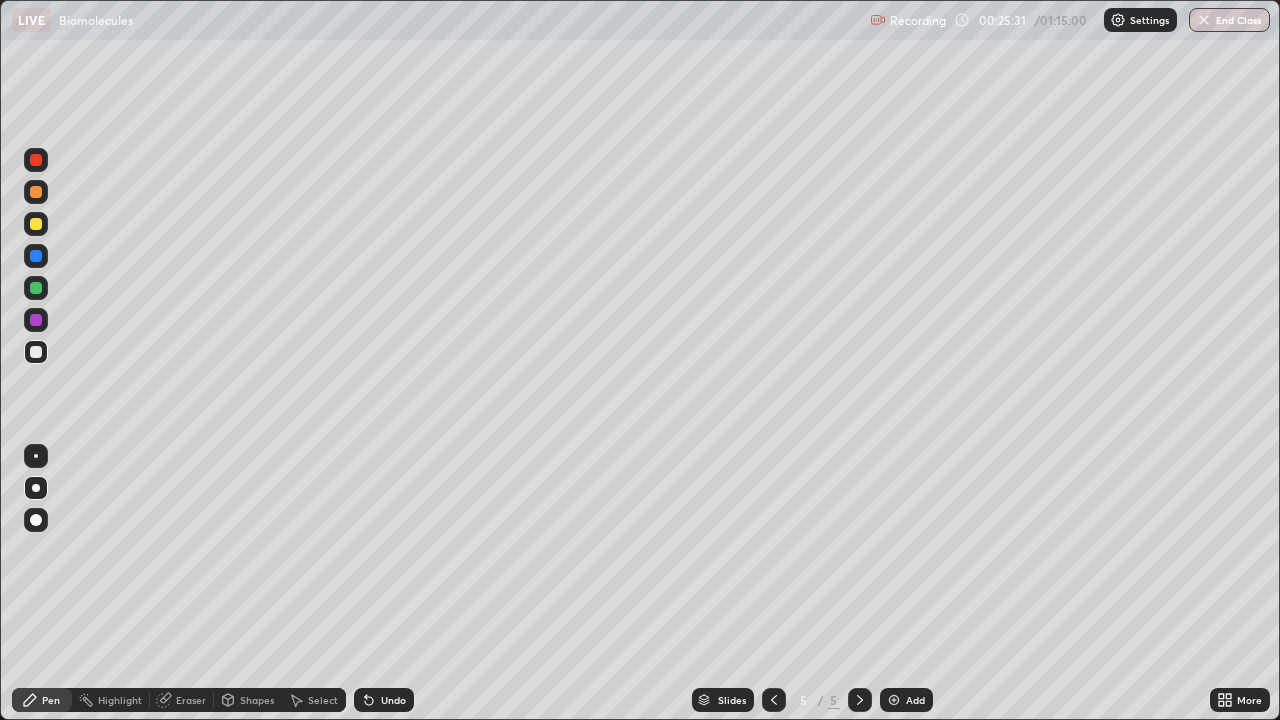 click on "Eraser" at bounding box center [191, 700] 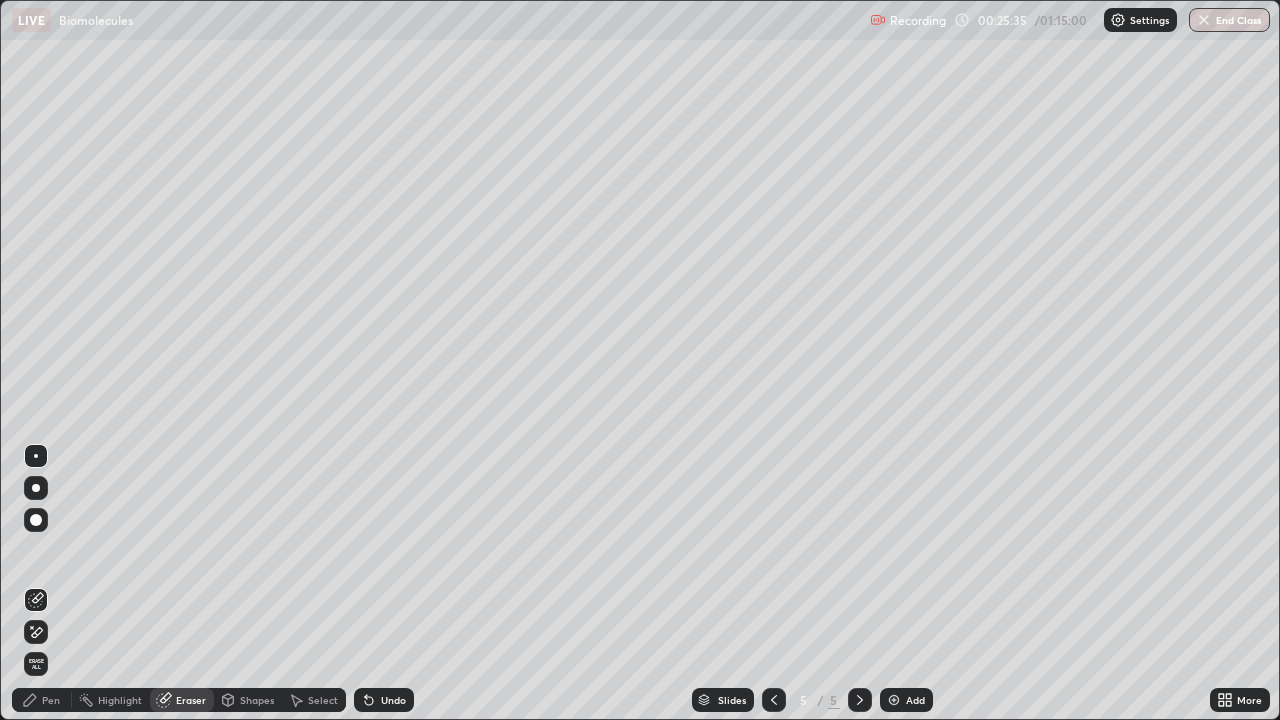 click on "Pen" at bounding box center (51, 700) 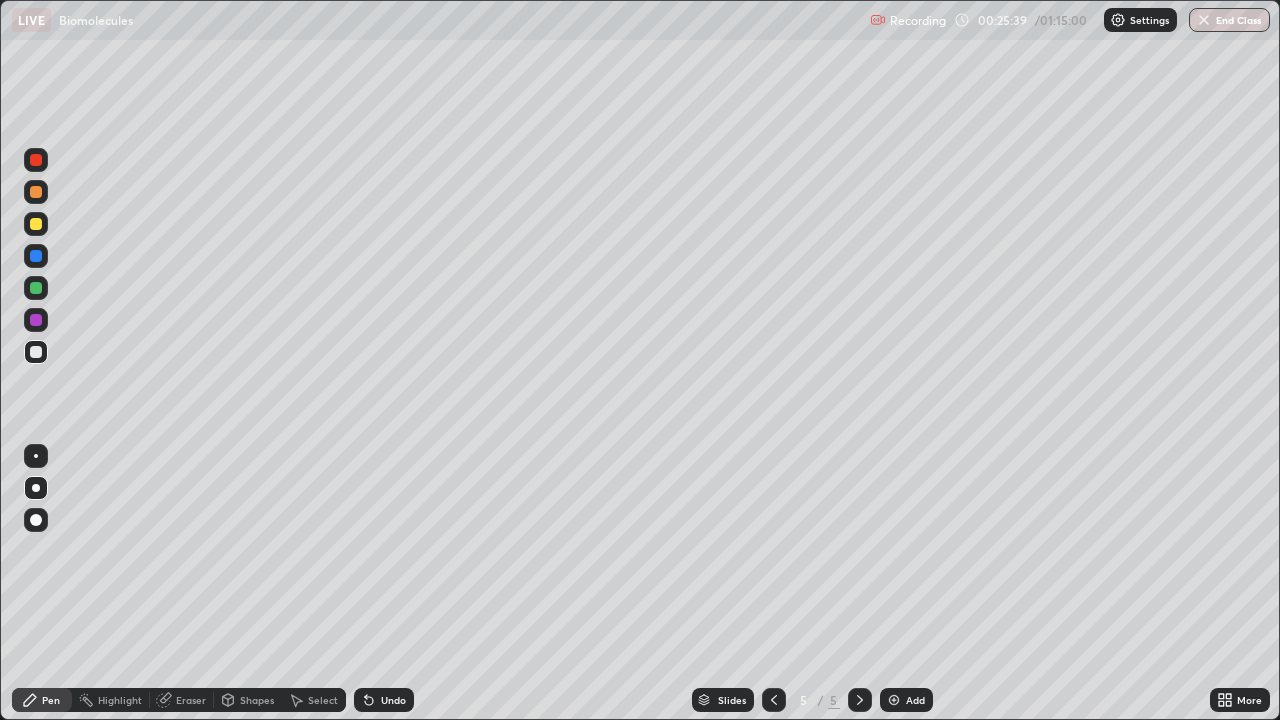 click at bounding box center [36, 192] 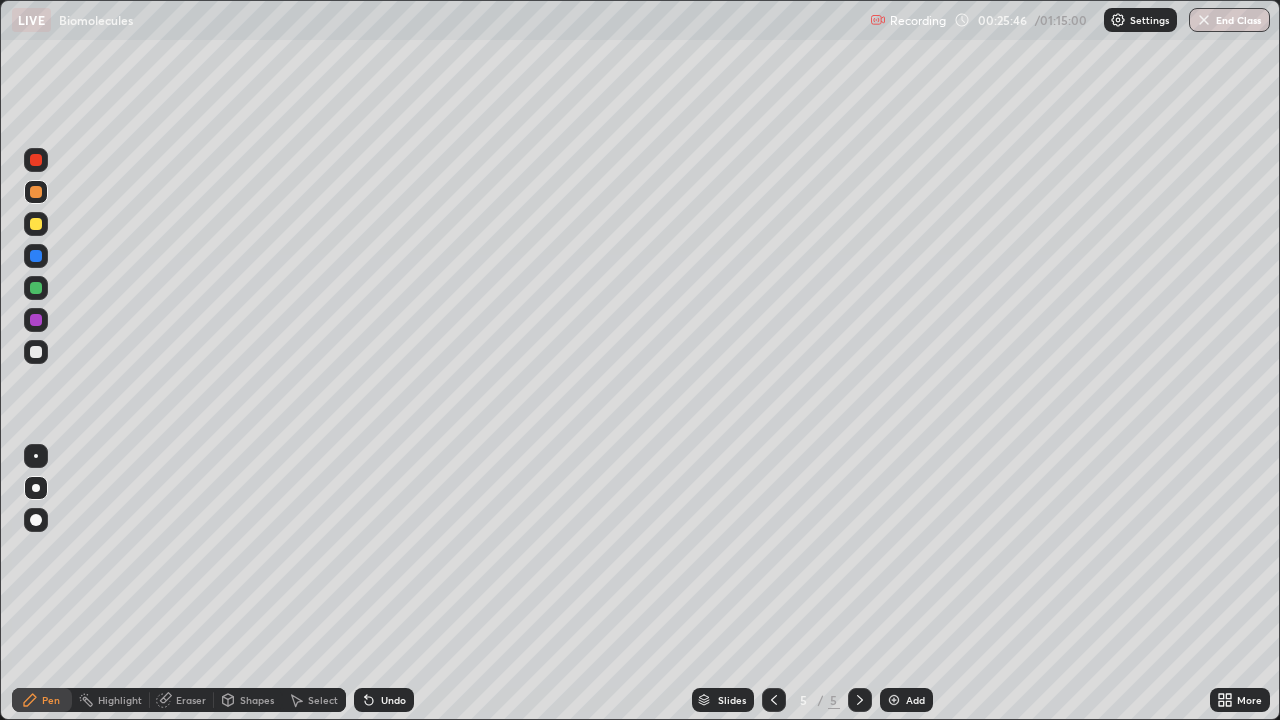 click at bounding box center (36, 352) 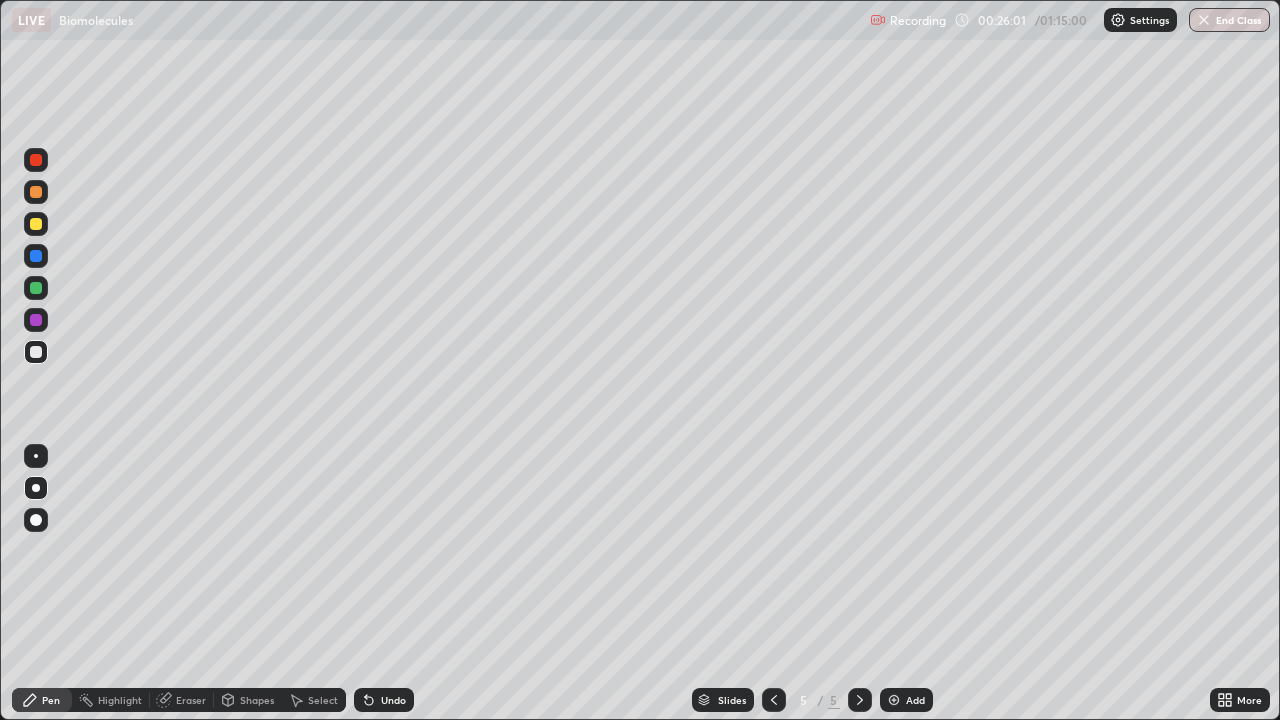 click at bounding box center (36, 256) 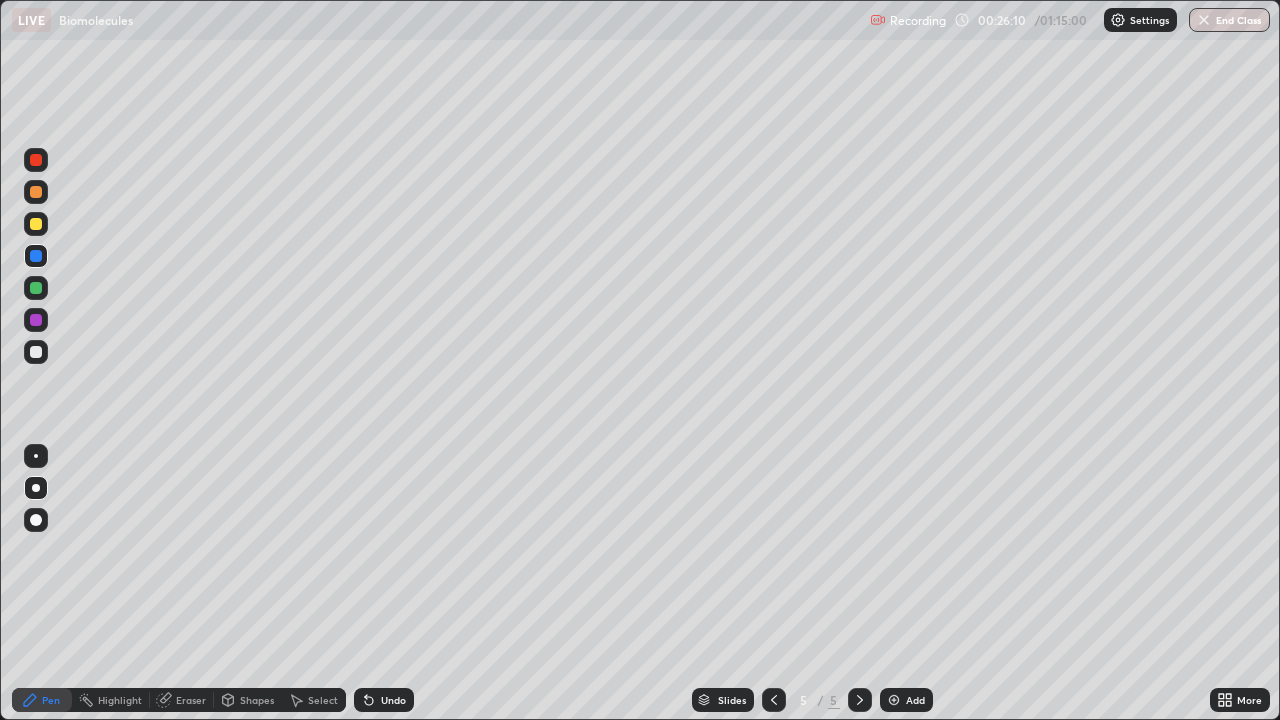 click at bounding box center [36, 352] 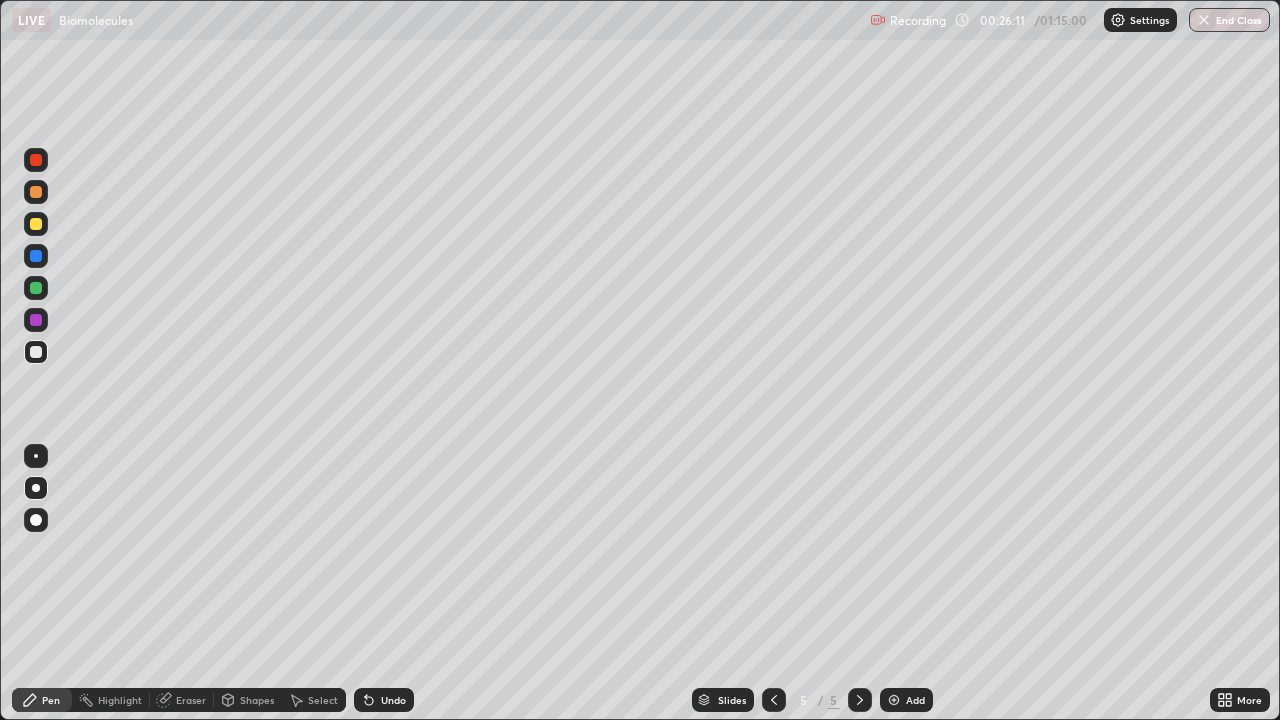 click at bounding box center (36, 192) 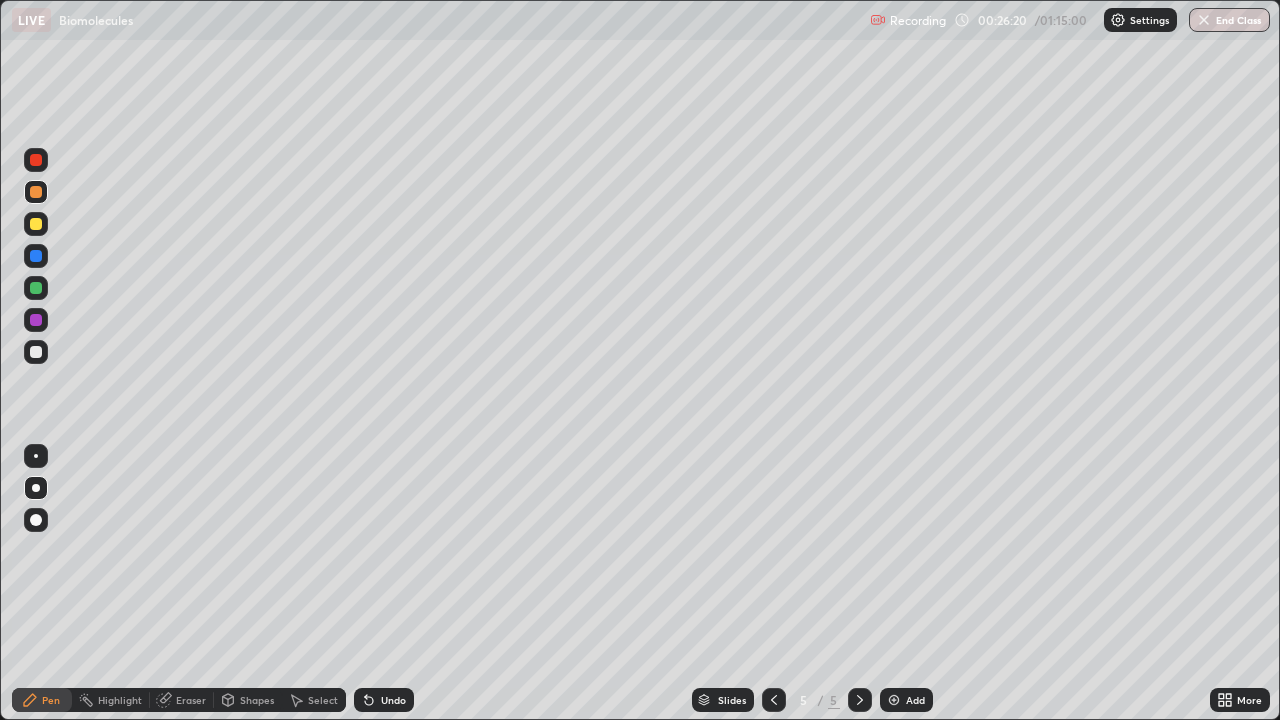 click at bounding box center (36, 224) 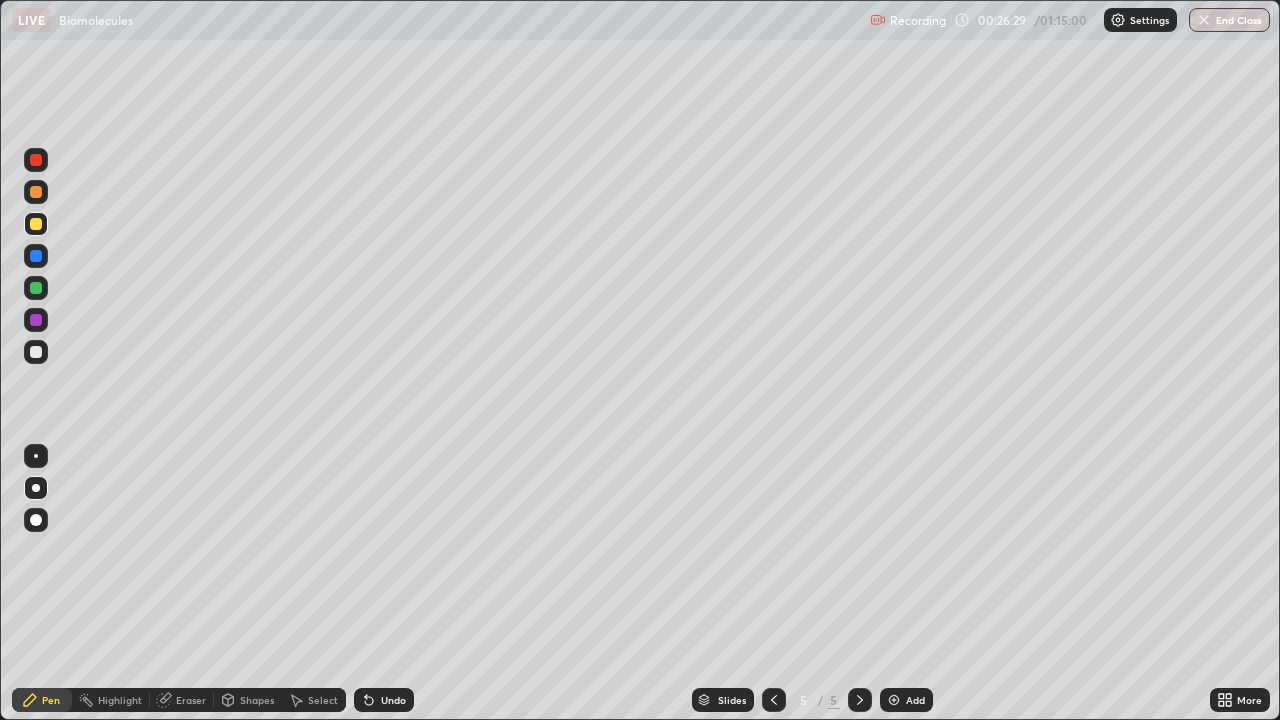 click at bounding box center (36, 320) 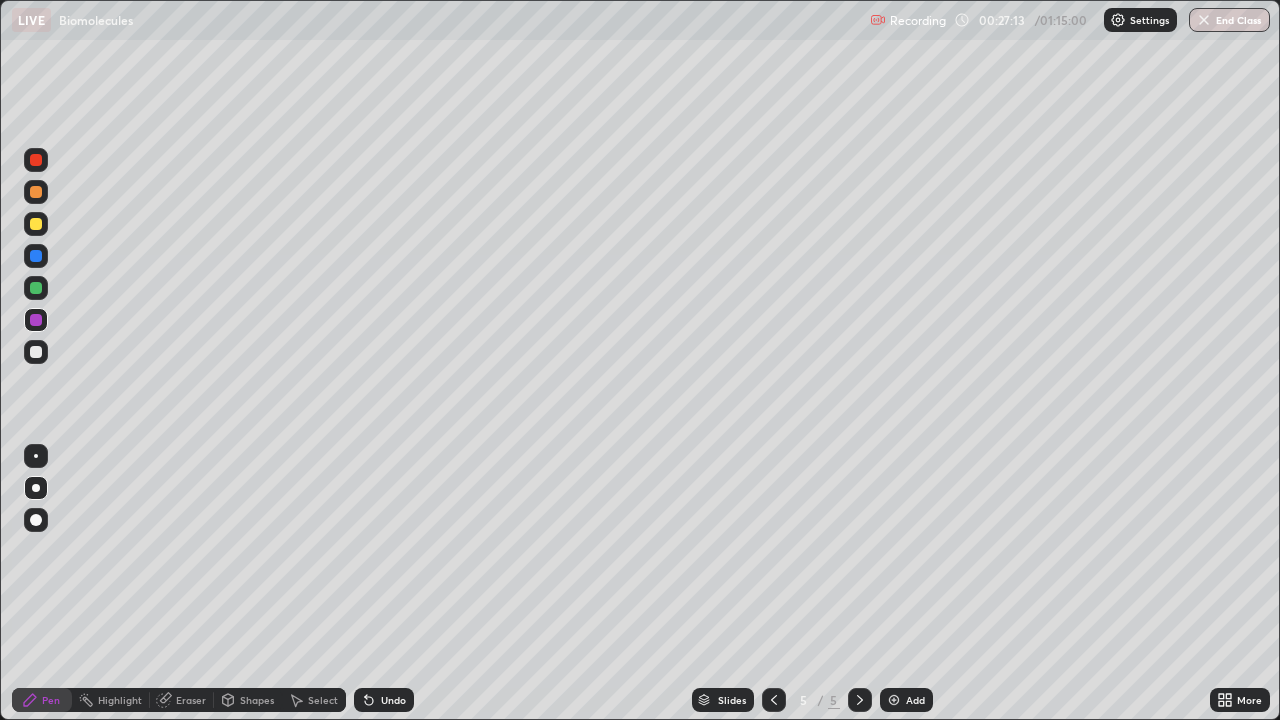 click at bounding box center [36, 352] 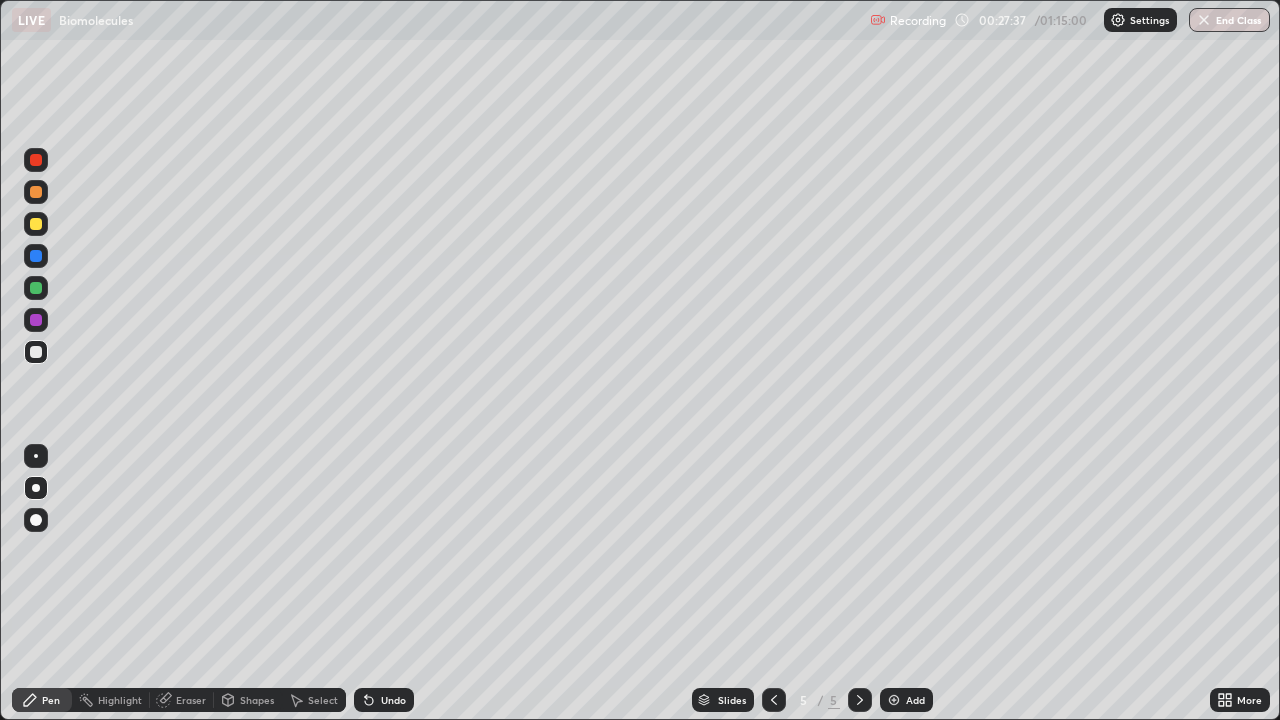 click at bounding box center [36, 192] 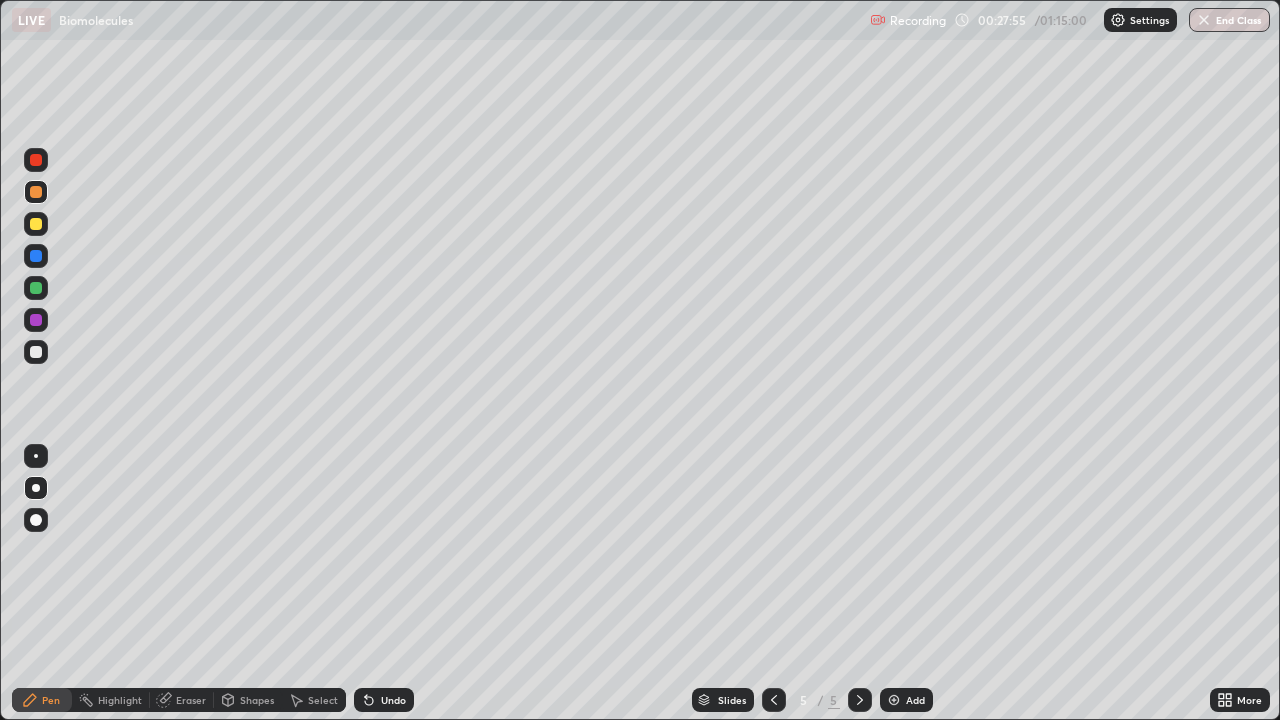 click at bounding box center [36, 352] 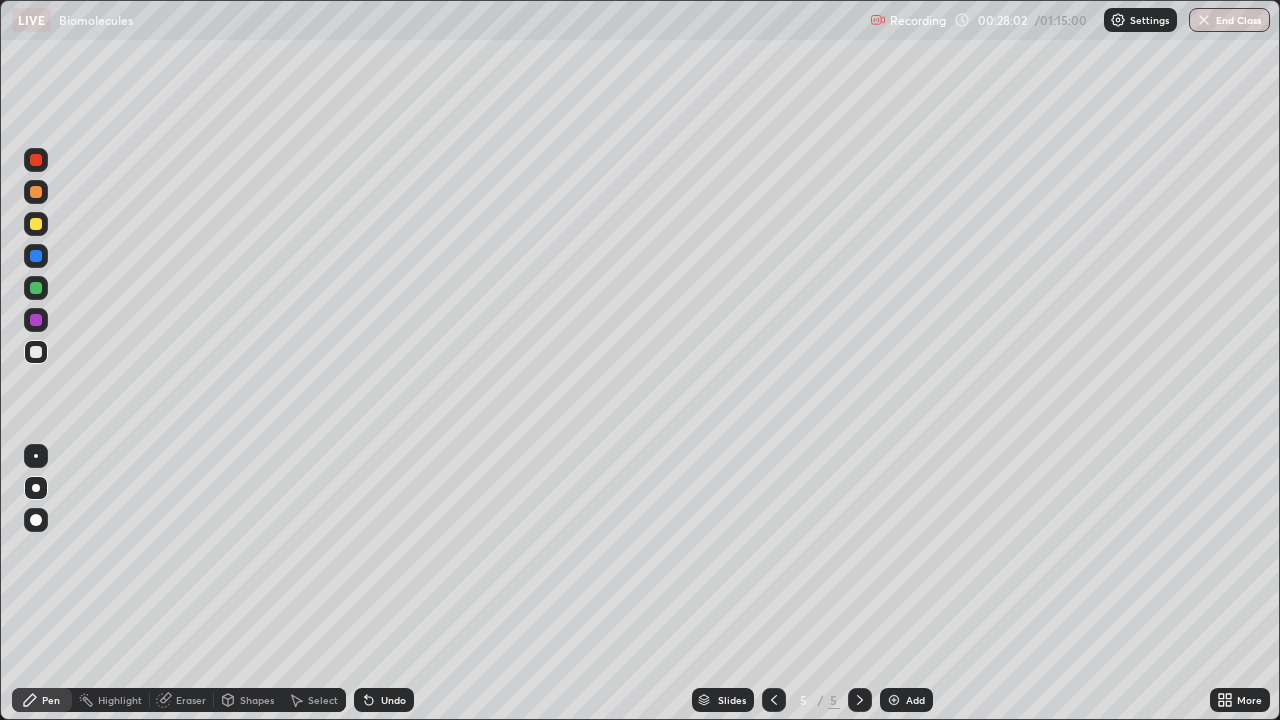 click at bounding box center [36, 288] 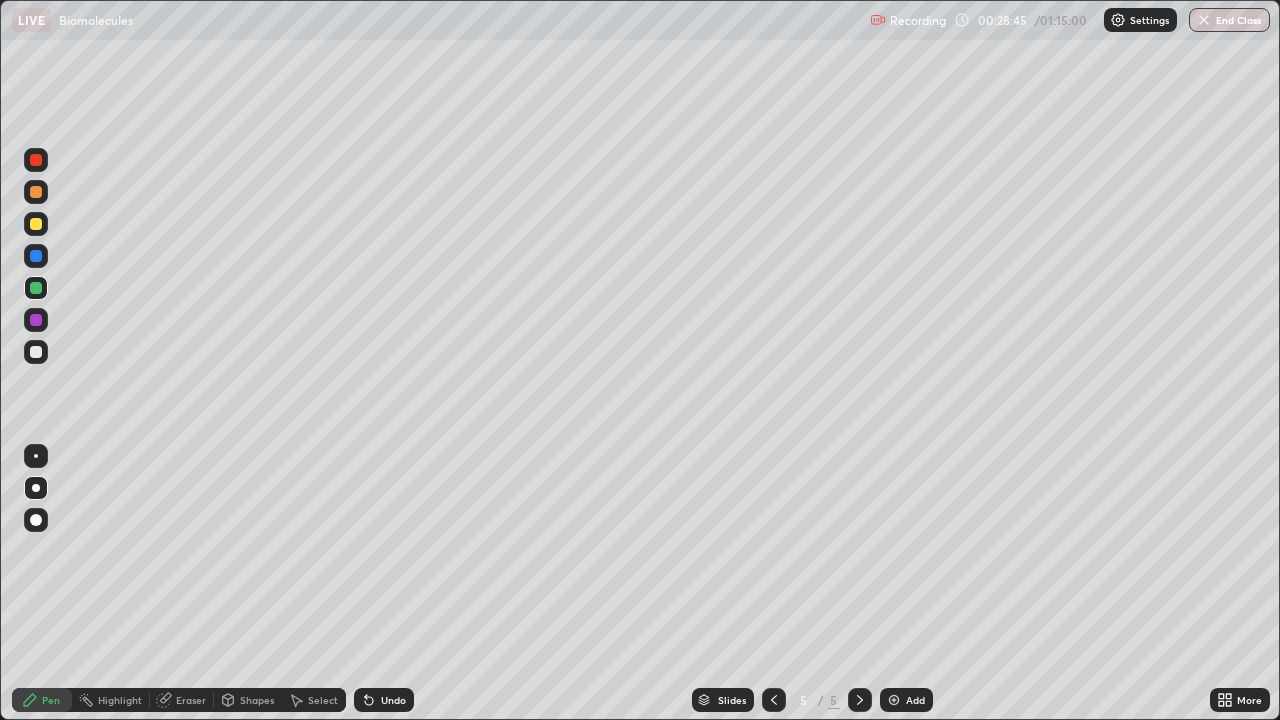 click at bounding box center (36, 192) 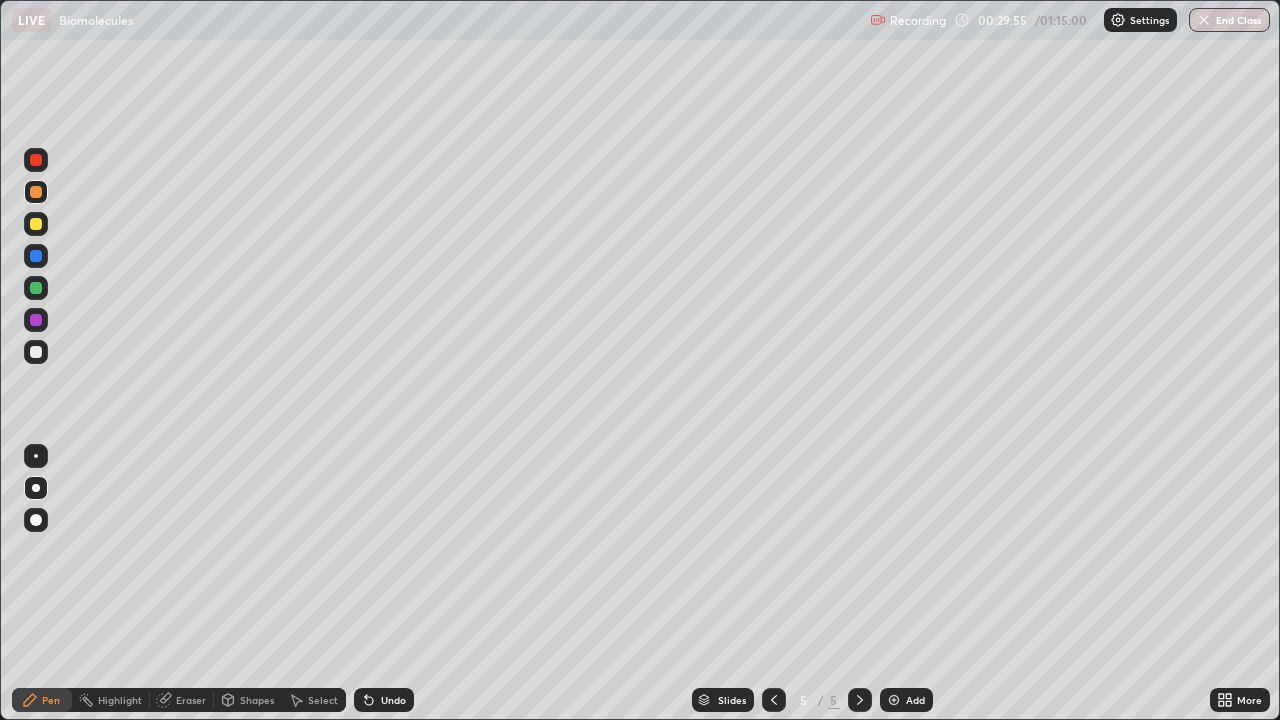 click 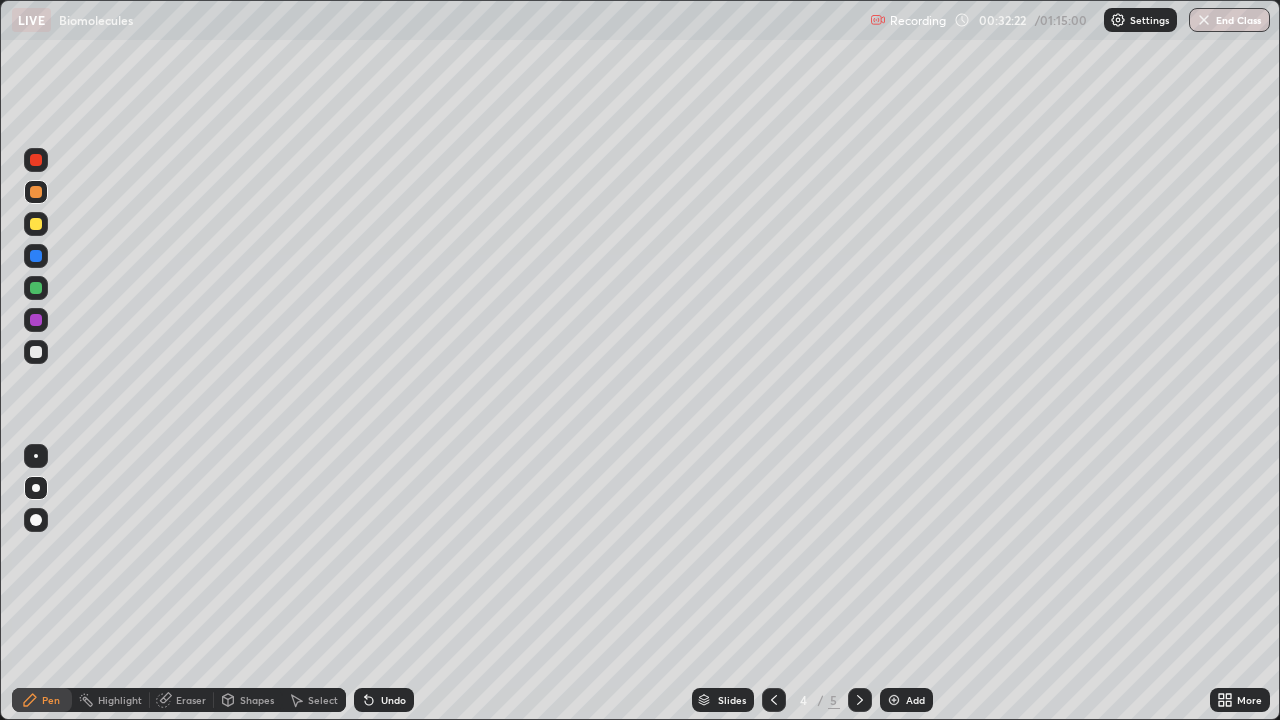 click 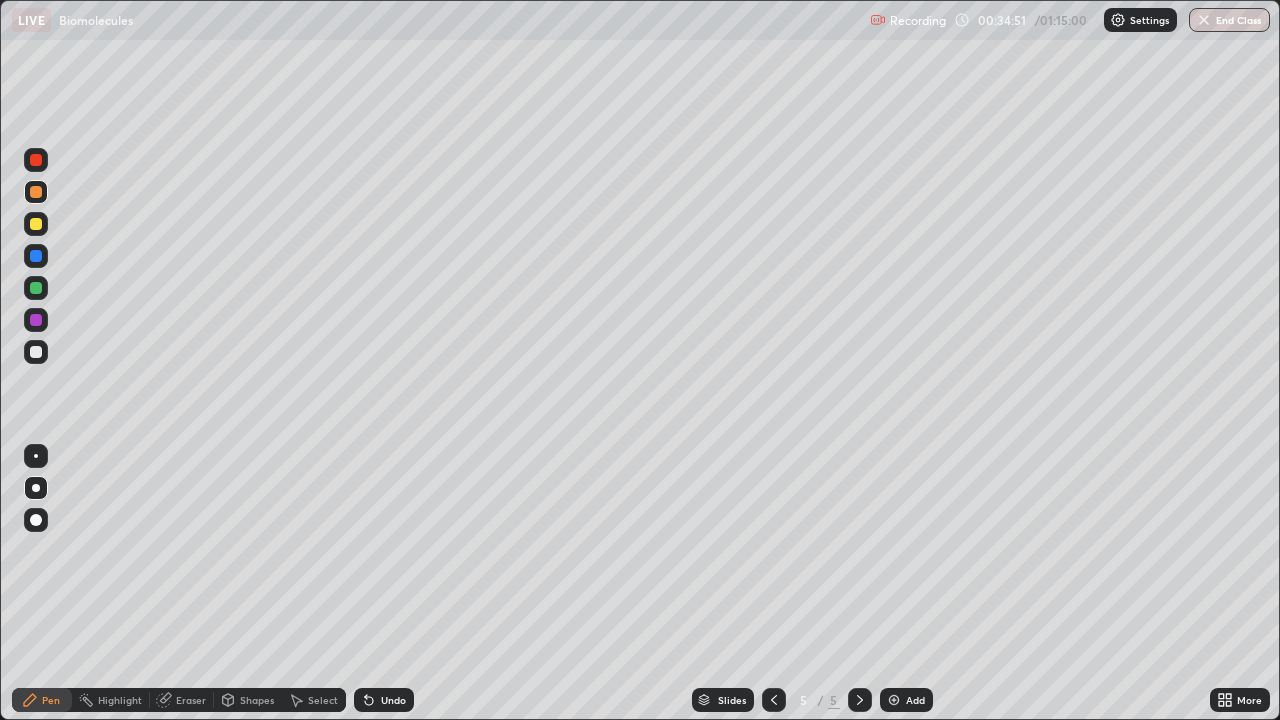 click on "Add" at bounding box center [906, 700] 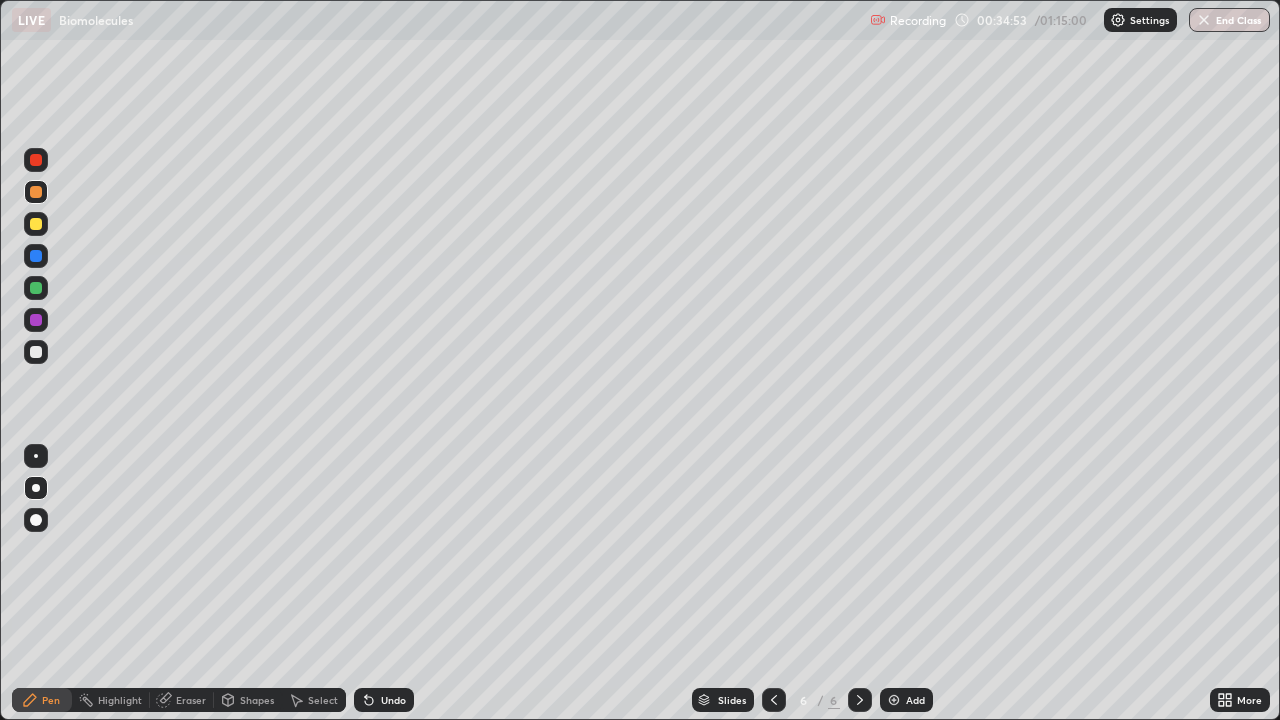 click at bounding box center [36, 352] 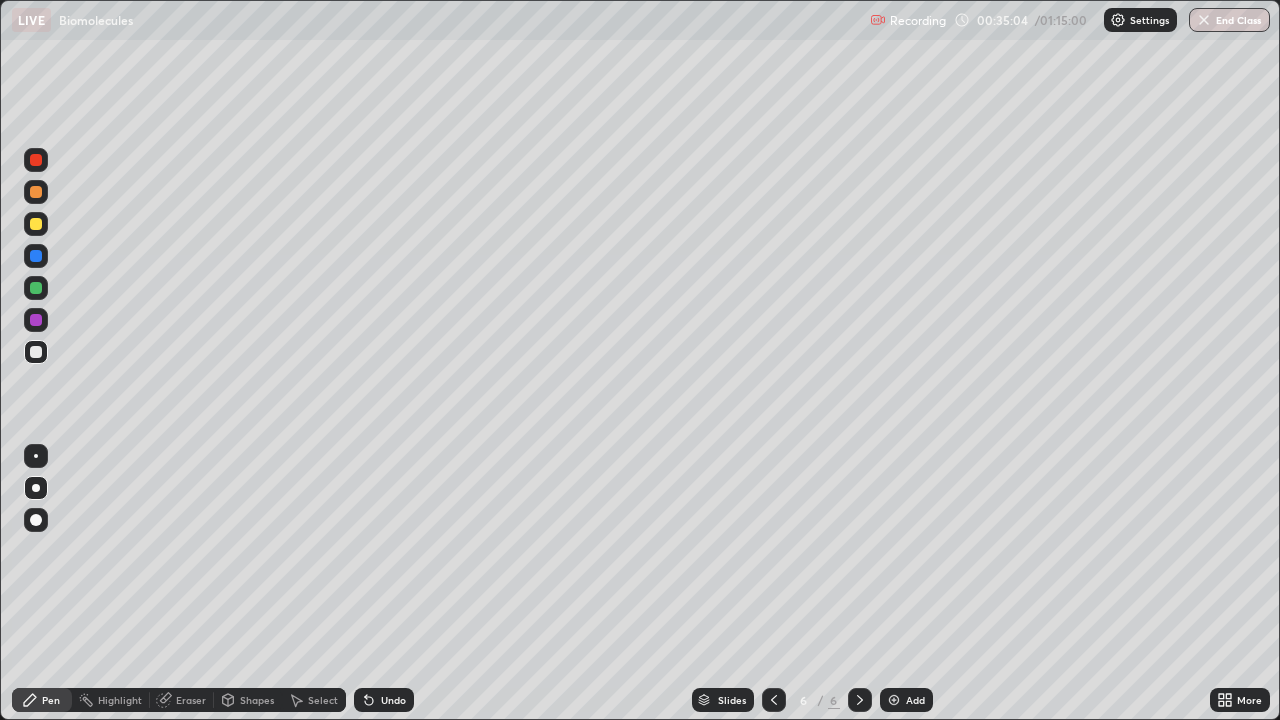 click at bounding box center [36, 192] 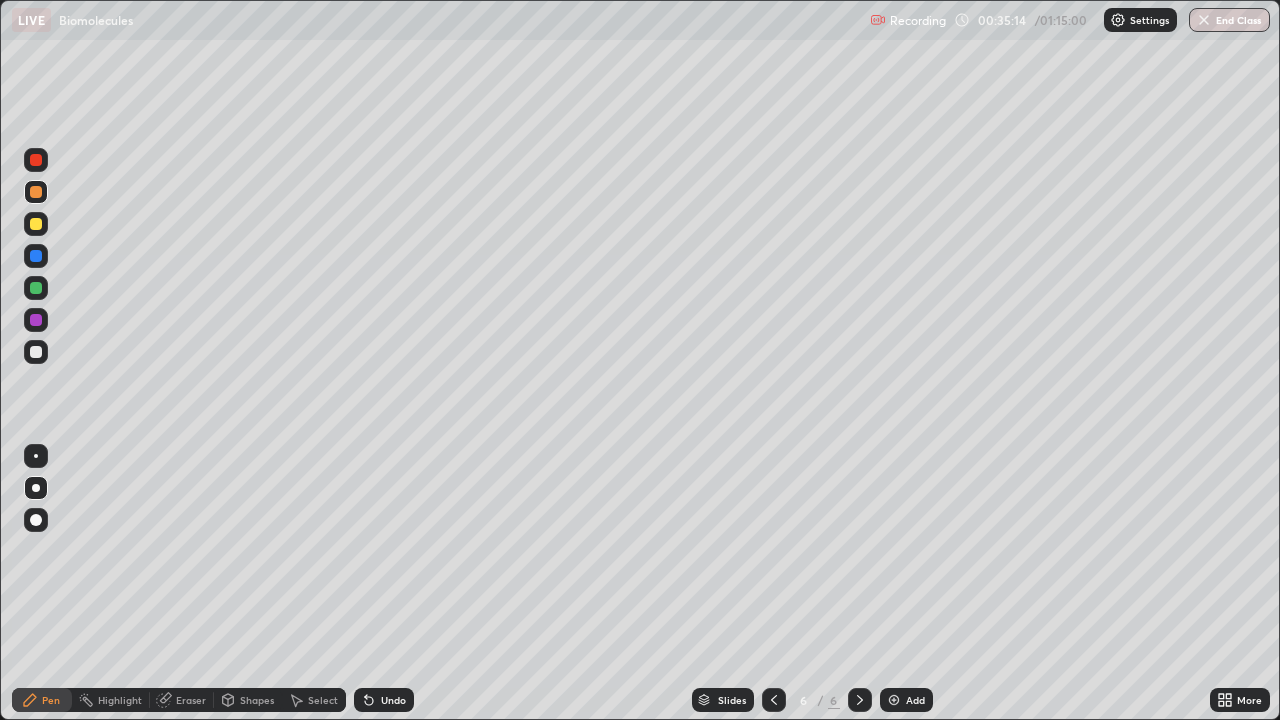 click at bounding box center (36, 224) 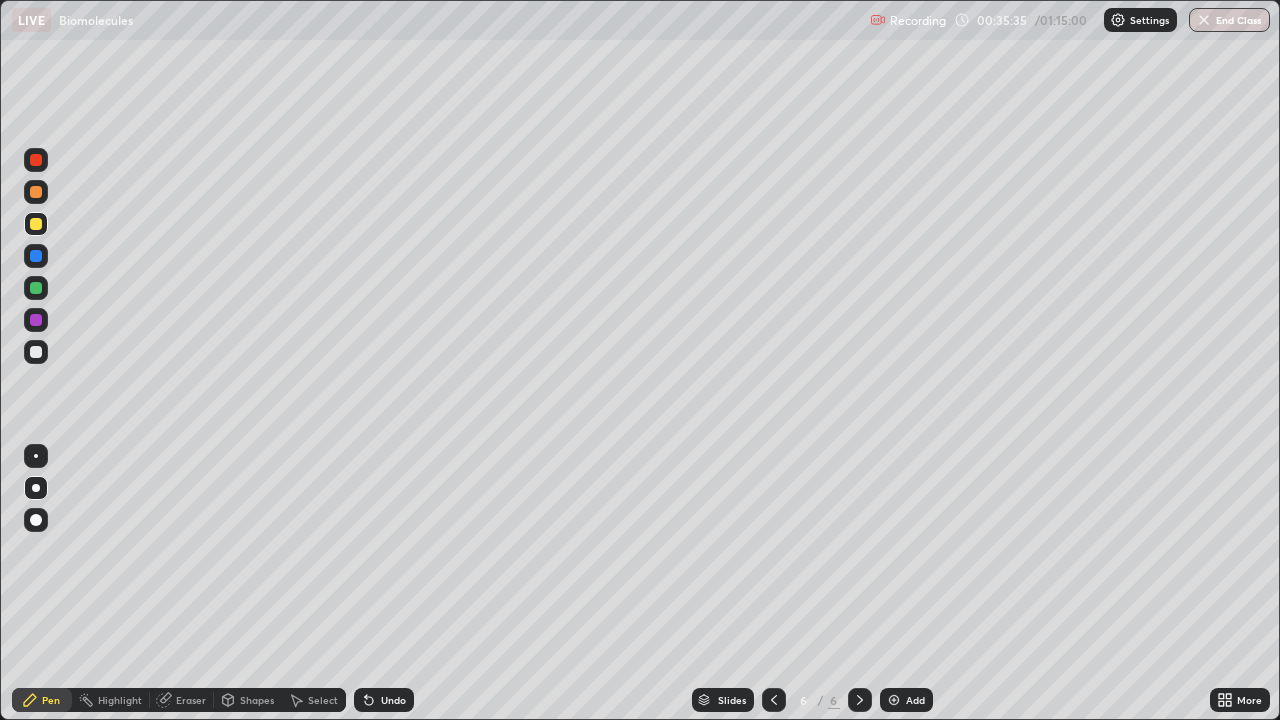 click at bounding box center (36, 192) 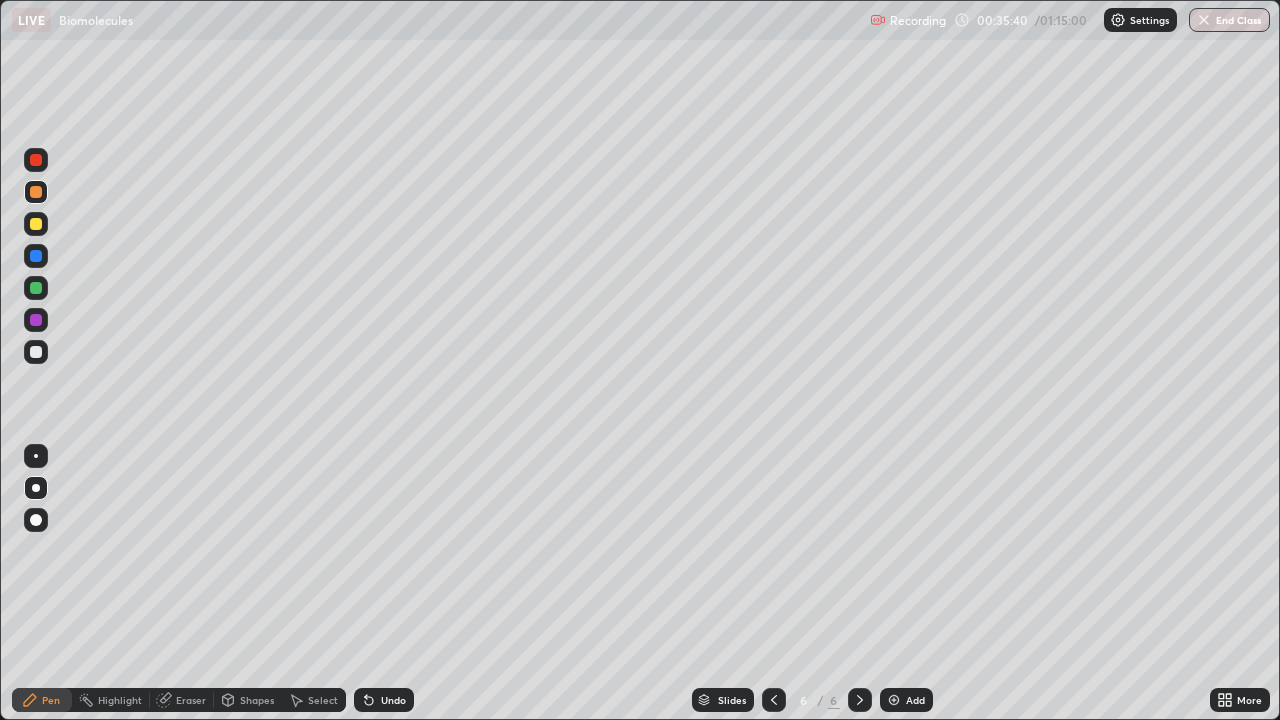 click at bounding box center [36, 352] 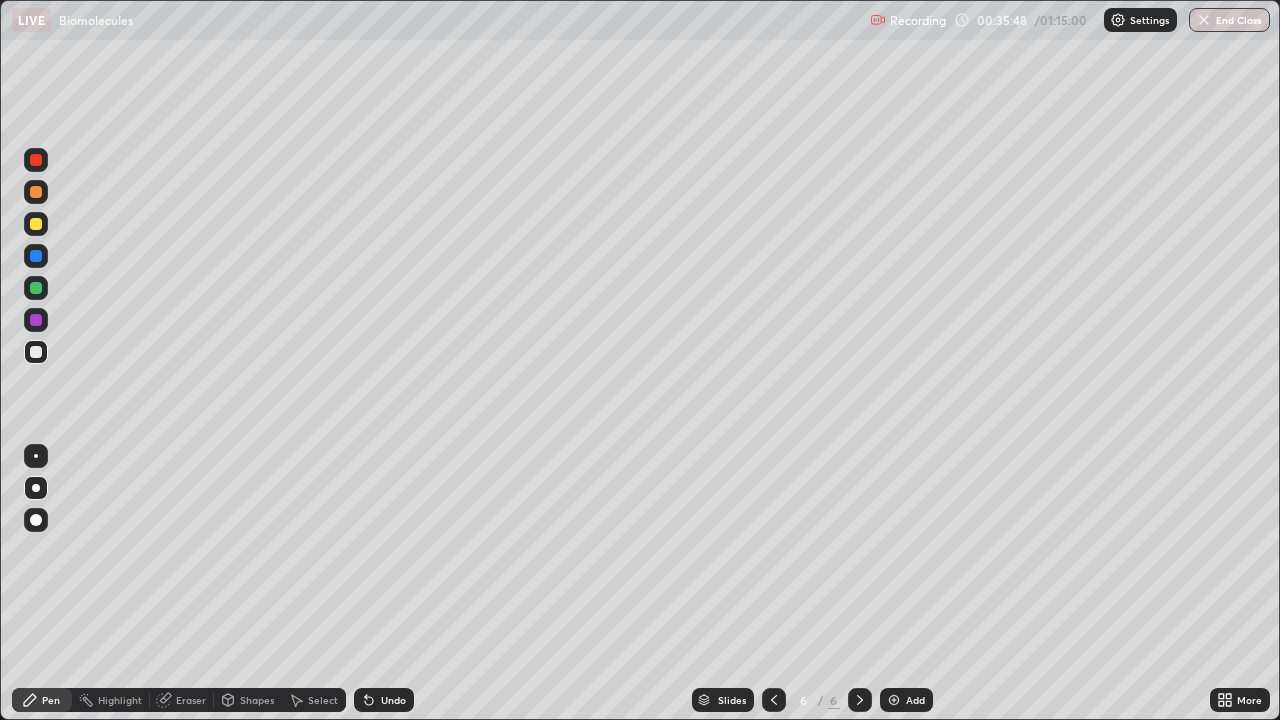 click at bounding box center (36, 192) 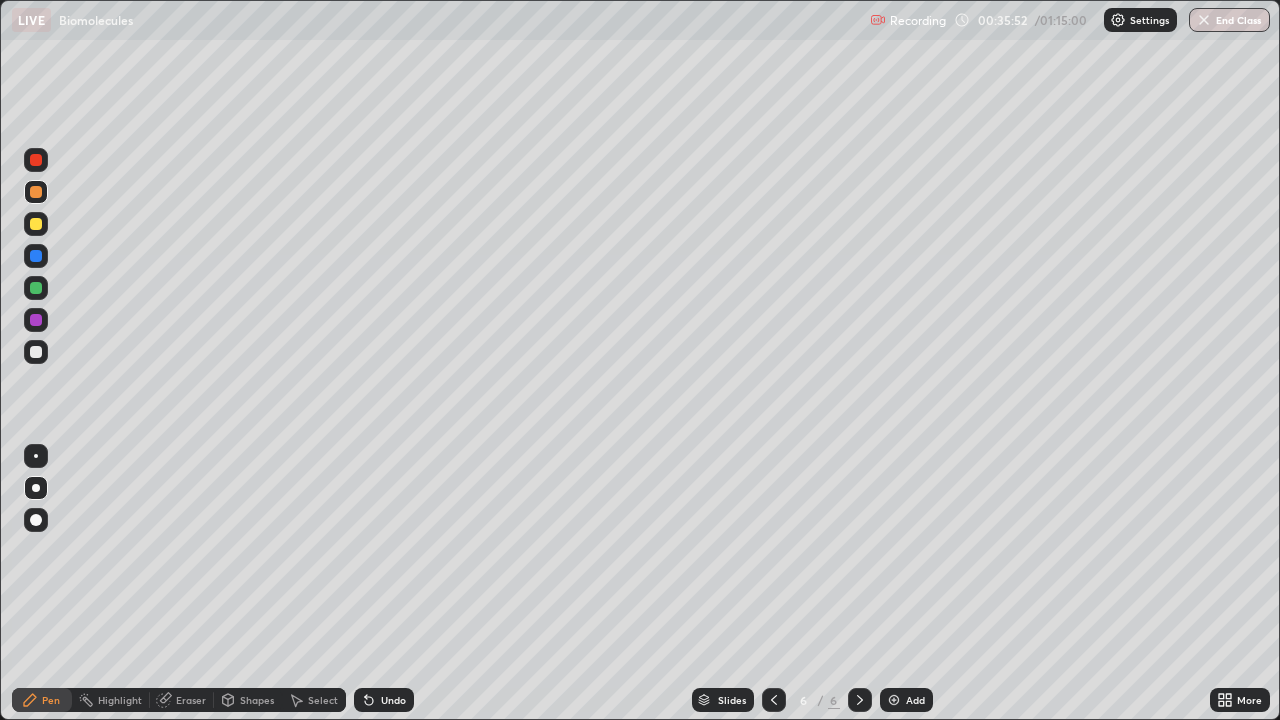 click at bounding box center (36, 352) 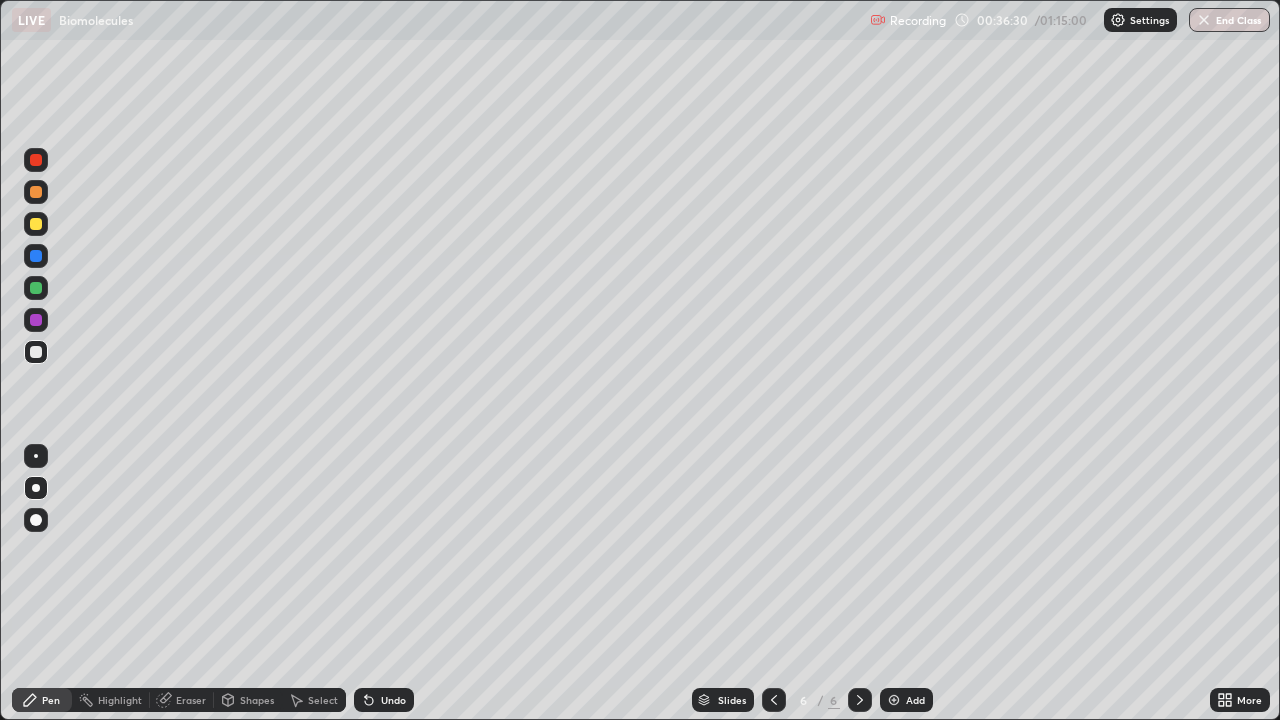 click at bounding box center [36, 224] 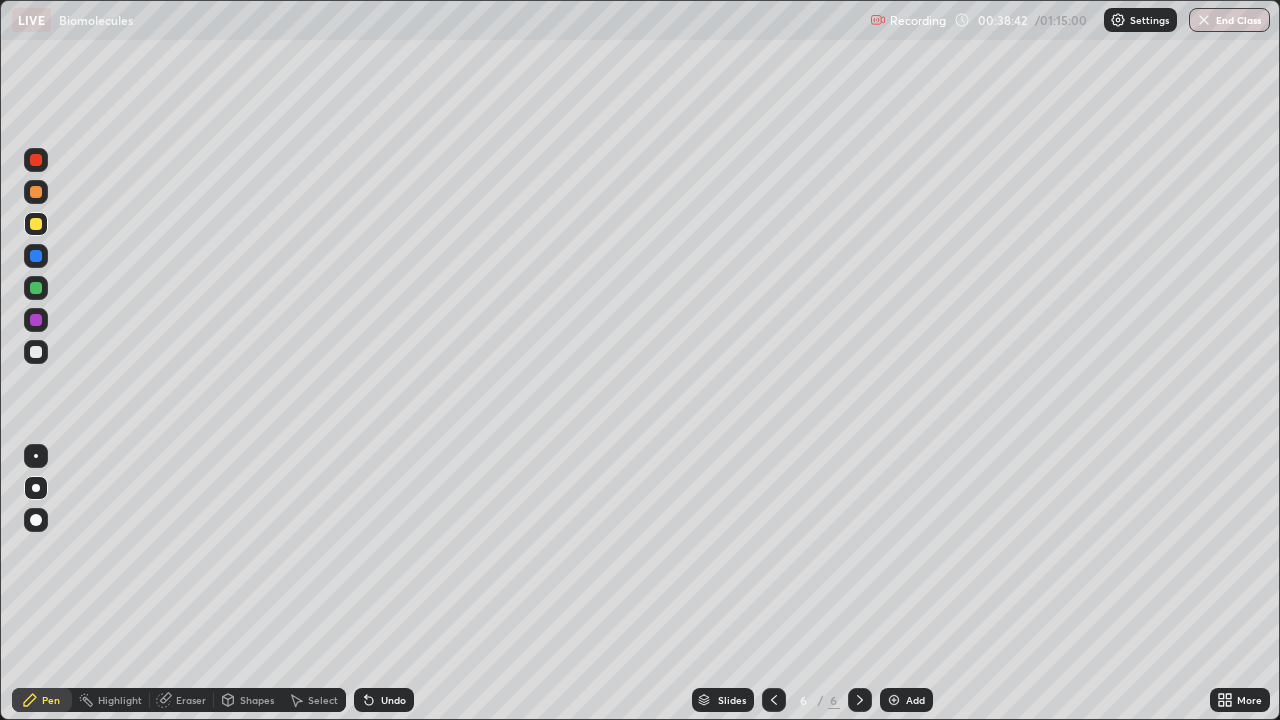 click at bounding box center (894, 700) 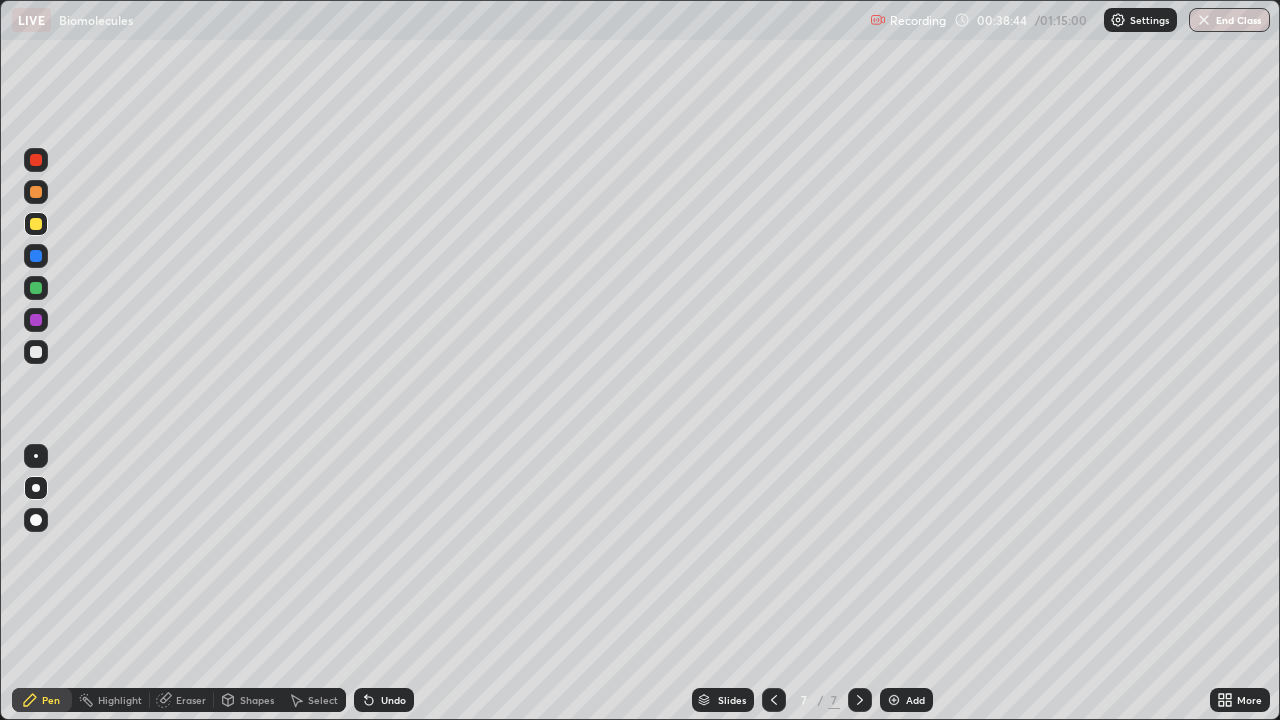click at bounding box center (36, 352) 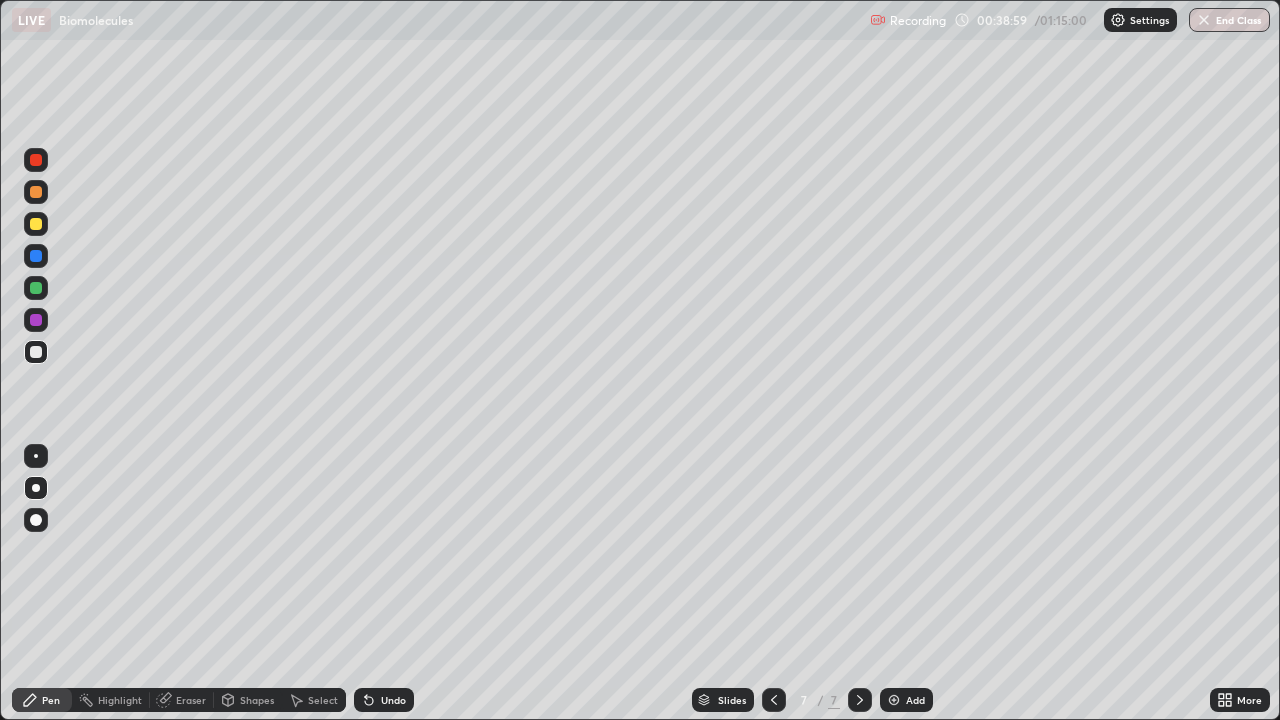 click at bounding box center (36, 224) 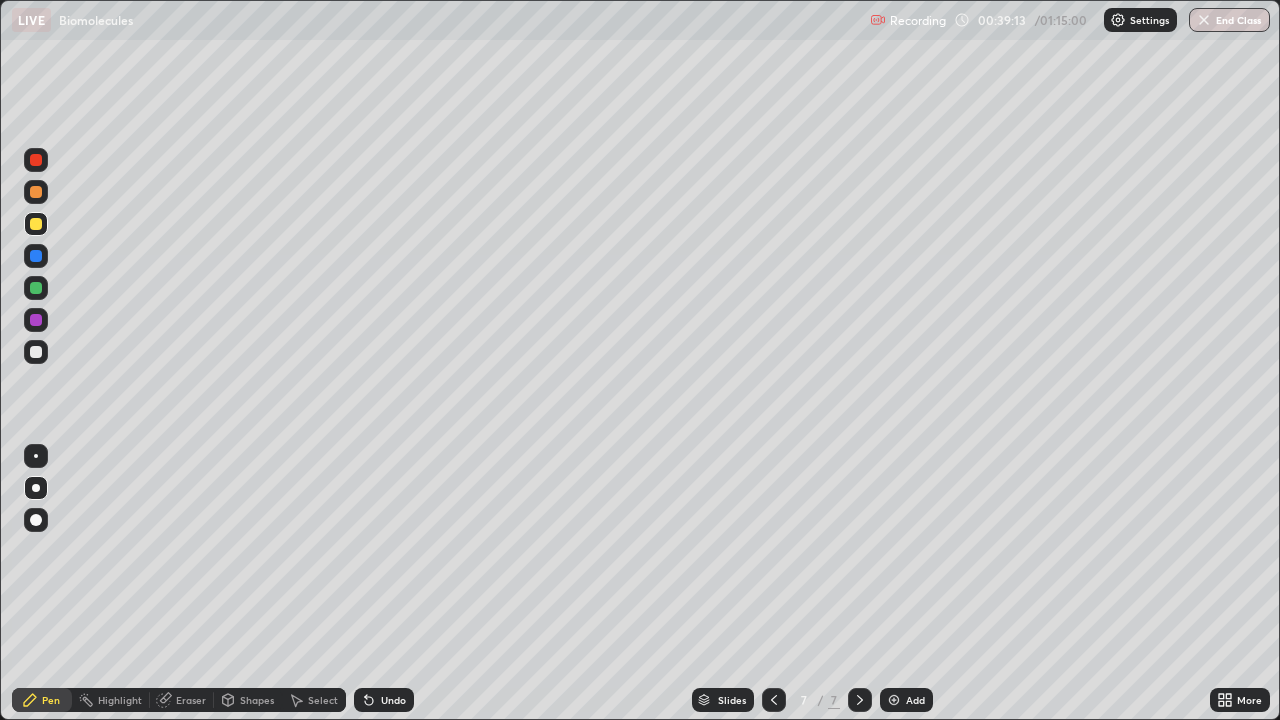 click at bounding box center (36, 192) 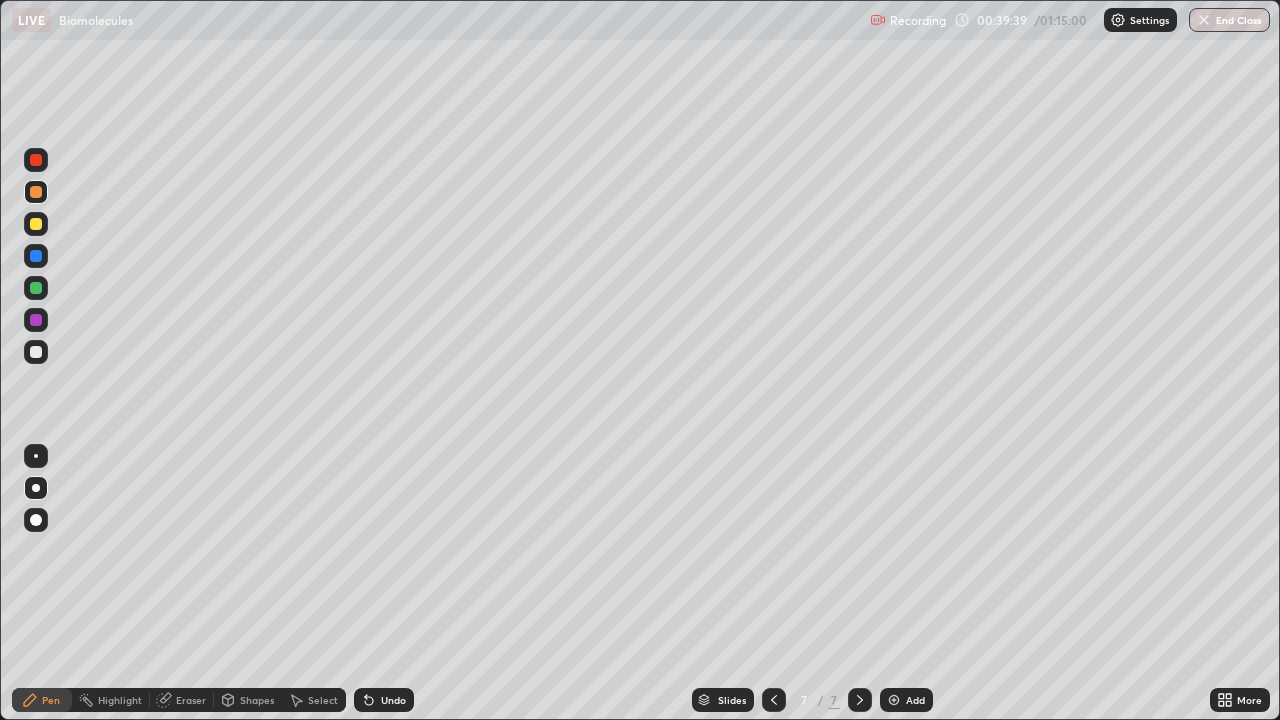 click at bounding box center [36, 224] 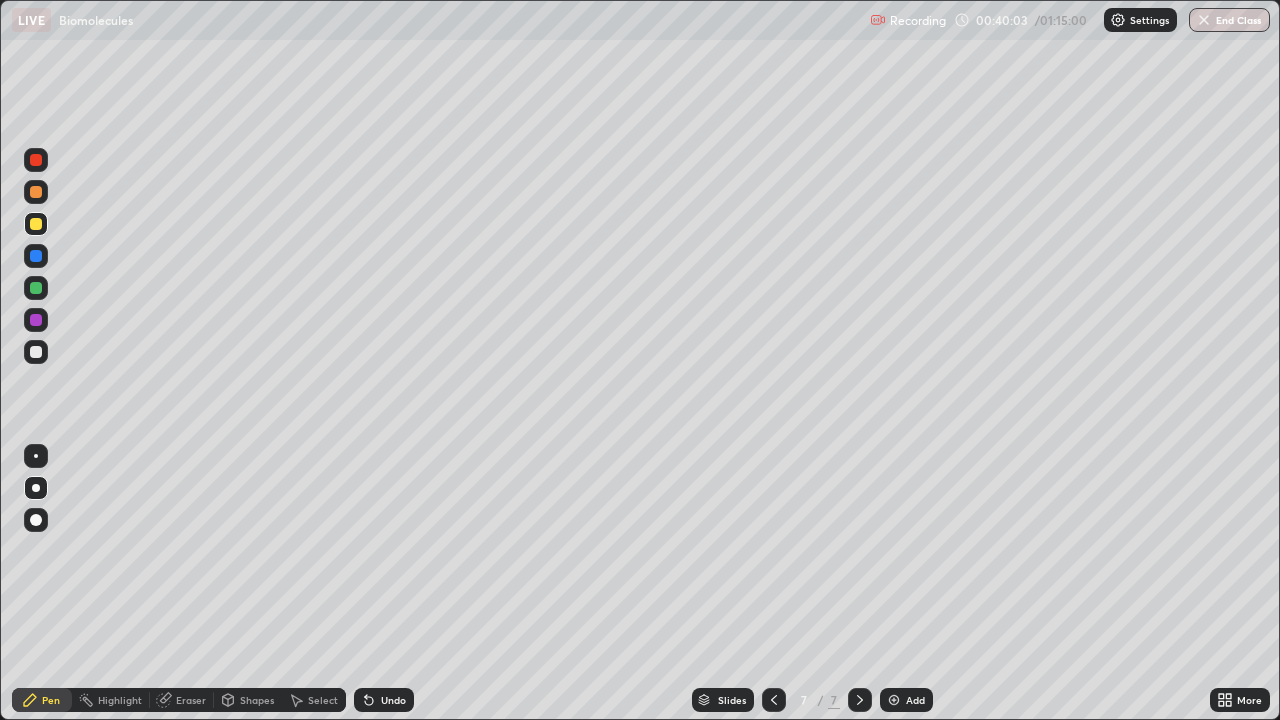 click at bounding box center (36, 192) 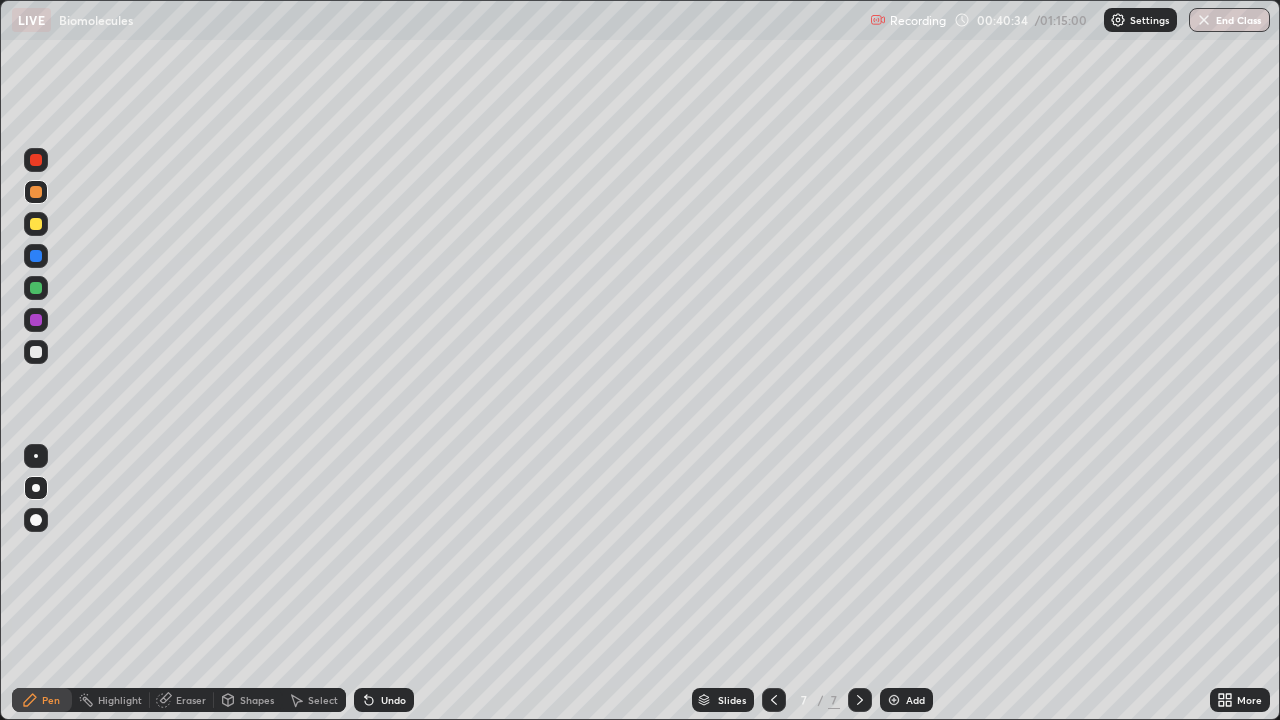 click on "Eraser" at bounding box center (191, 700) 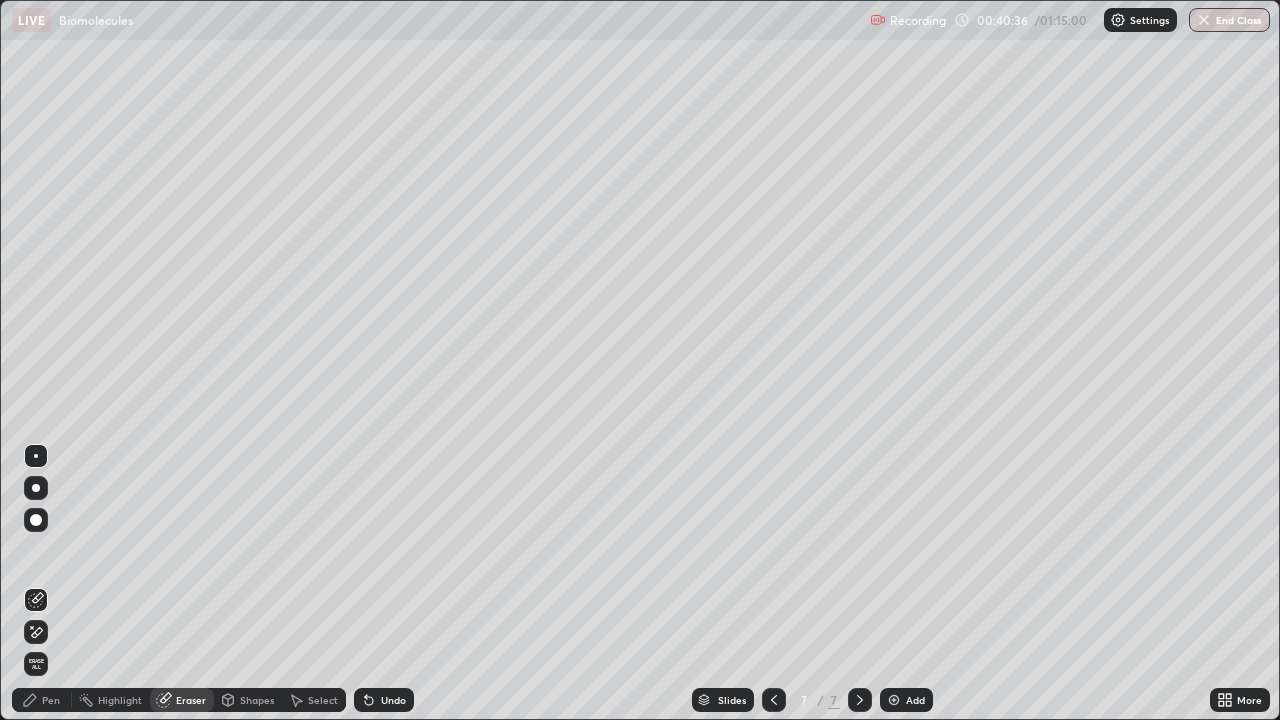 click on "Pen" at bounding box center (51, 700) 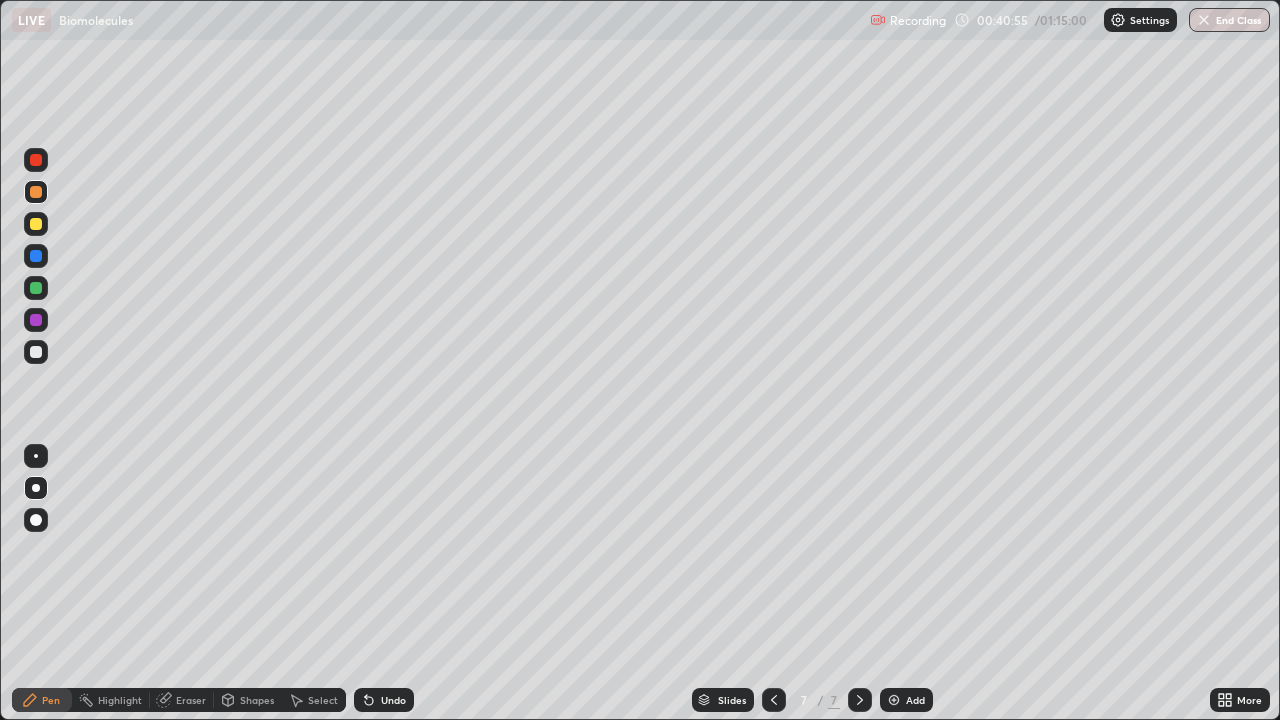 click at bounding box center [36, 352] 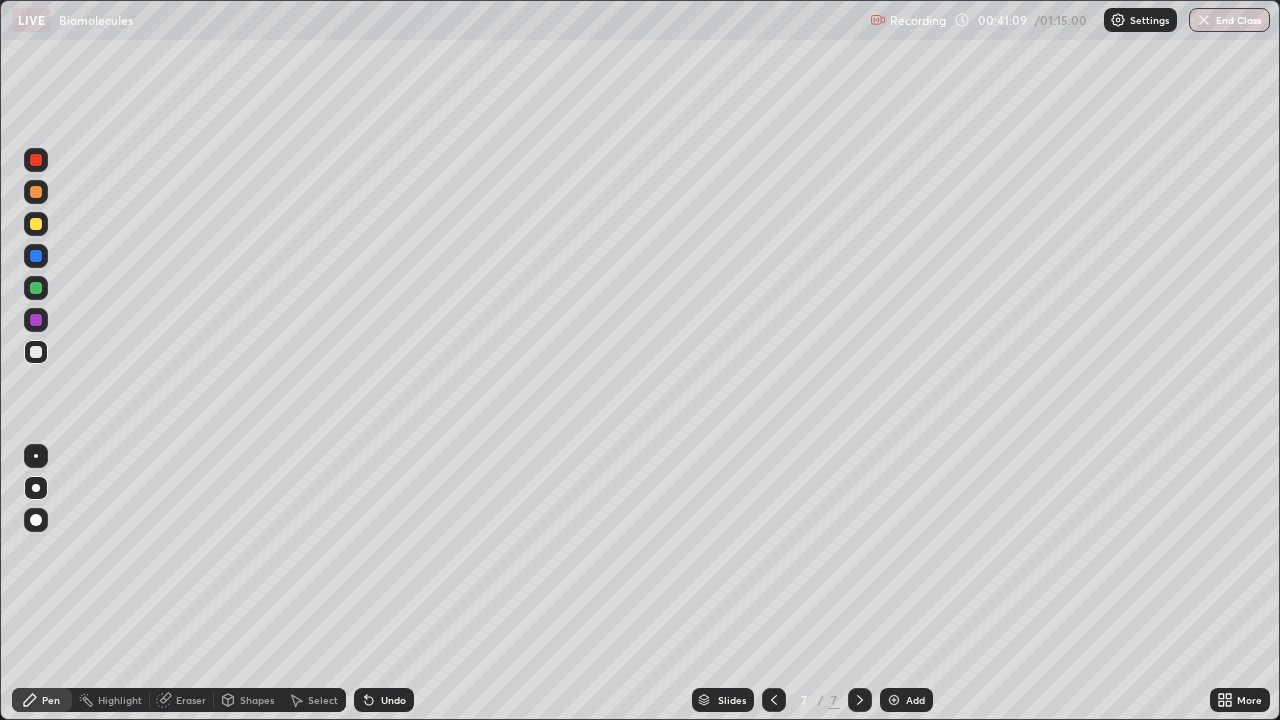click at bounding box center (36, 192) 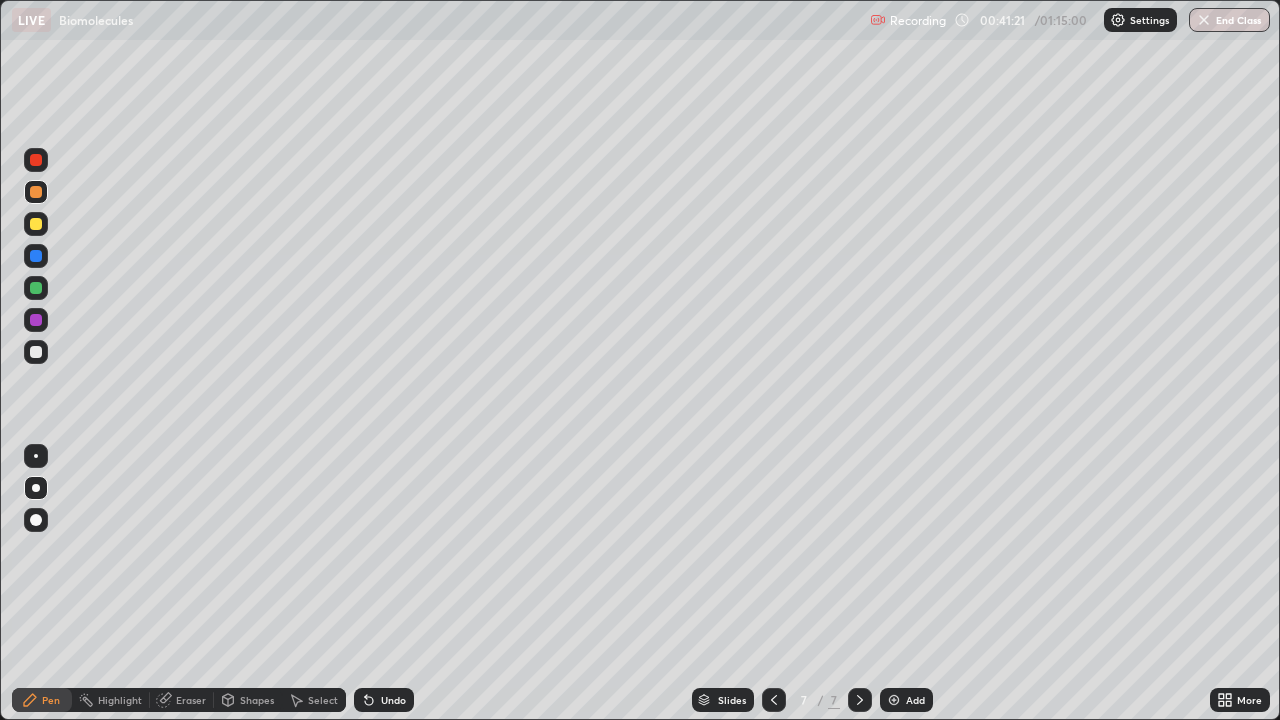 click at bounding box center [36, 352] 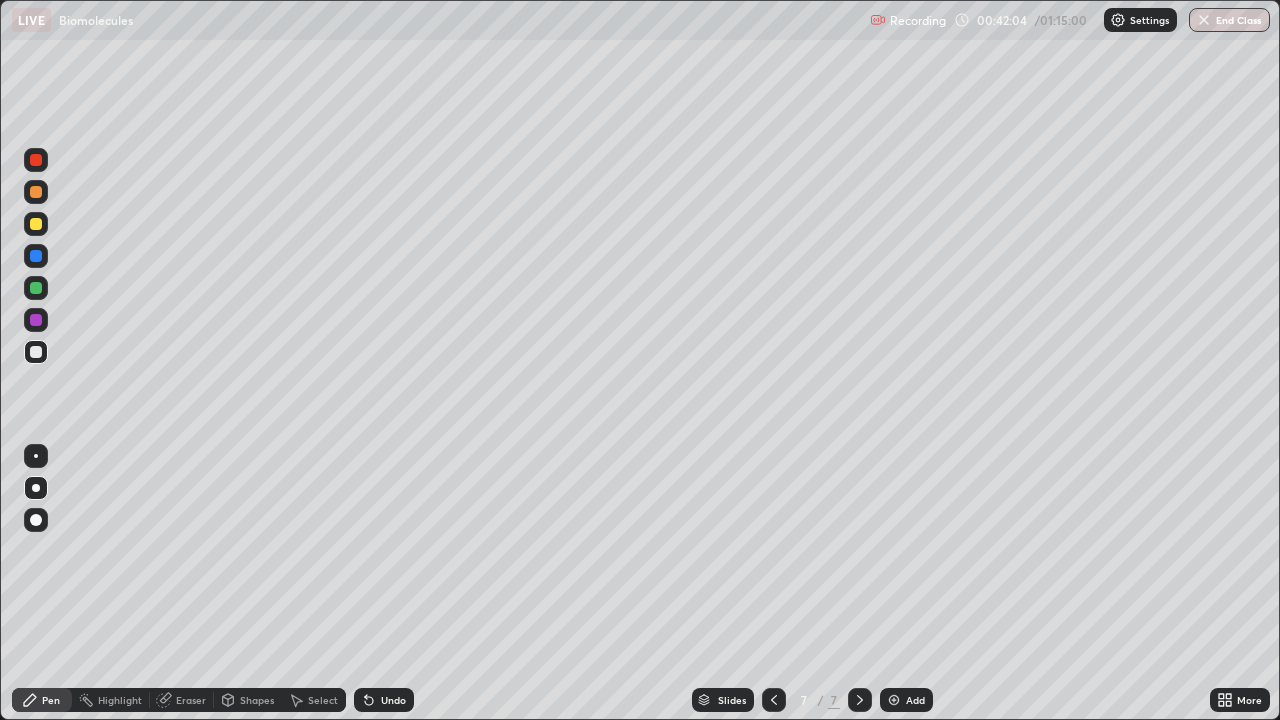 click at bounding box center [36, 352] 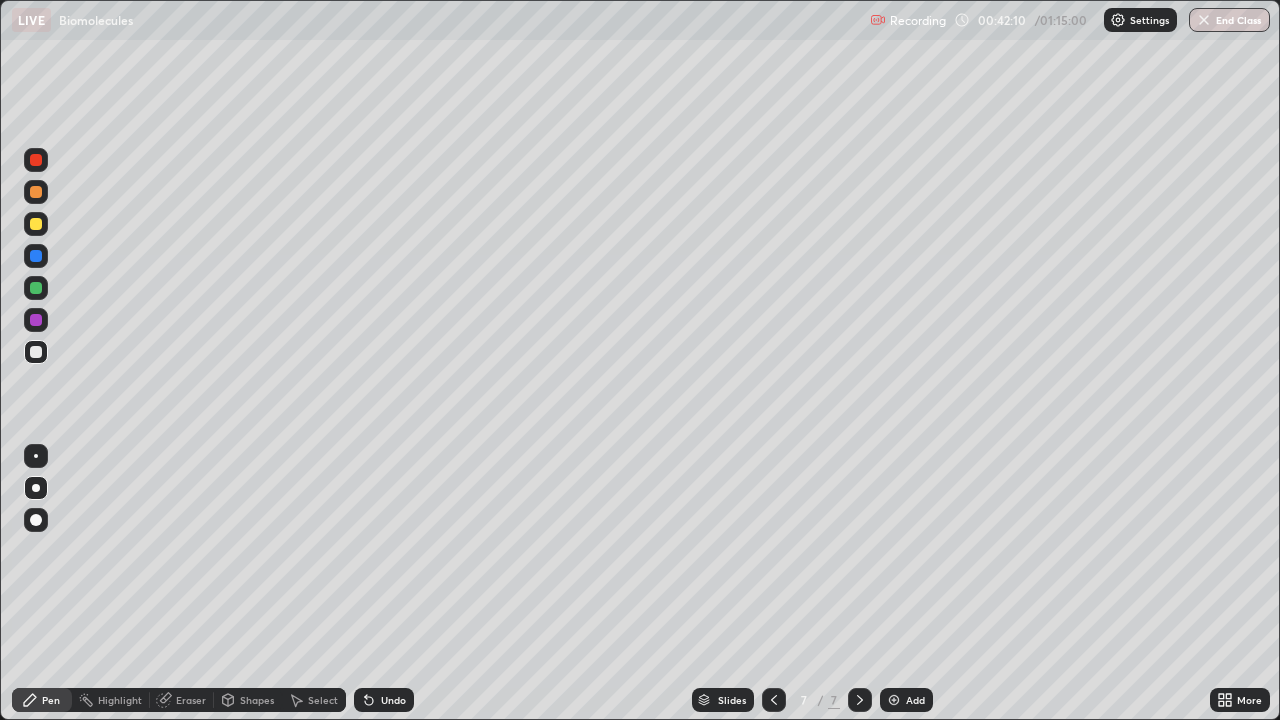 click at bounding box center [36, 192] 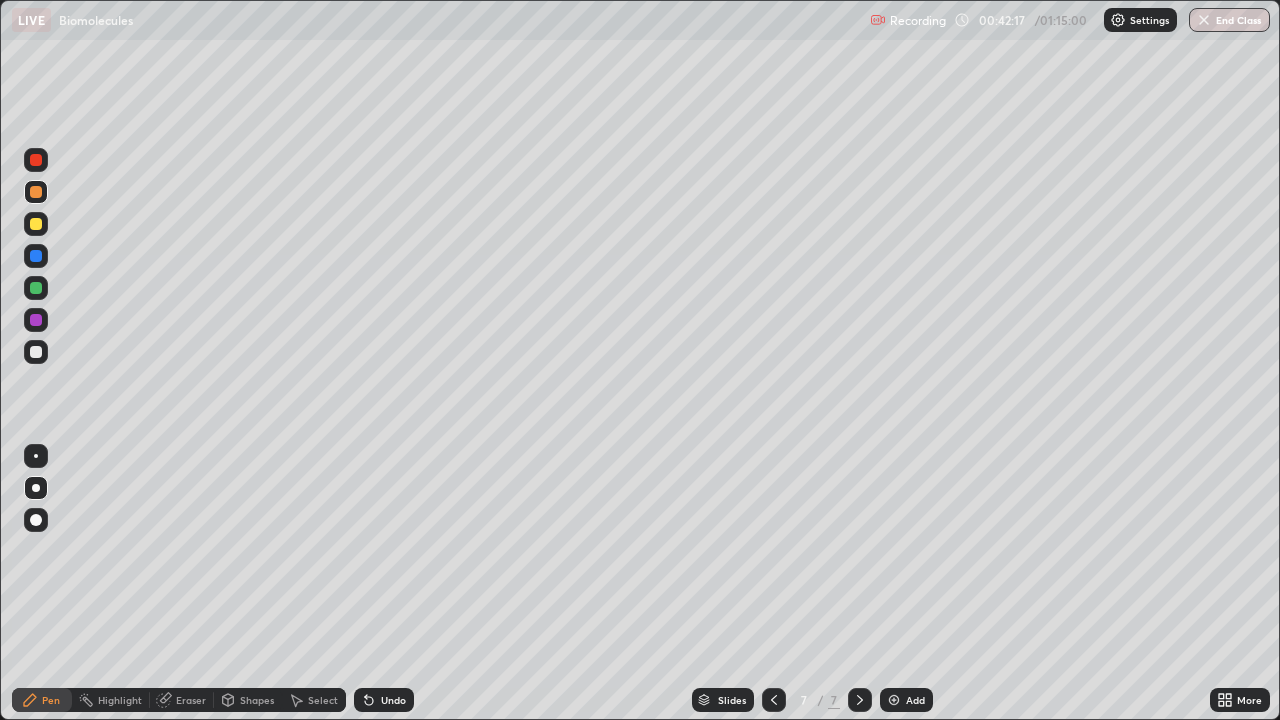 click at bounding box center [36, 352] 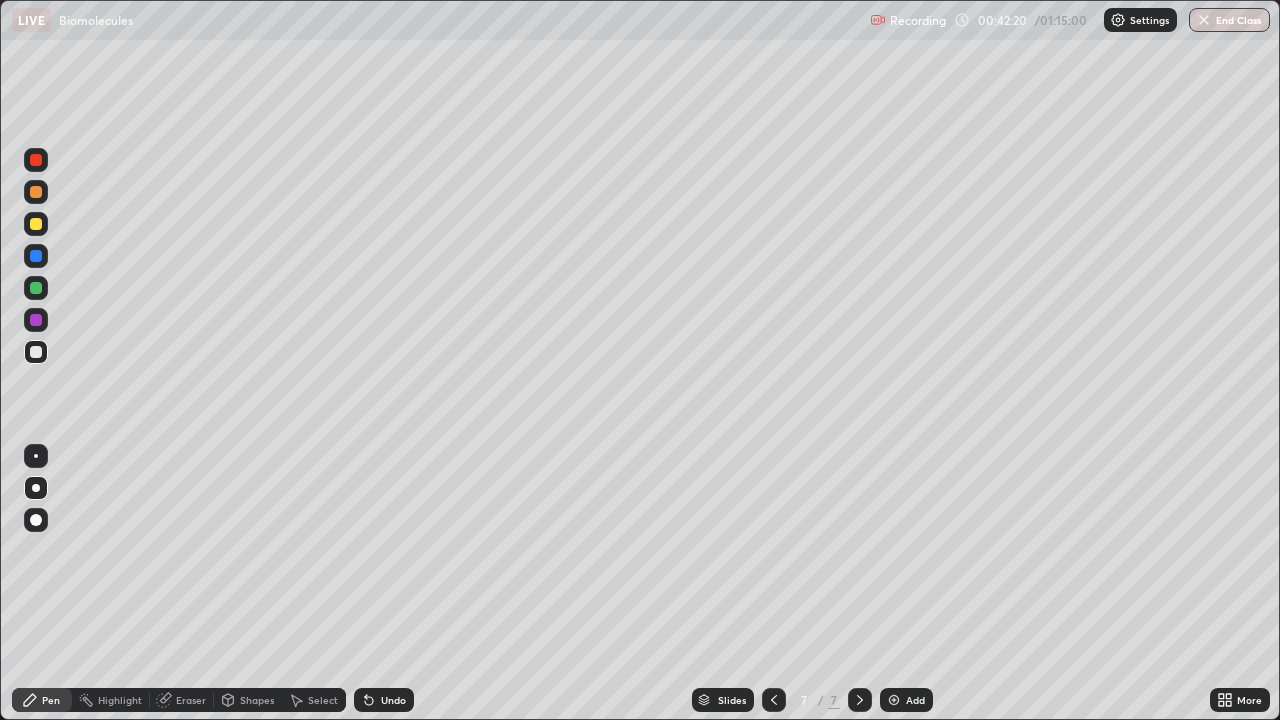 click on "Eraser" at bounding box center (191, 700) 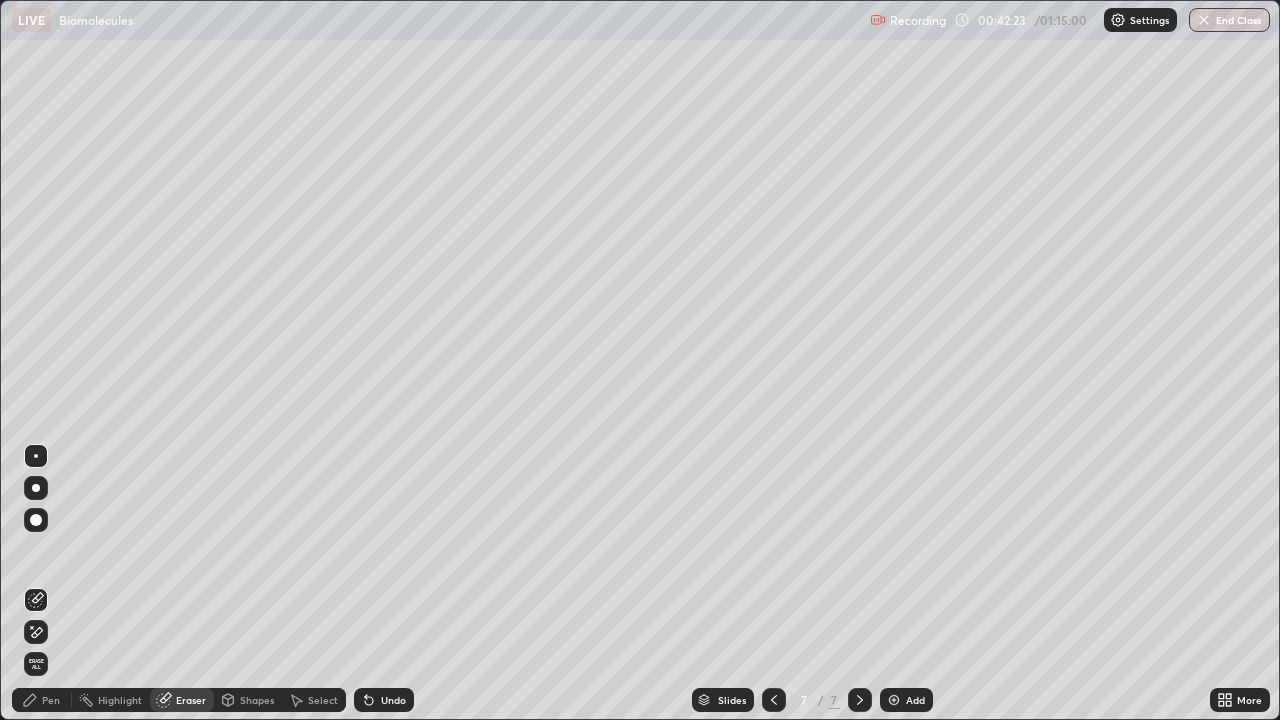 click on "Pen" at bounding box center (51, 700) 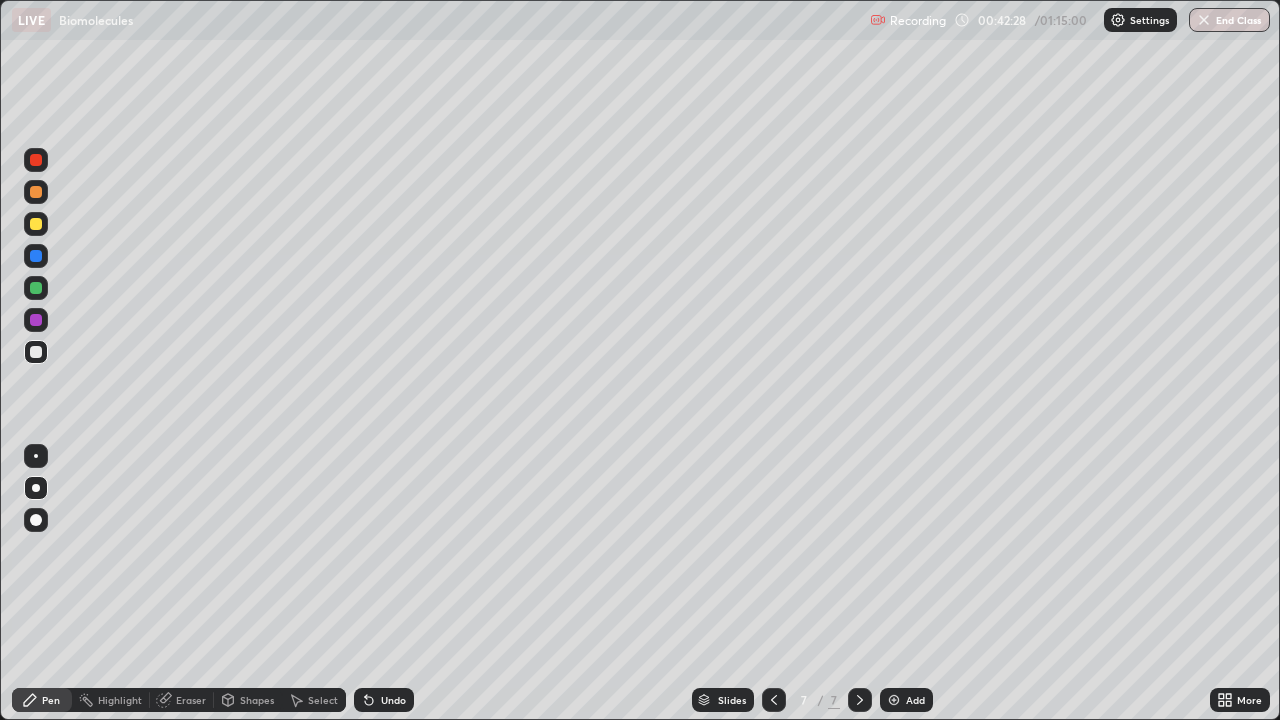 click at bounding box center [36, 192] 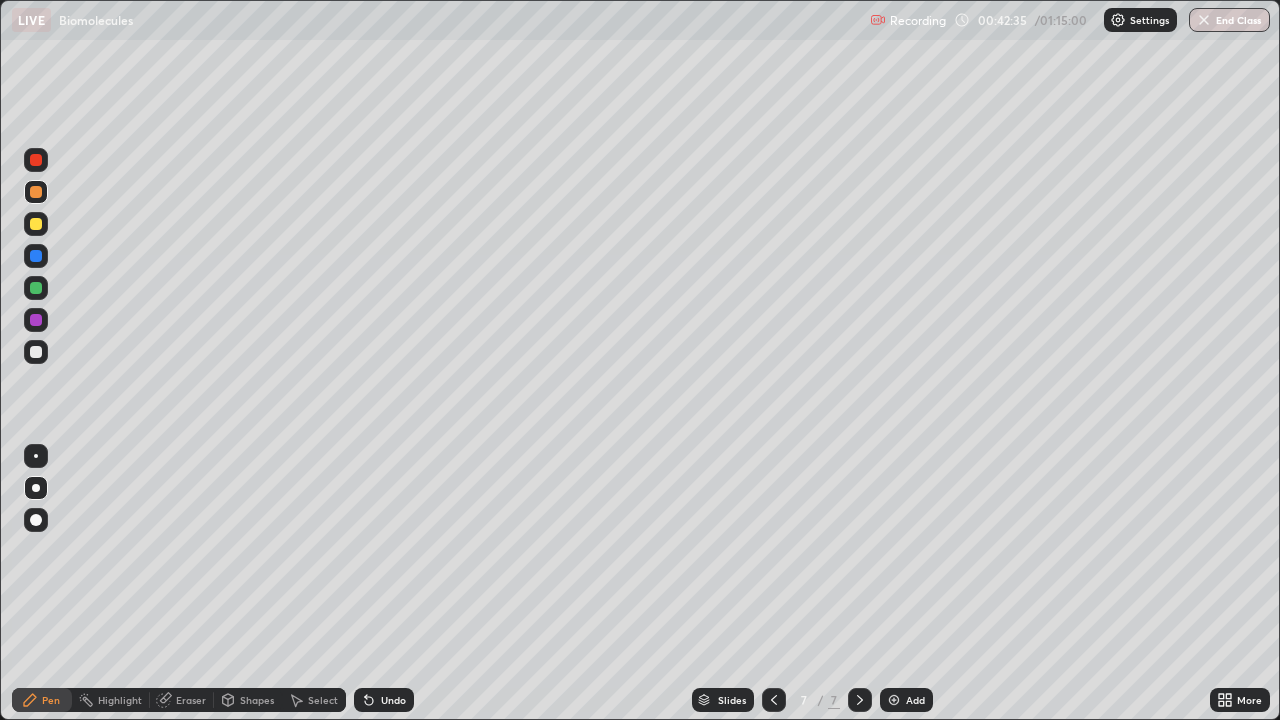 click at bounding box center [36, 352] 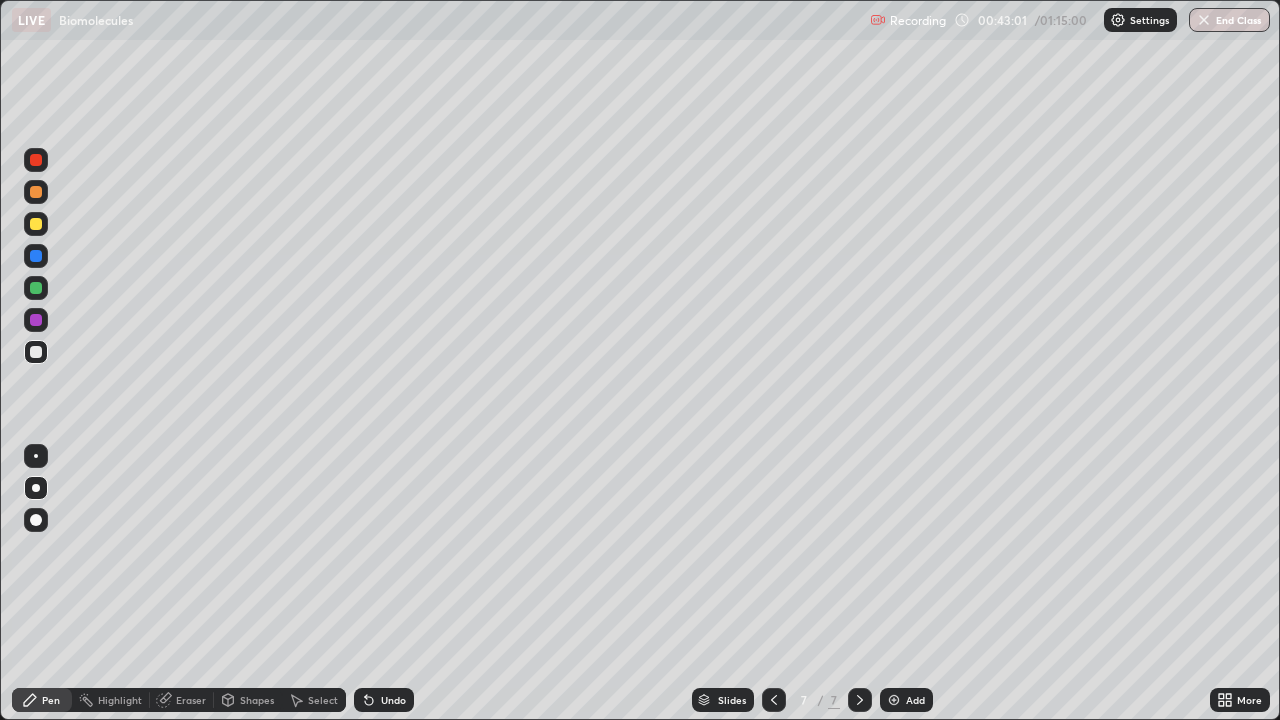 click at bounding box center (36, 288) 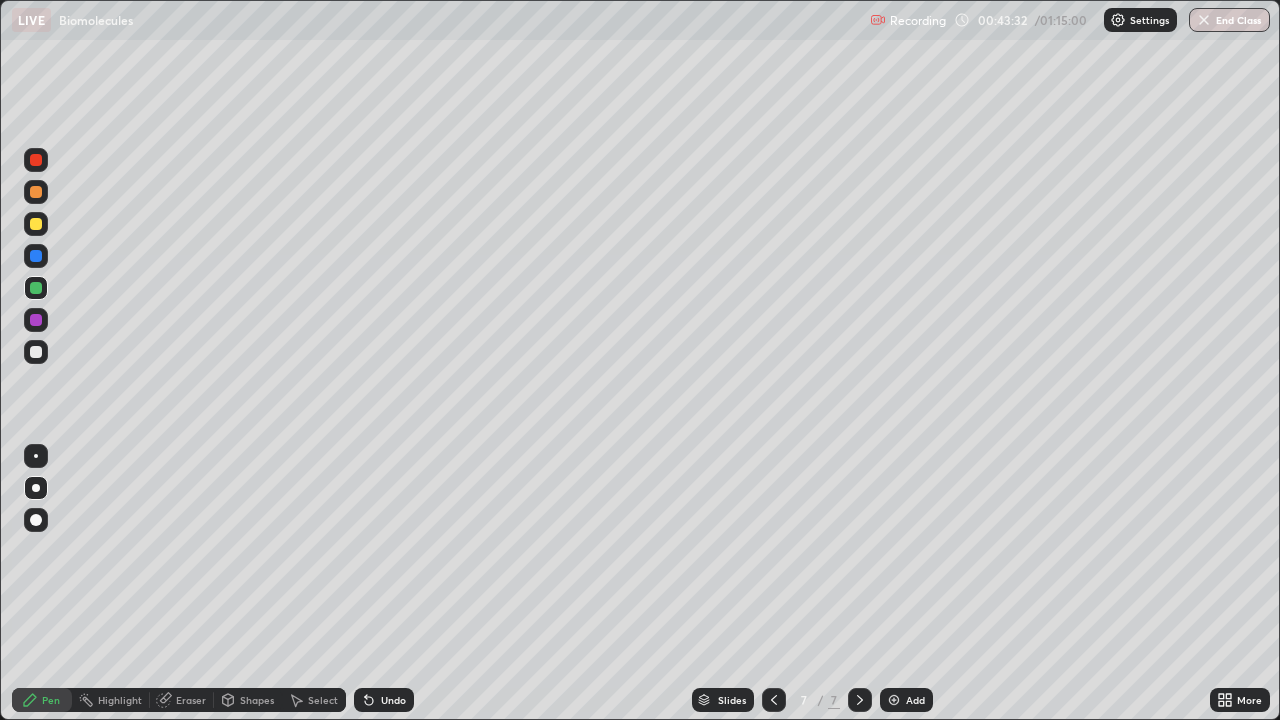 click at bounding box center [36, 320] 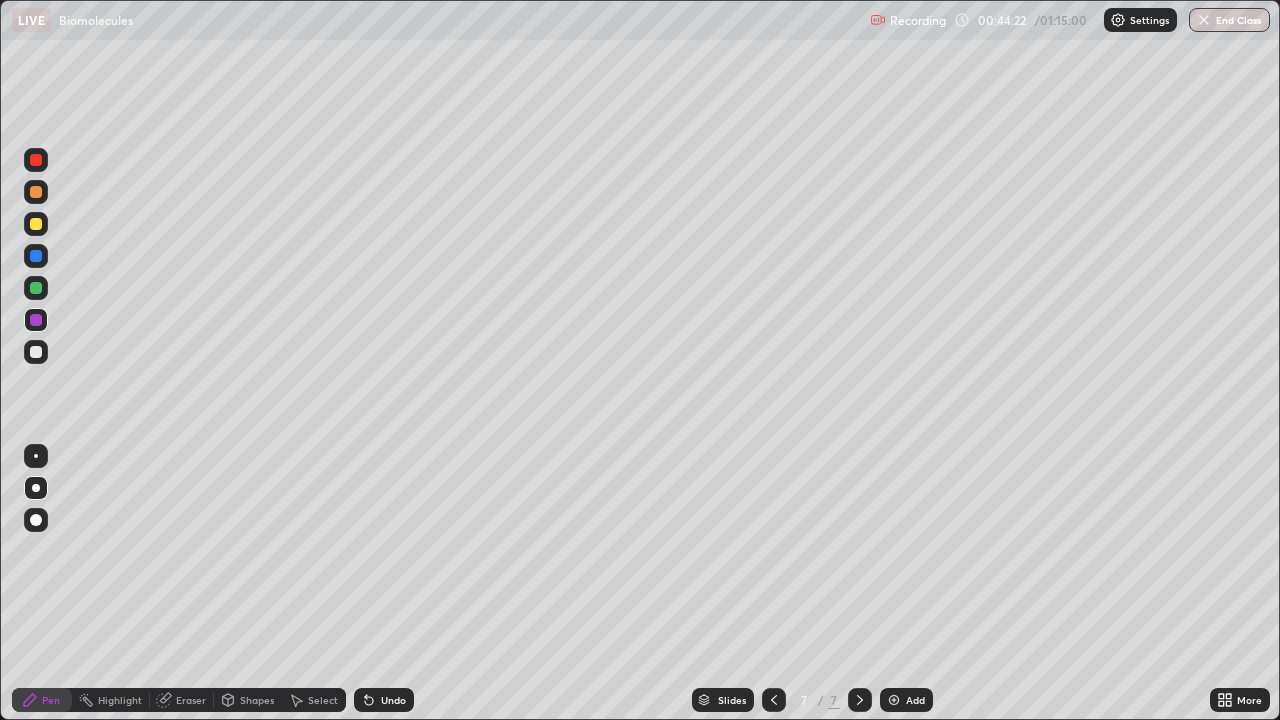 click at bounding box center (894, 700) 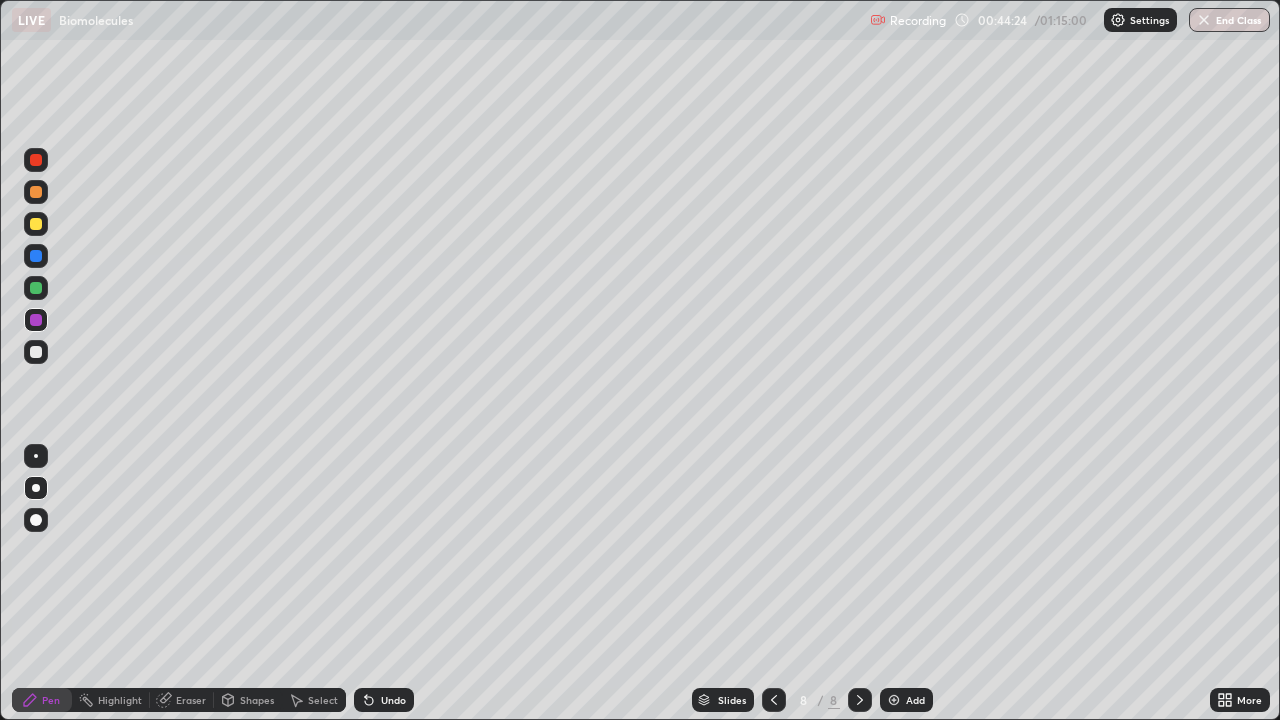 click at bounding box center [36, 352] 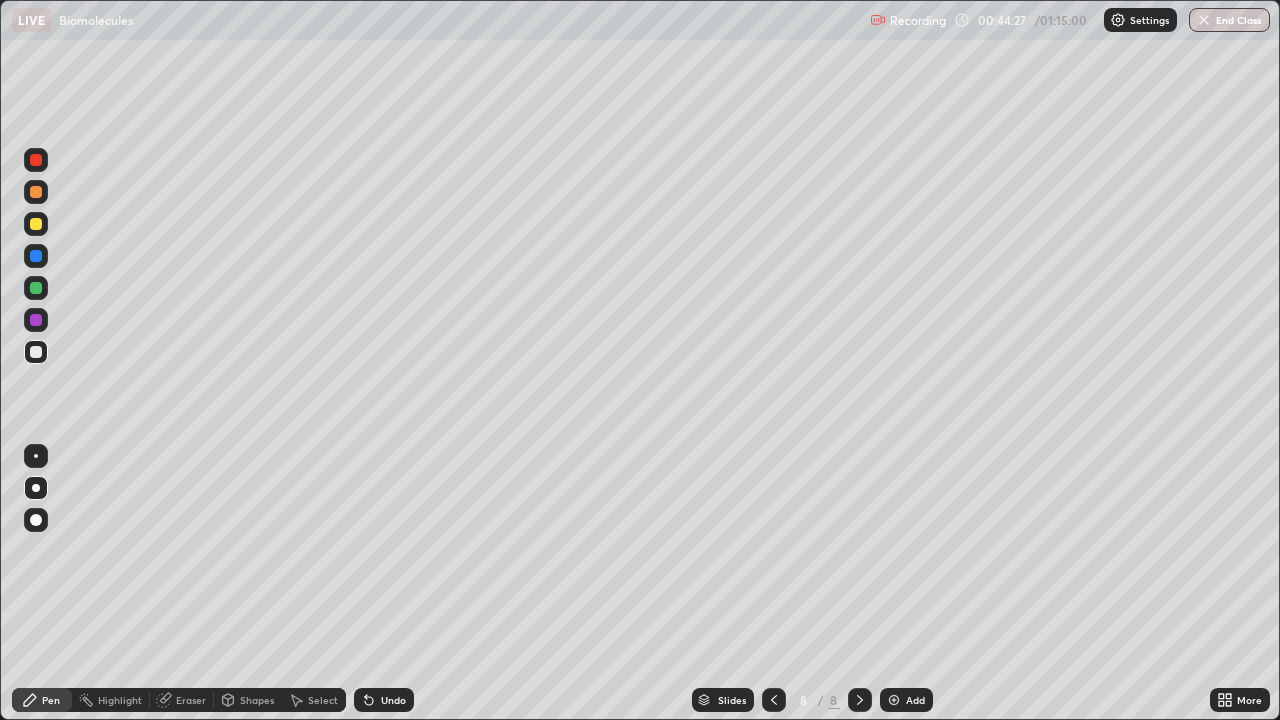 click at bounding box center (36, 192) 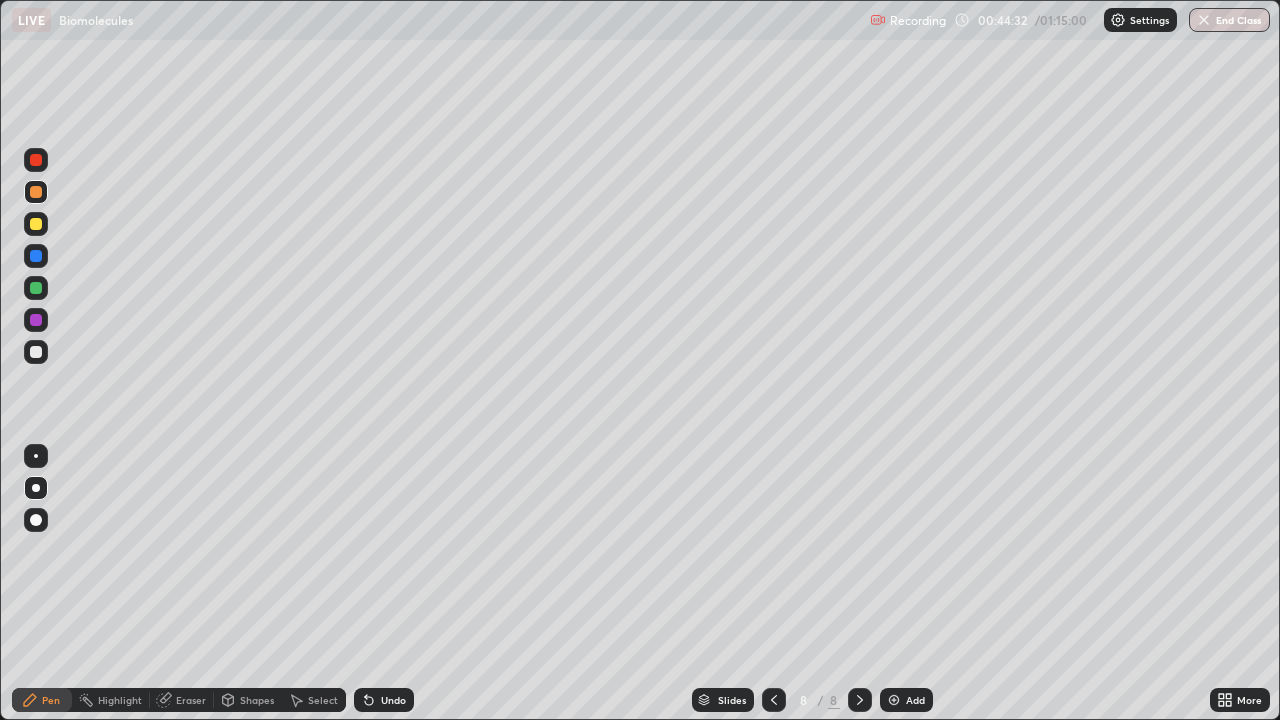 click at bounding box center [36, 352] 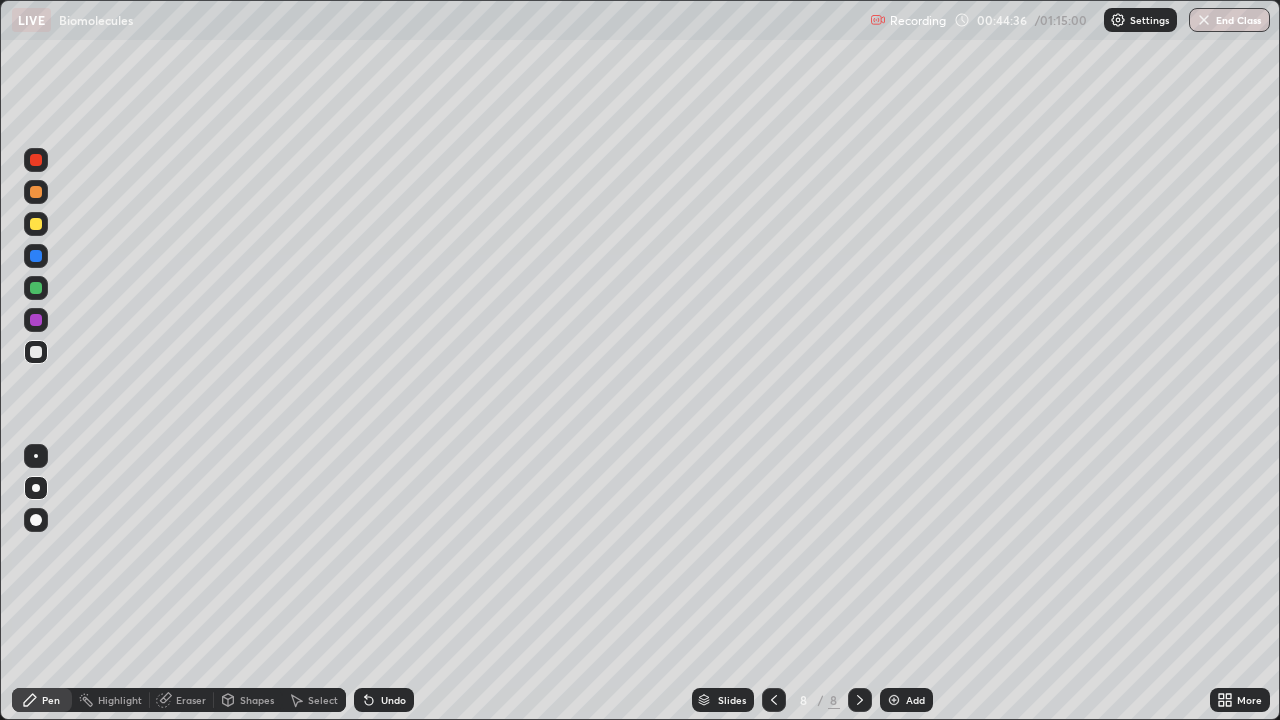 click at bounding box center (36, 352) 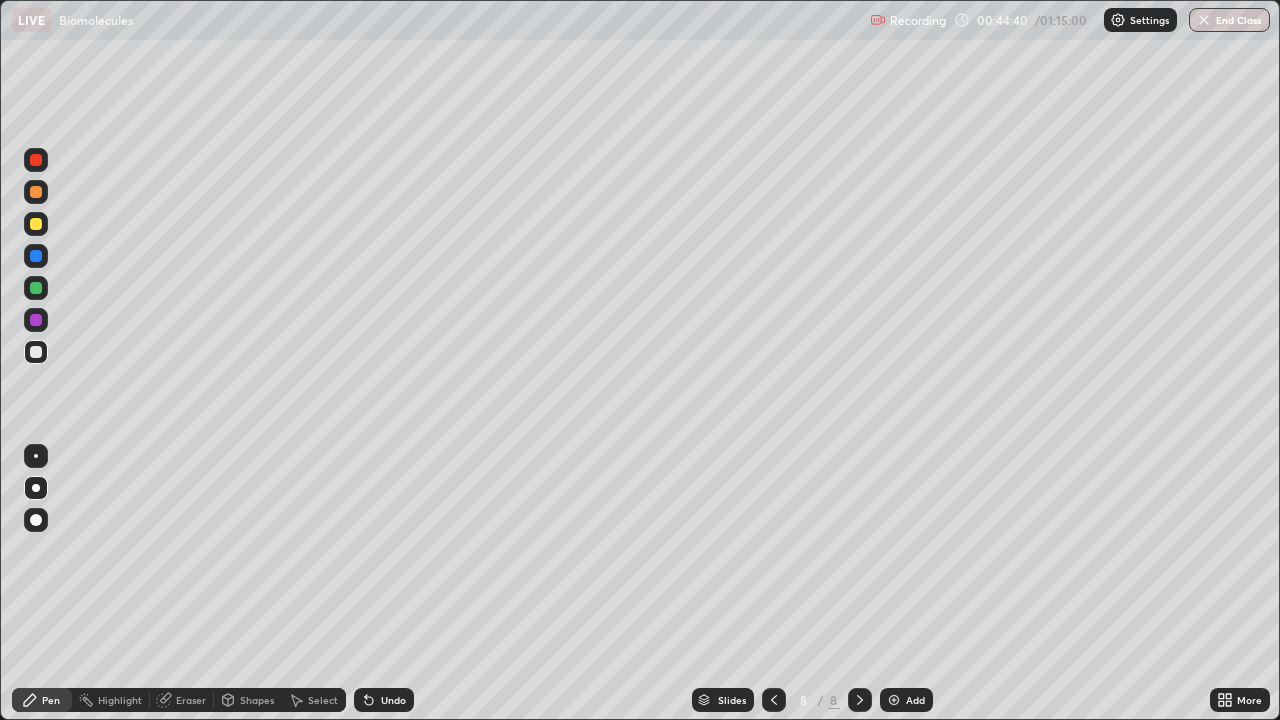 click at bounding box center [36, 192] 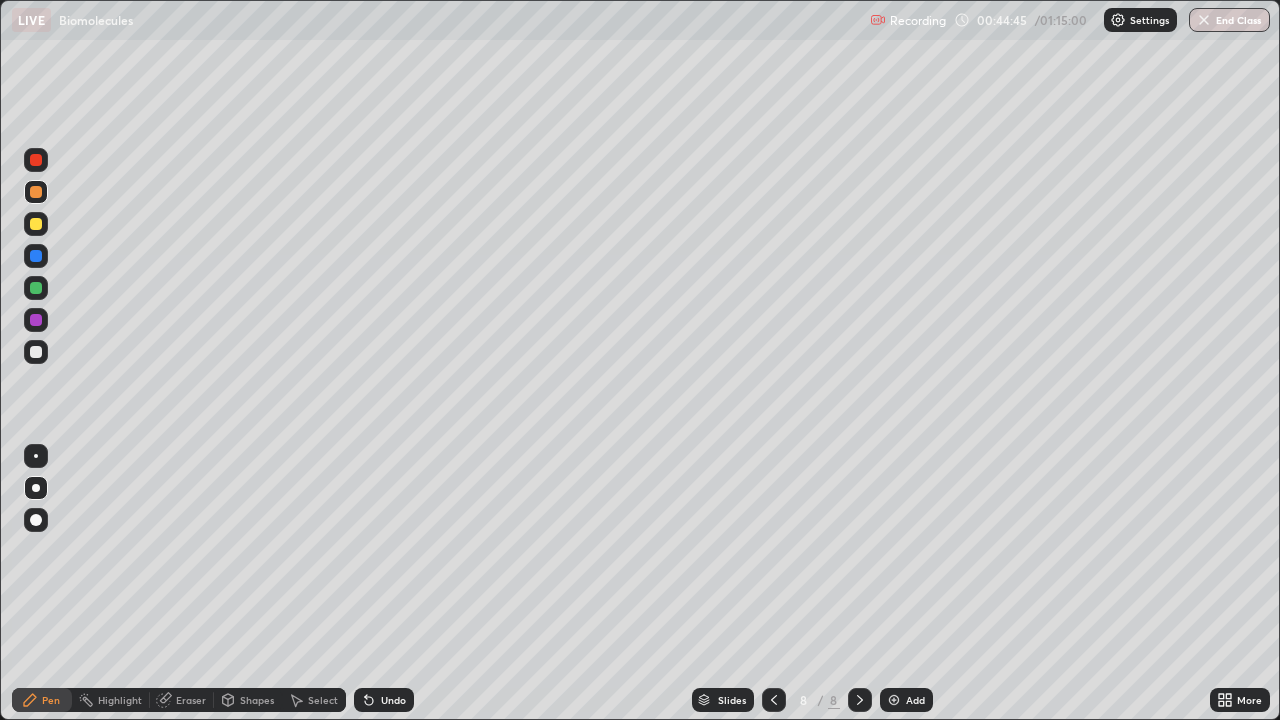click at bounding box center [36, 352] 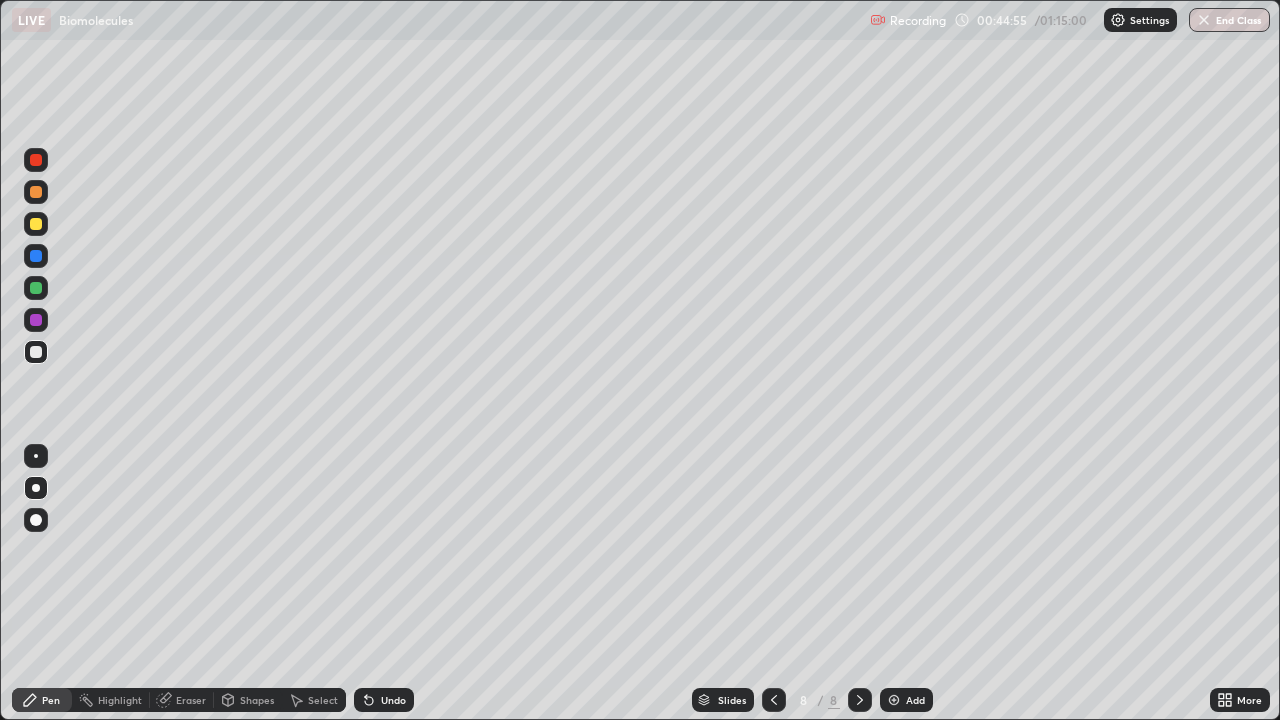 click at bounding box center (36, 224) 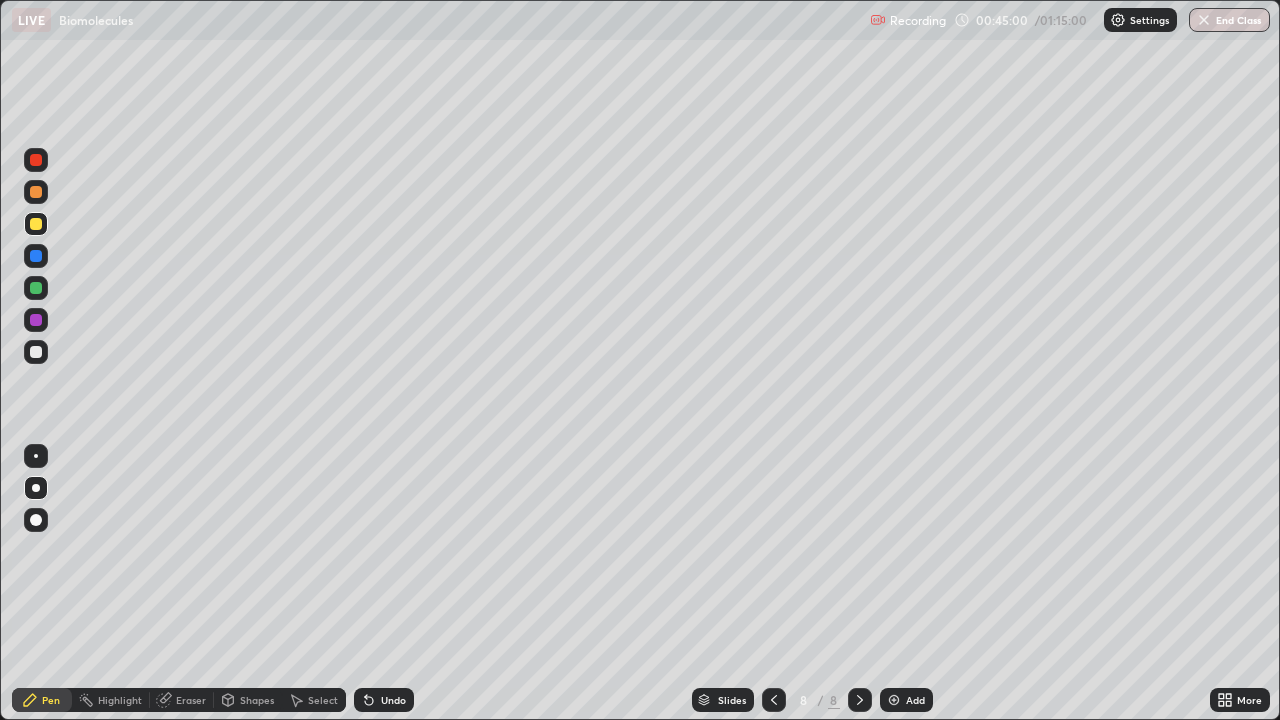 click at bounding box center [36, 352] 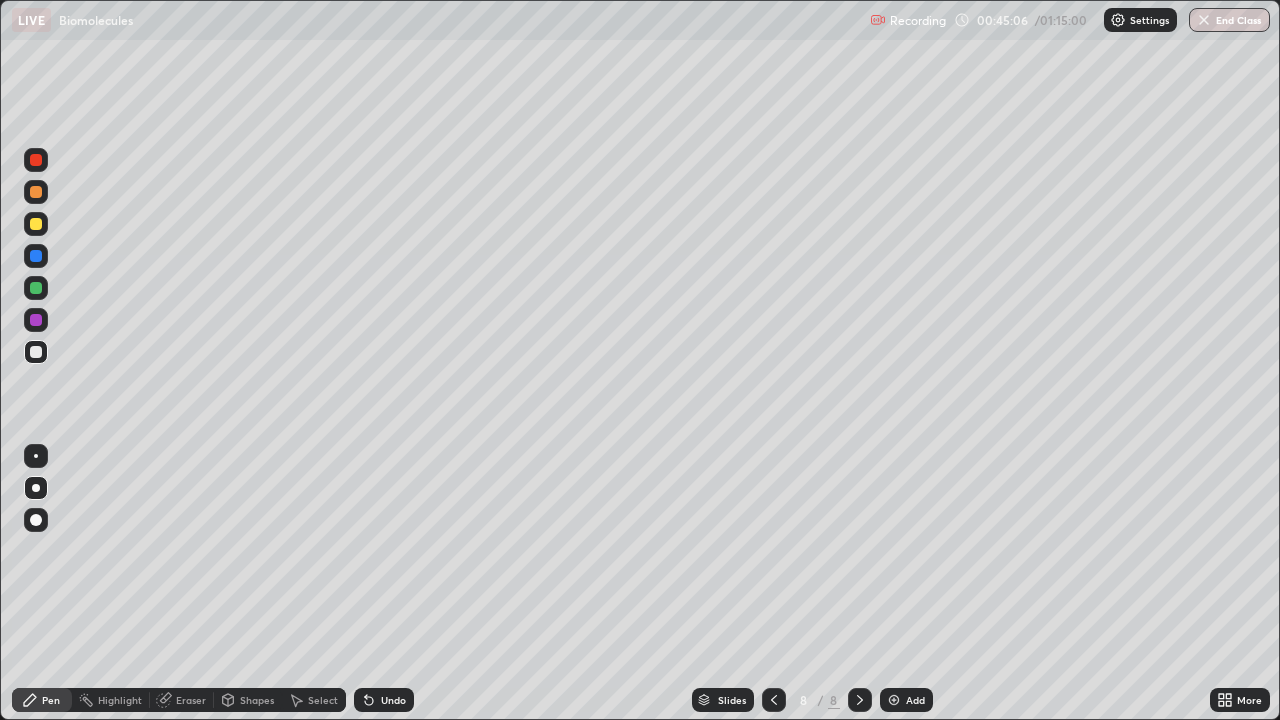 click at bounding box center [36, 192] 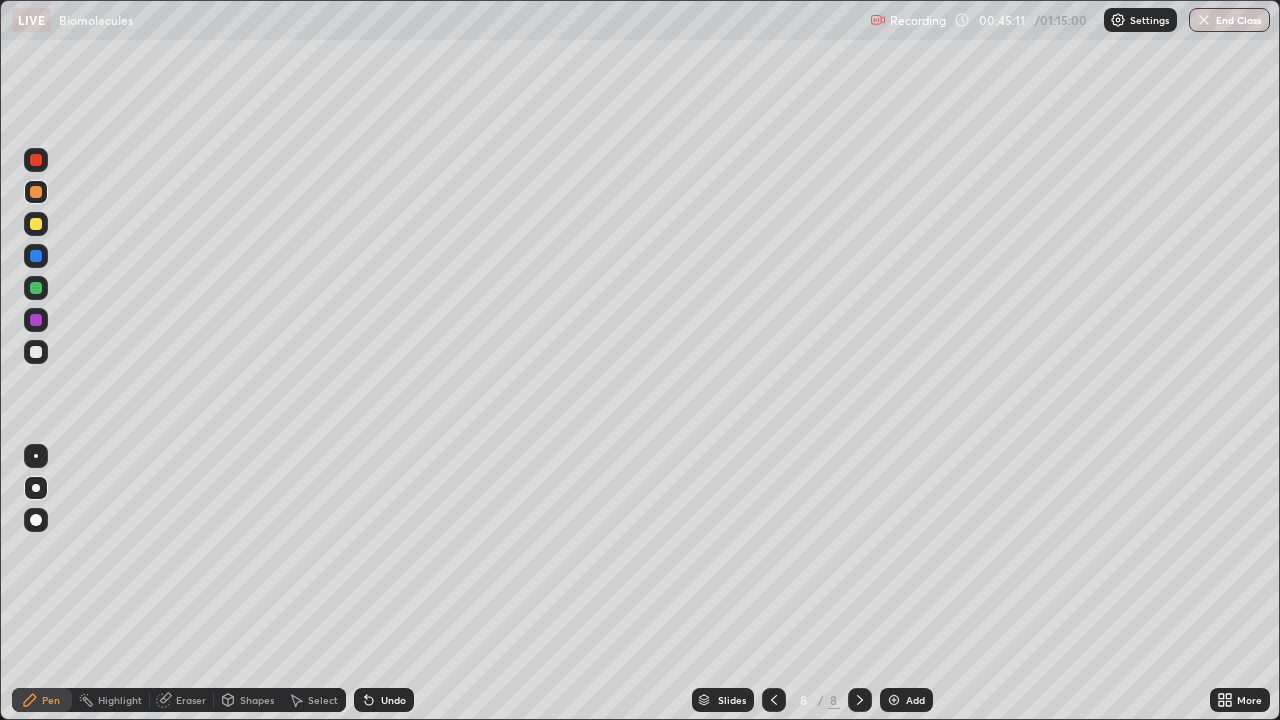 click at bounding box center (36, 352) 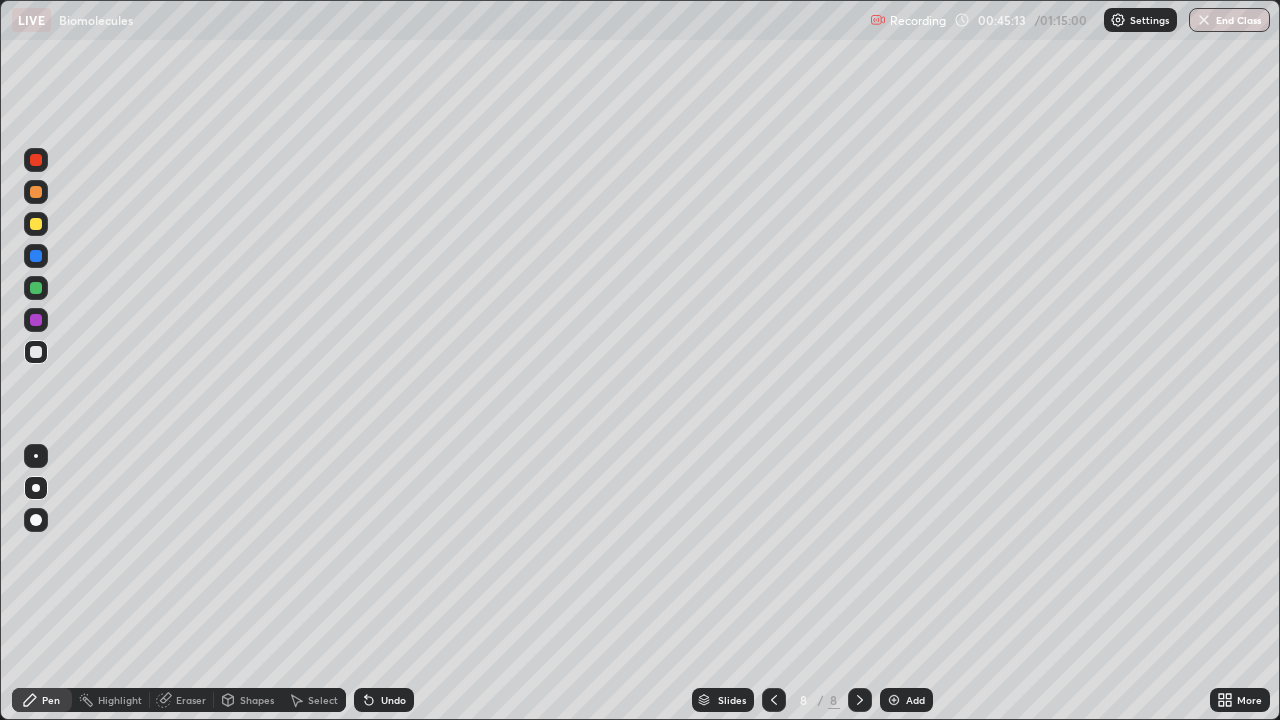 click at bounding box center [36, 160] 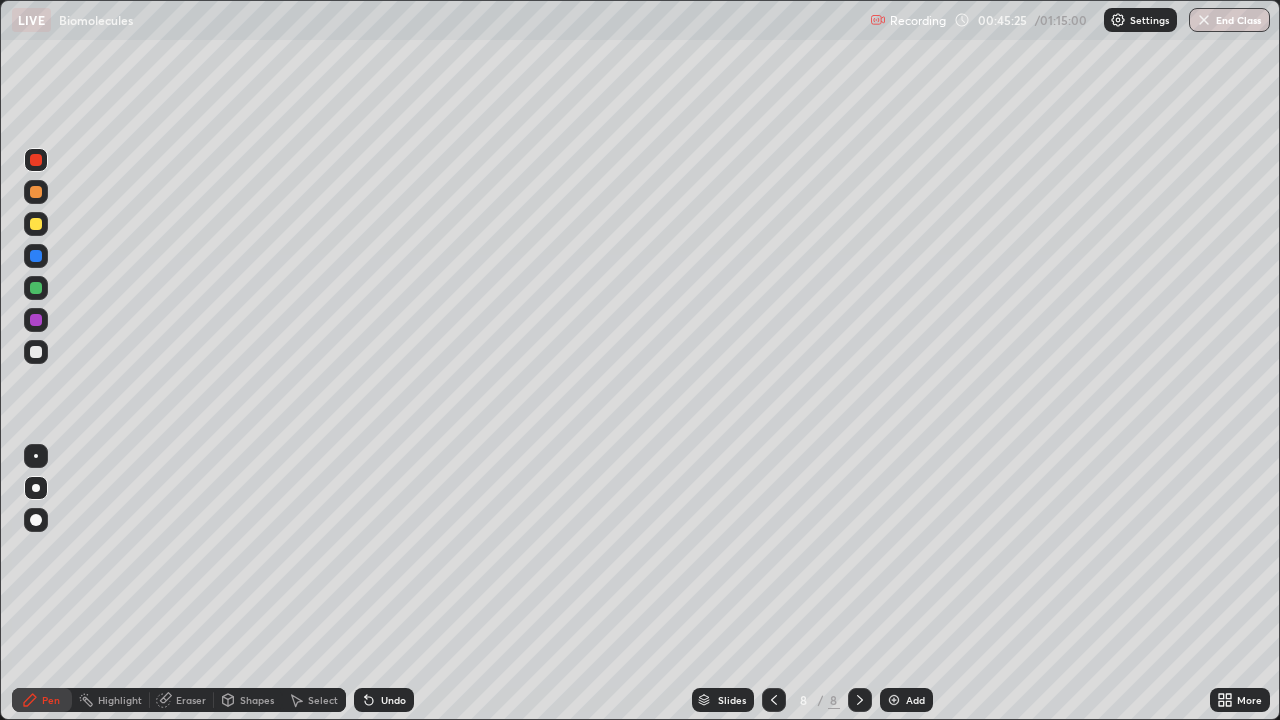 click at bounding box center [36, 224] 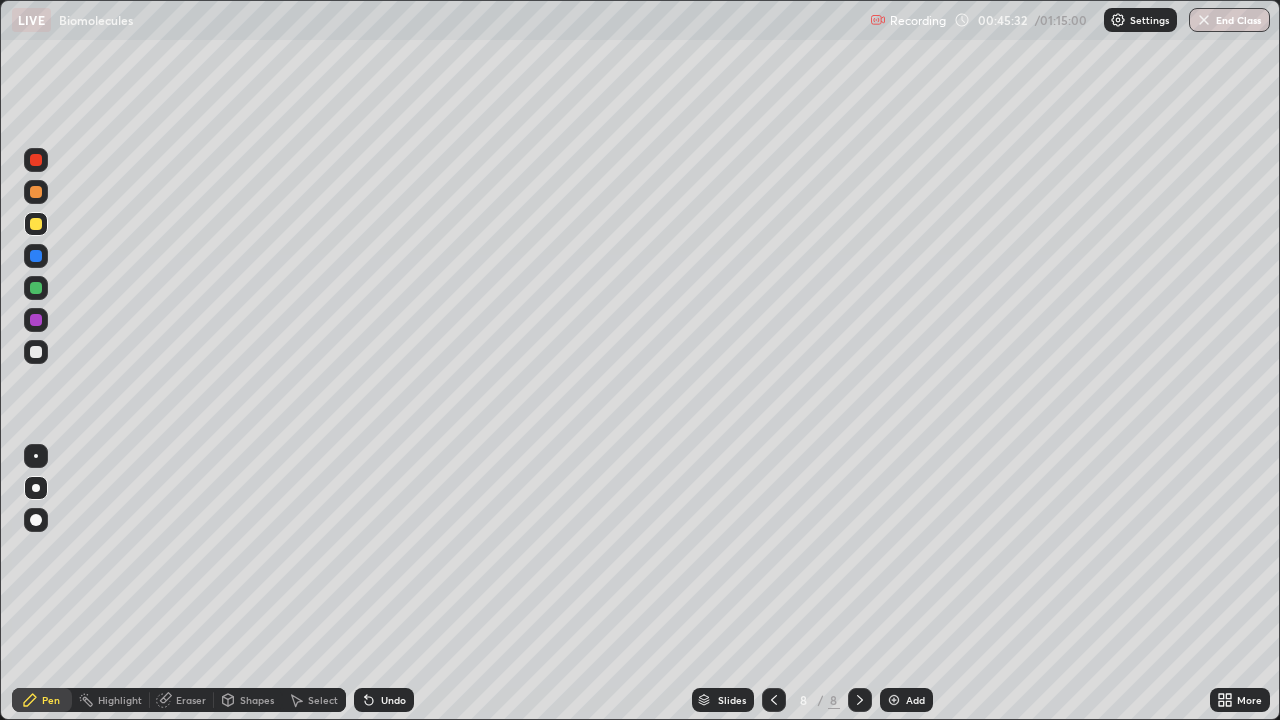 click at bounding box center [36, 192] 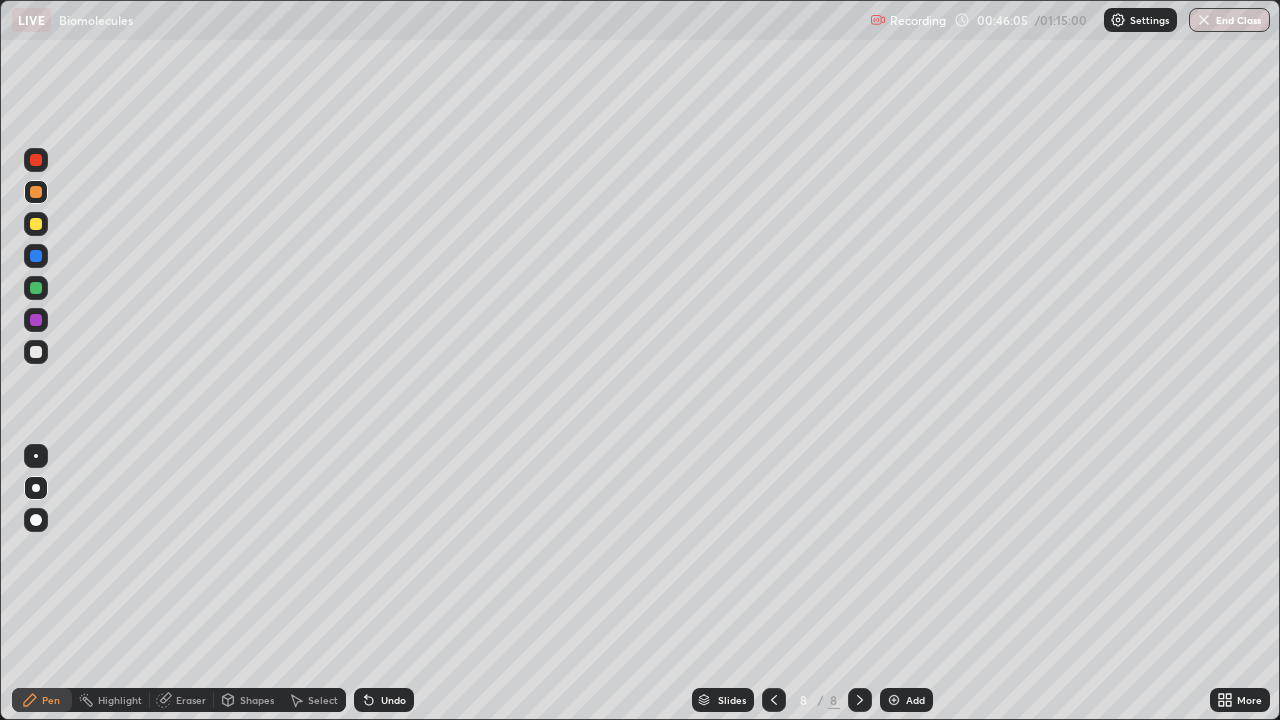 click on "Eraser" at bounding box center (191, 700) 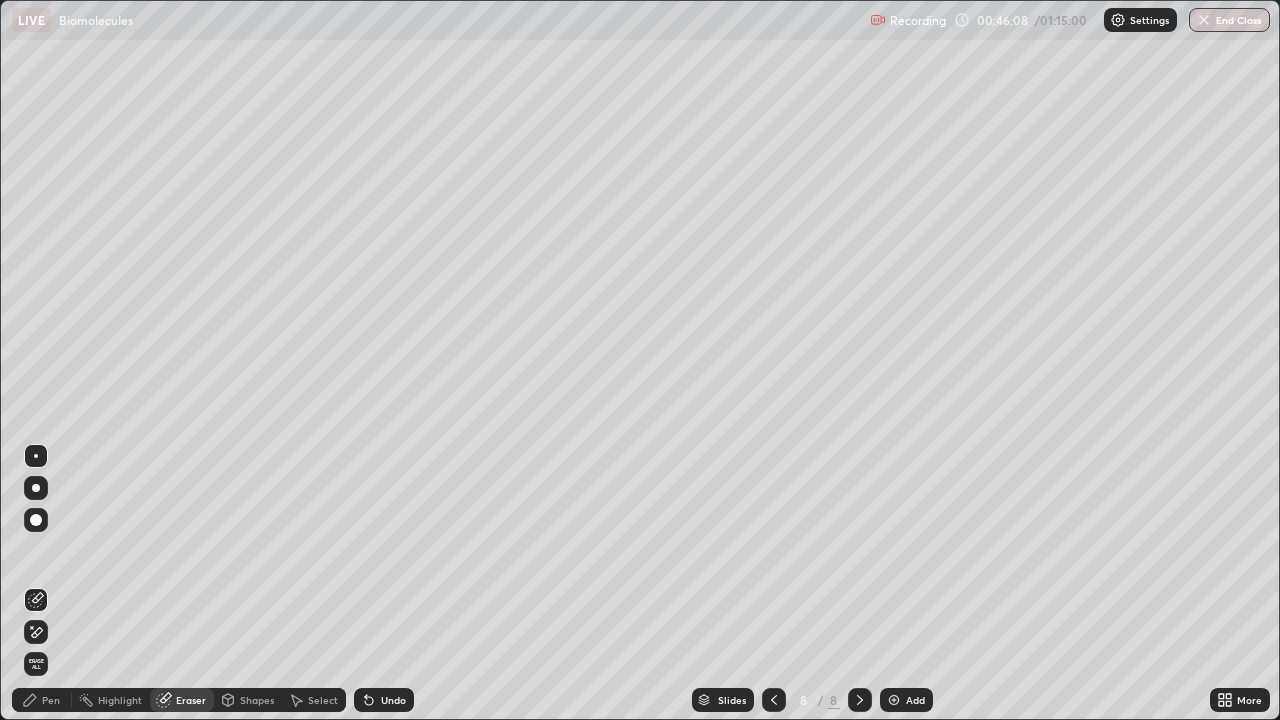 click on "Pen" at bounding box center [51, 700] 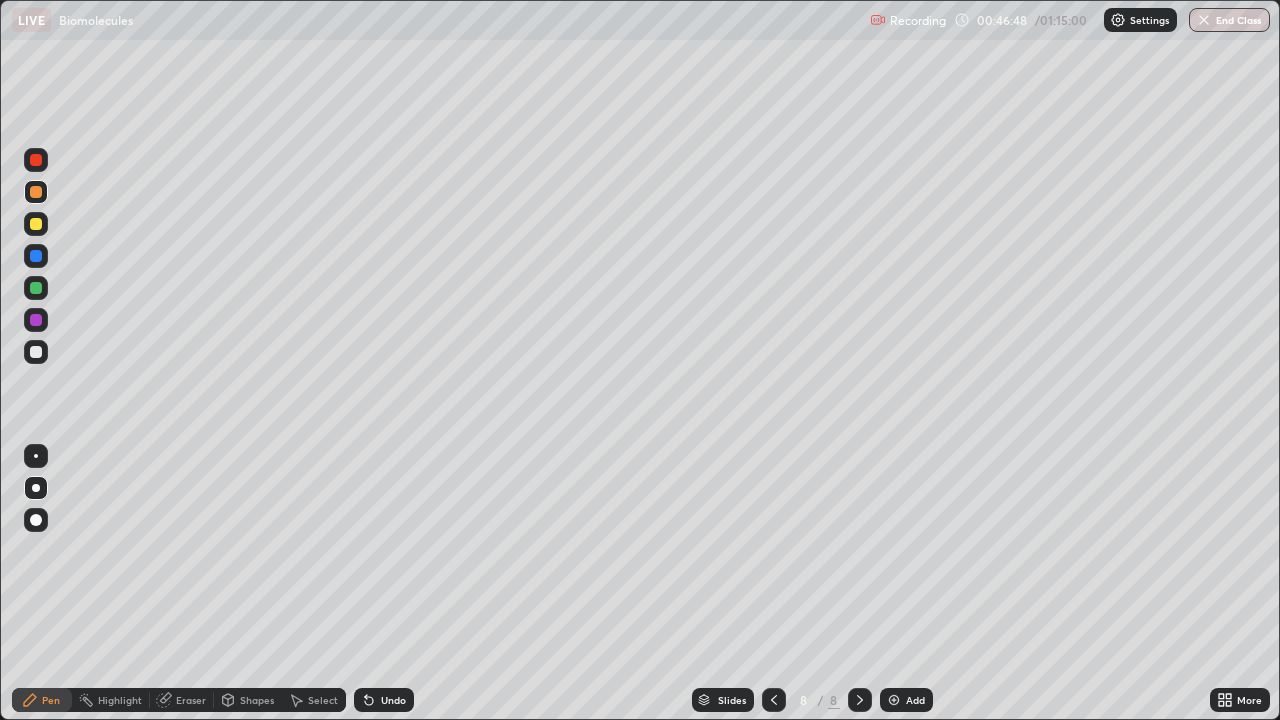 click at bounding box center (36, 352) 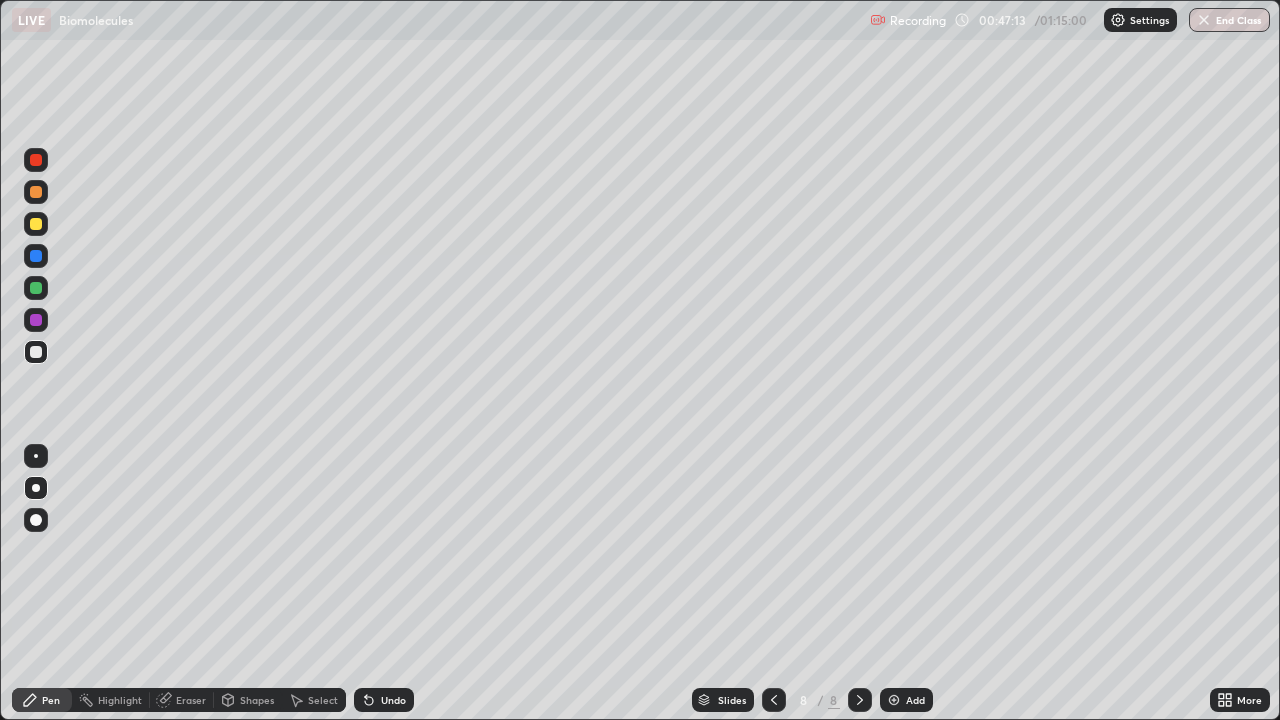 click at bounding box center [36, 192] 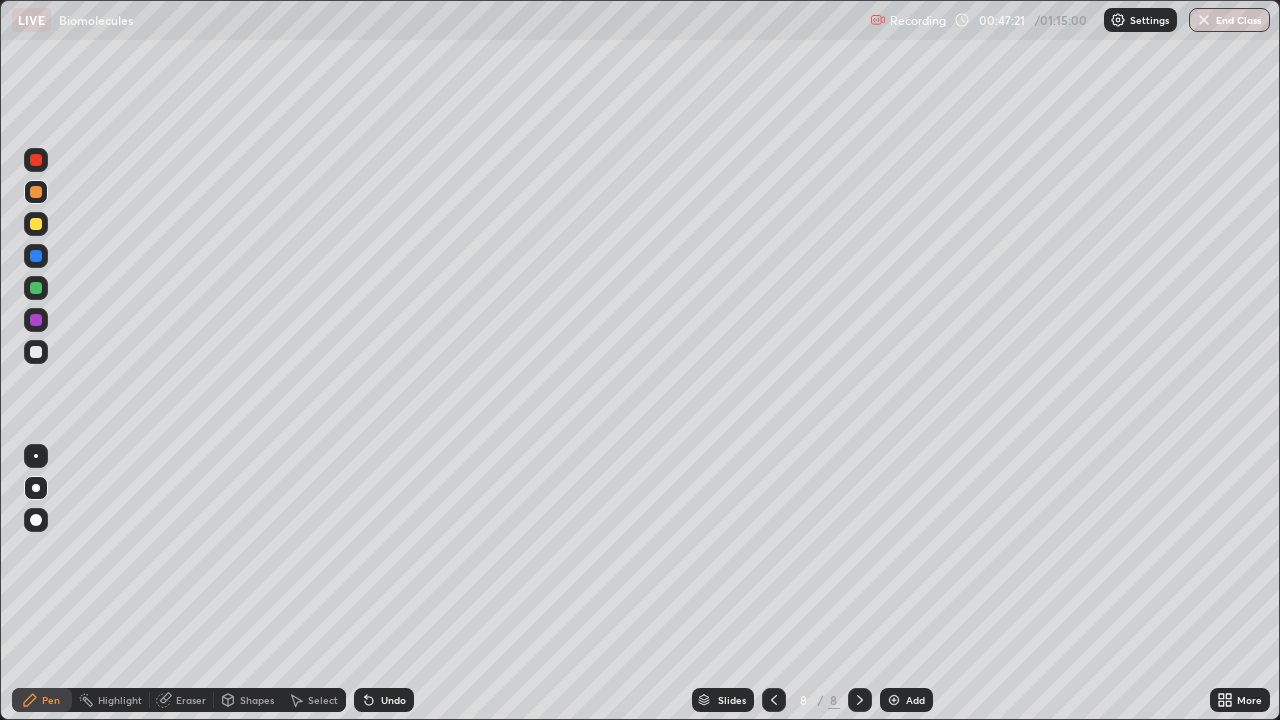 click at bounding box center [36, 160] 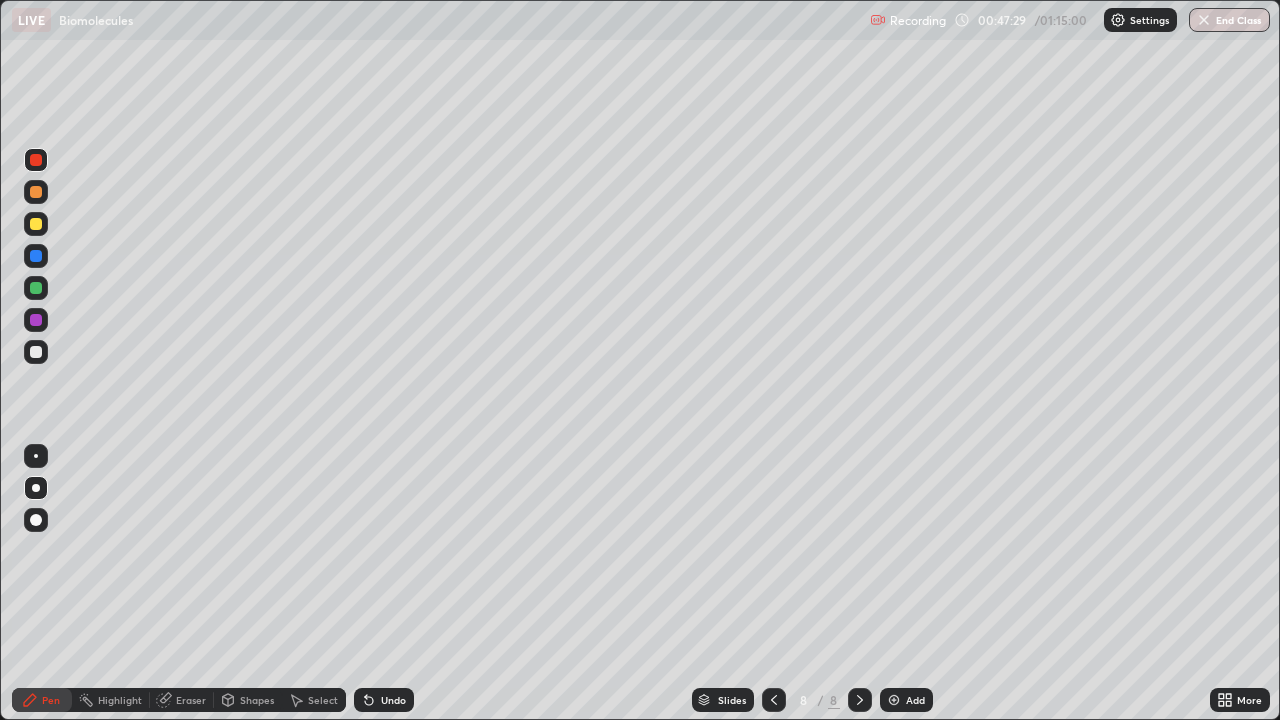 click at bounding box center [36, 224] 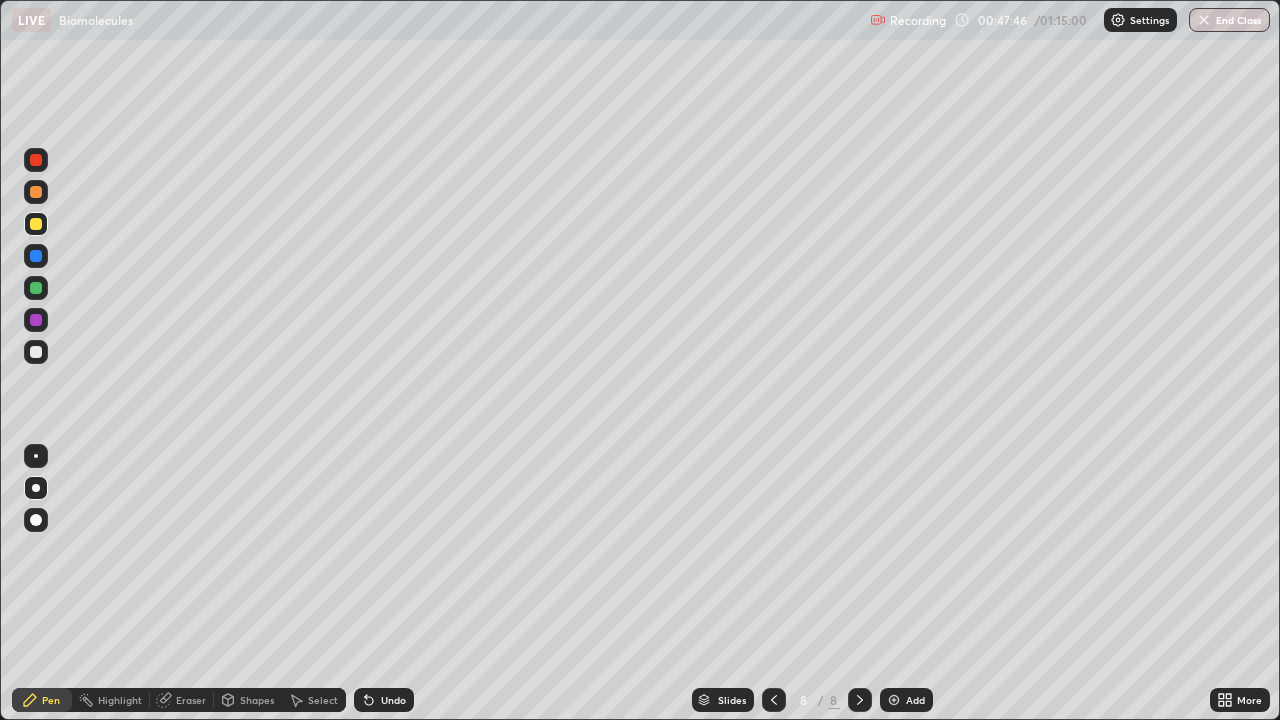 click at bounding box center [36, 352] 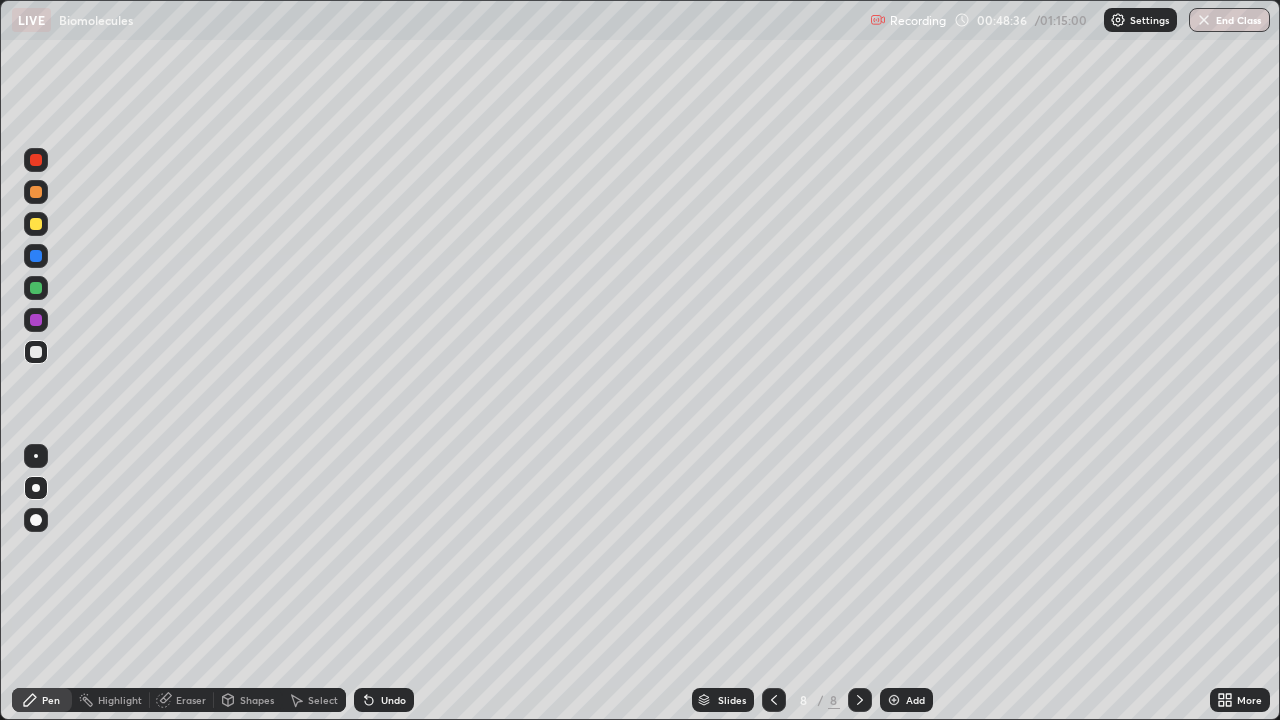 click at bounding box center (36, 160) 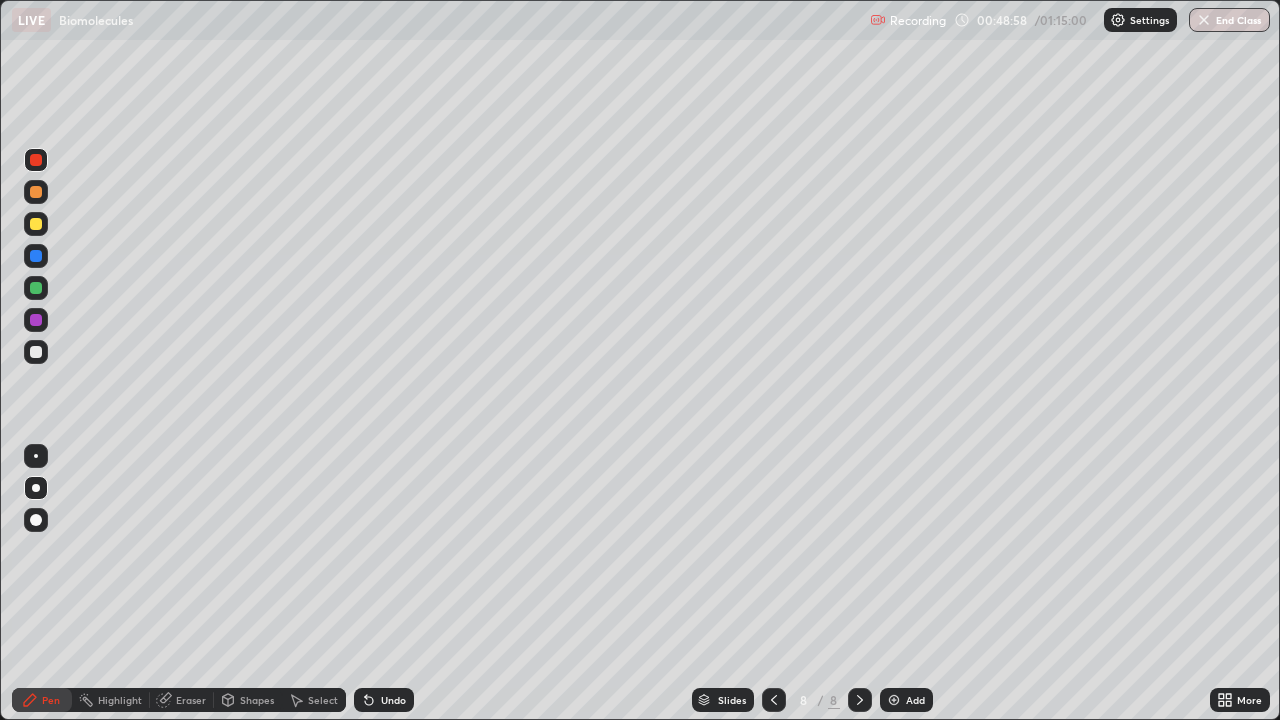 click at bounding box center [36, 192] 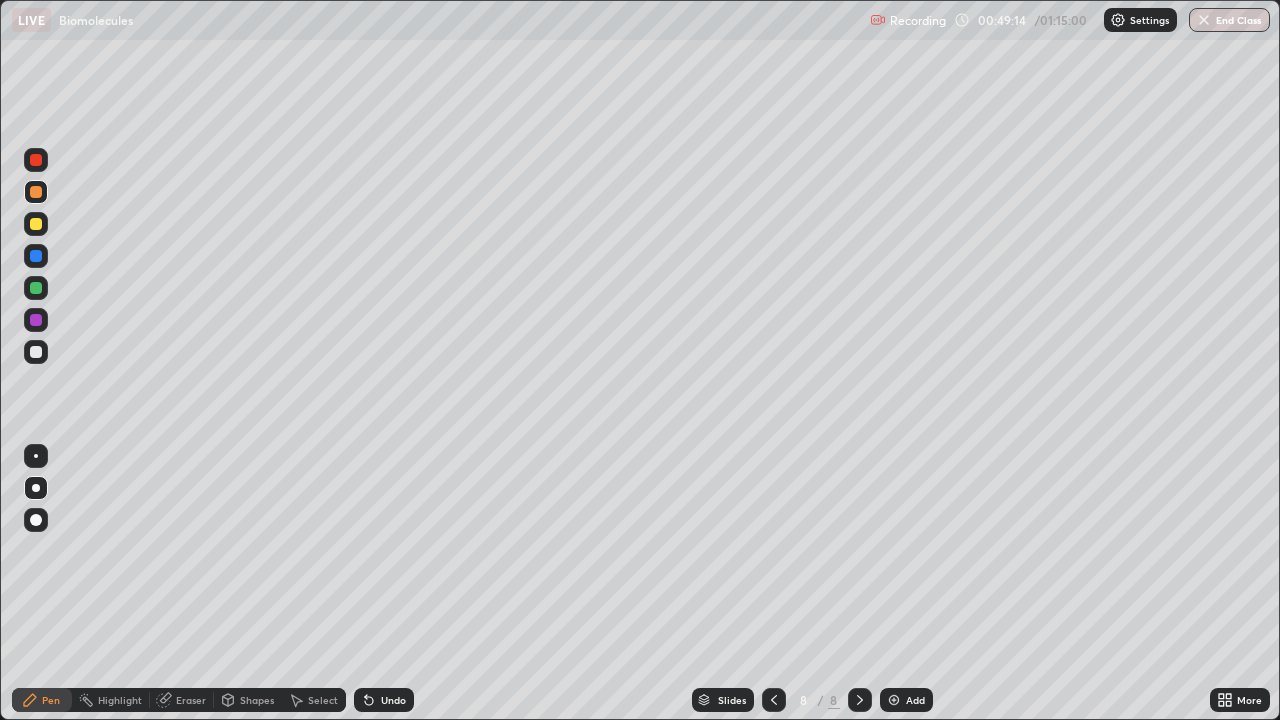 click at bounding box center (36, 352) 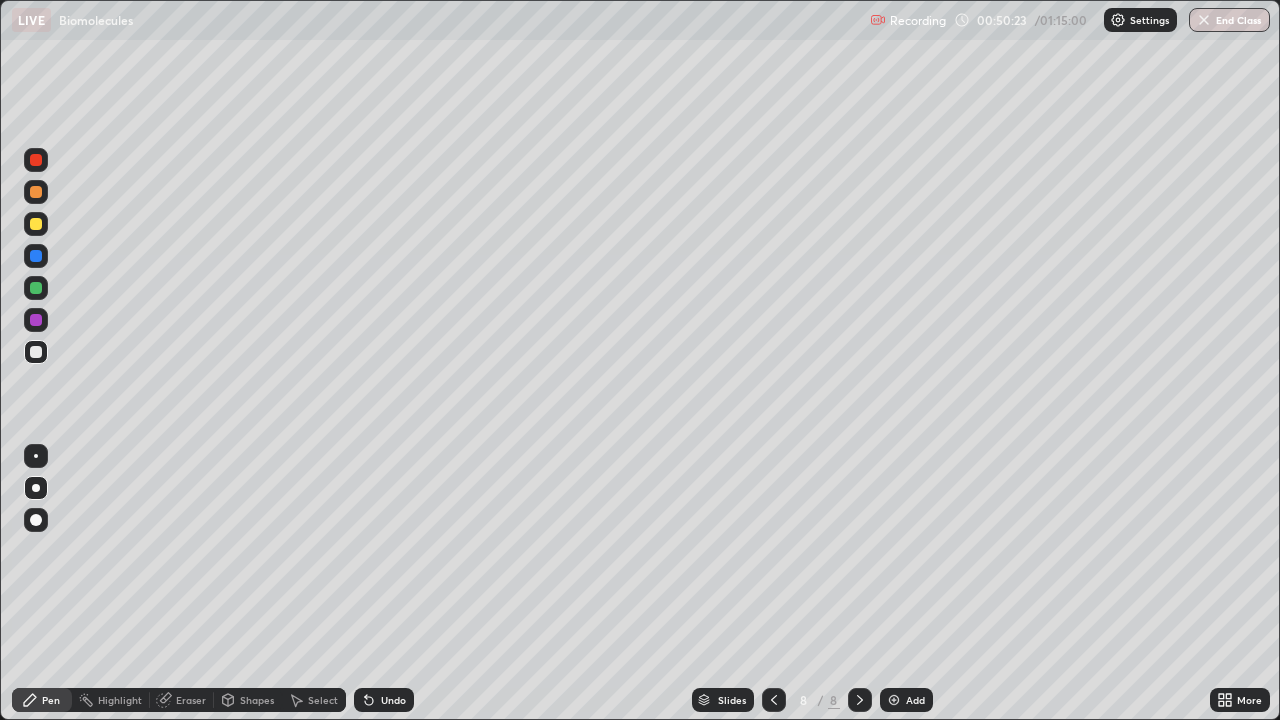 click 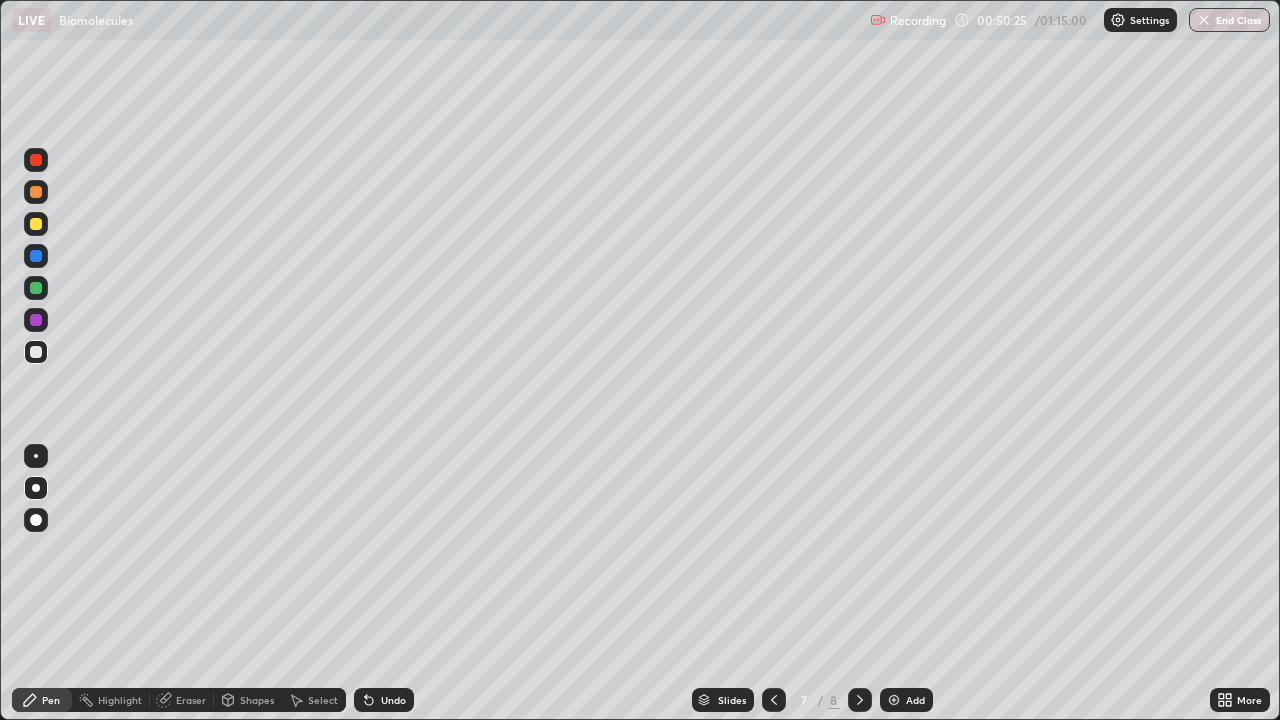 click at bounding box center [774, 700] 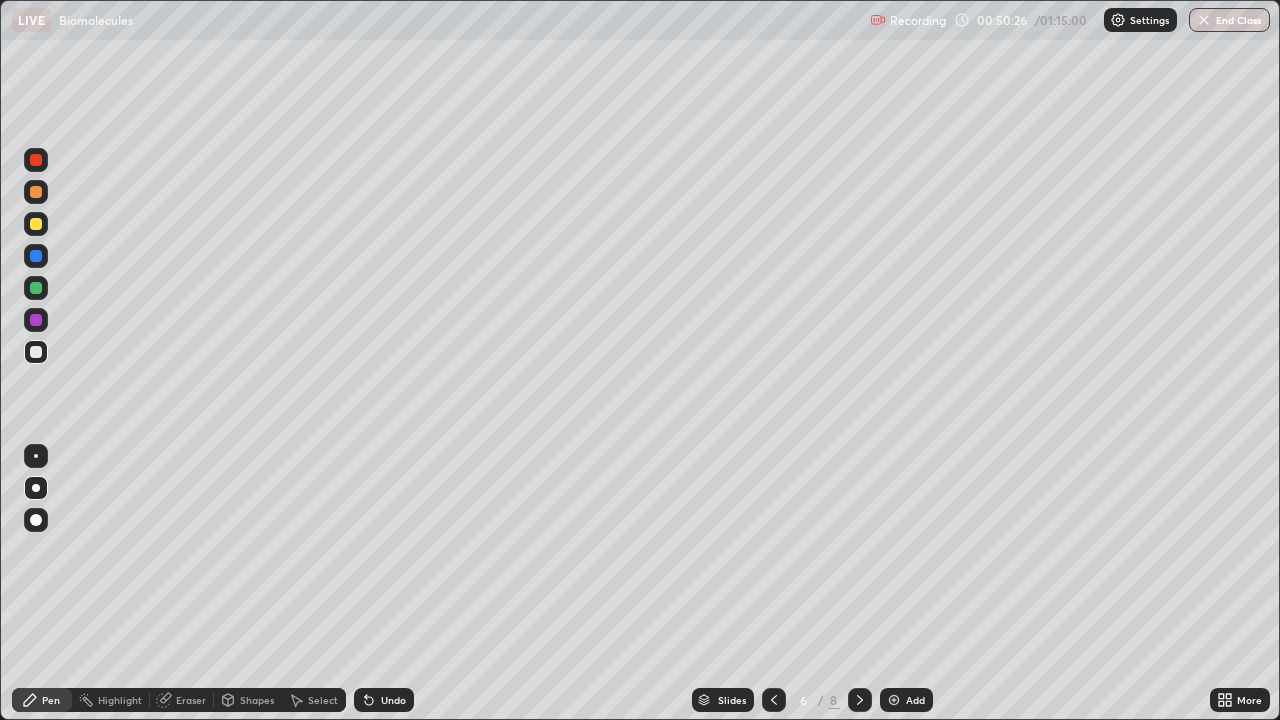 click at bounding box center [774, 700] 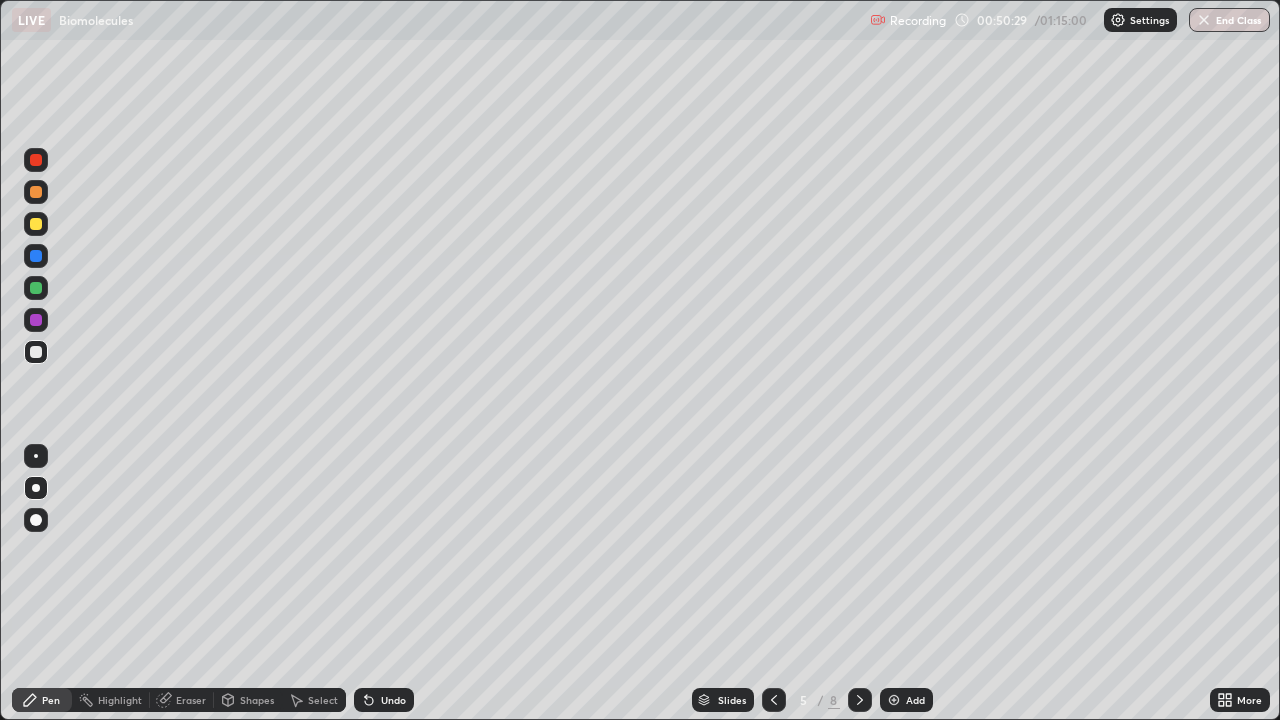 click at bounding box center [774, 700] 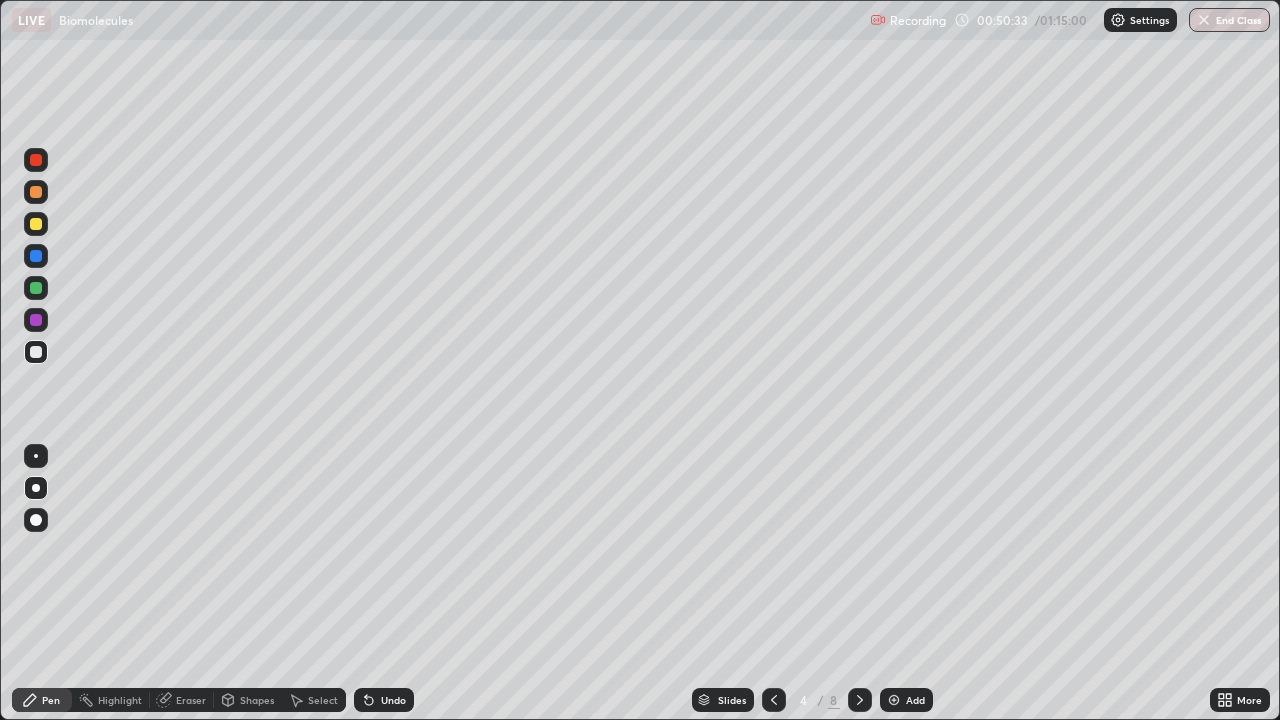 click 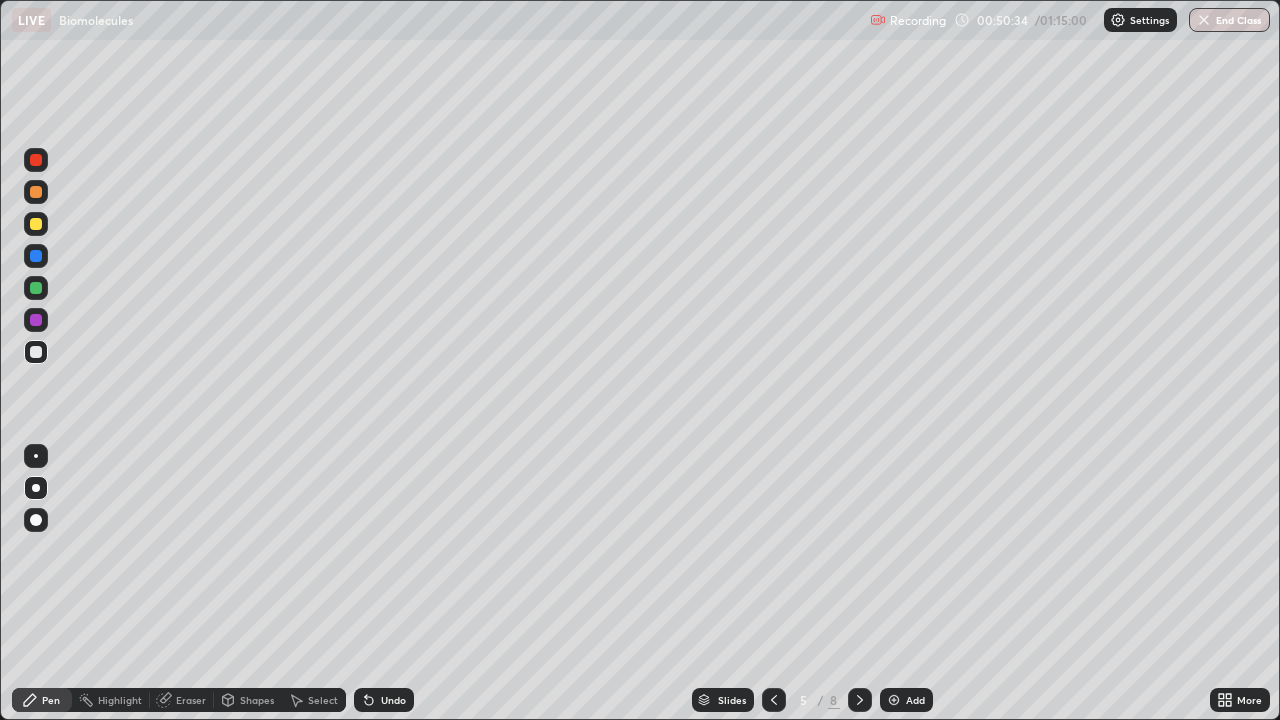 click 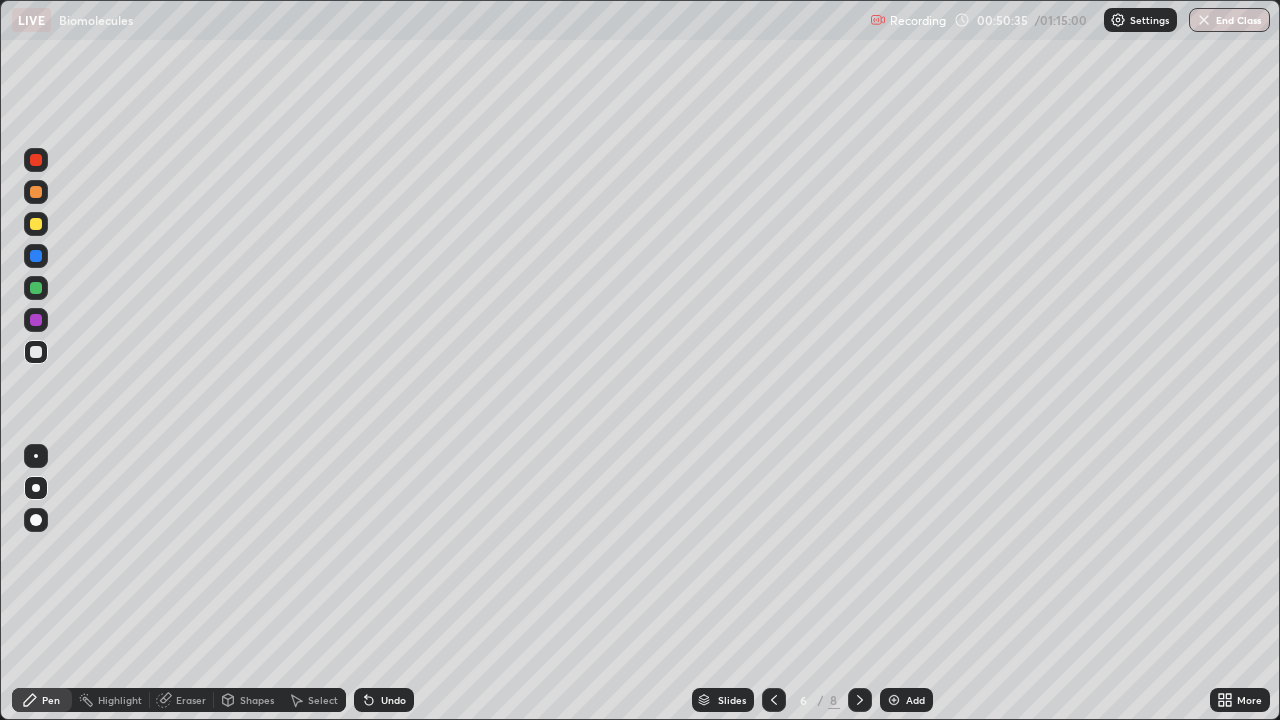 click 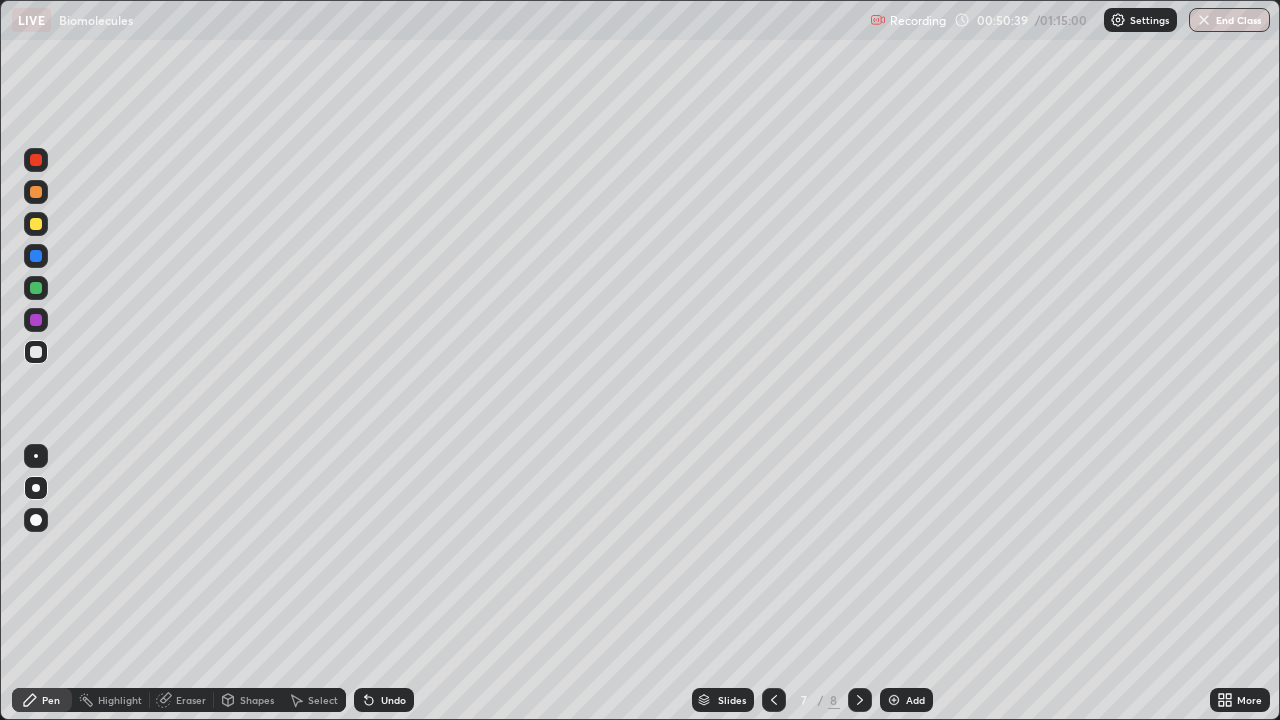 click 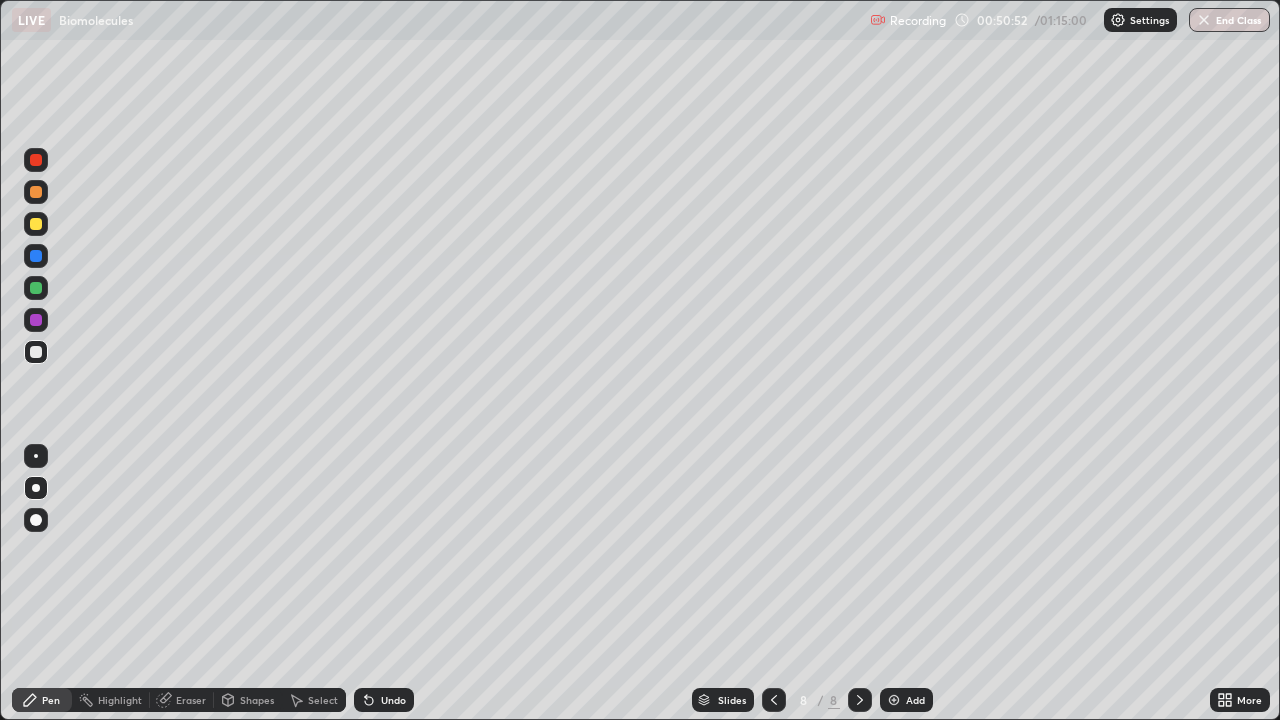 click 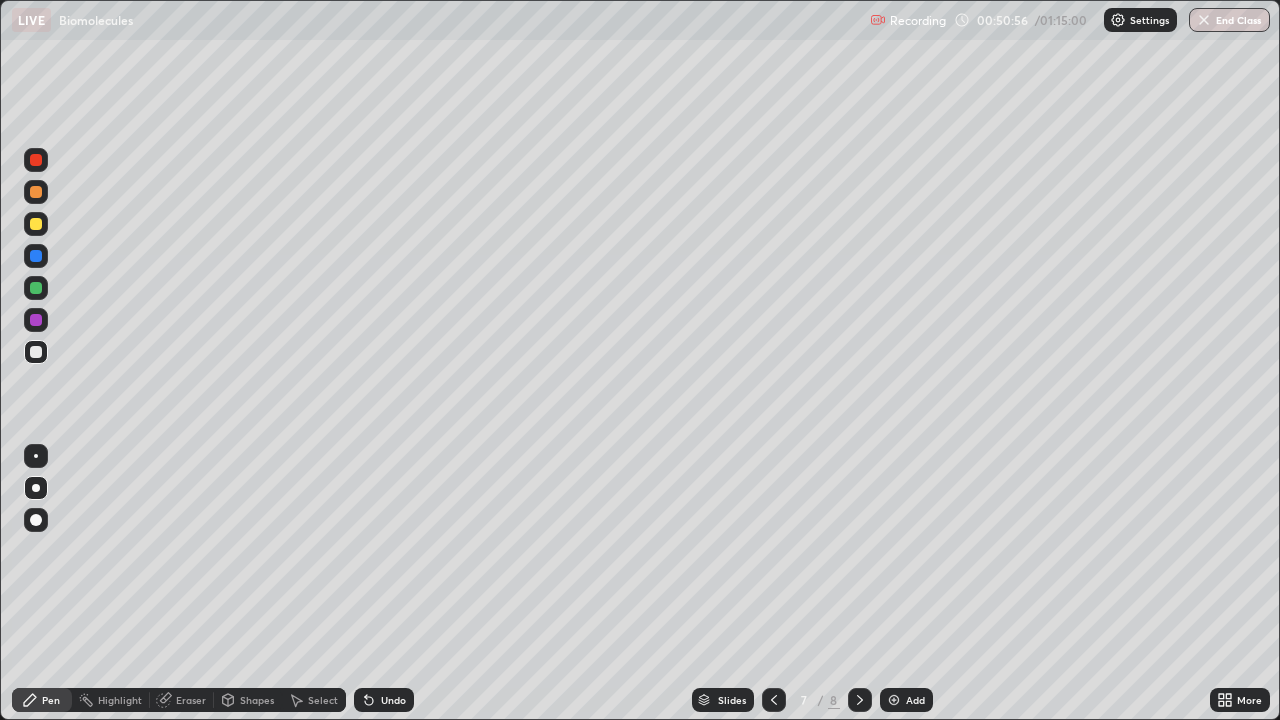 click 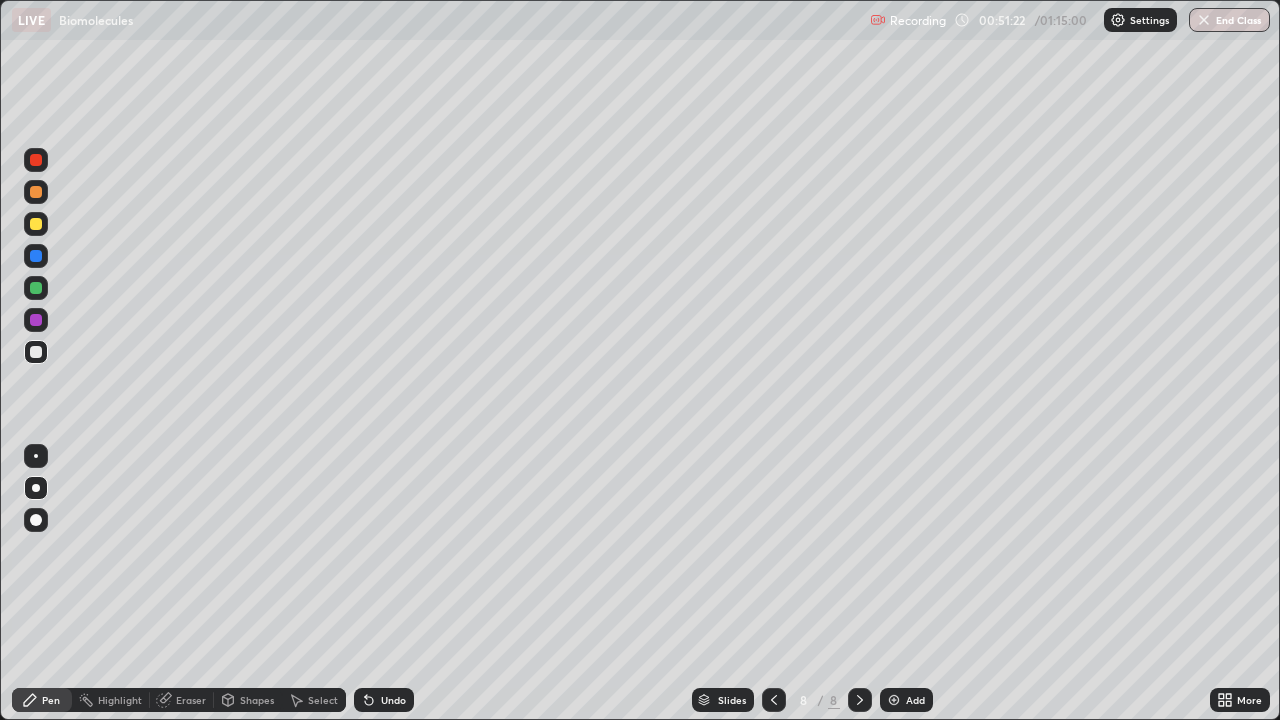 click 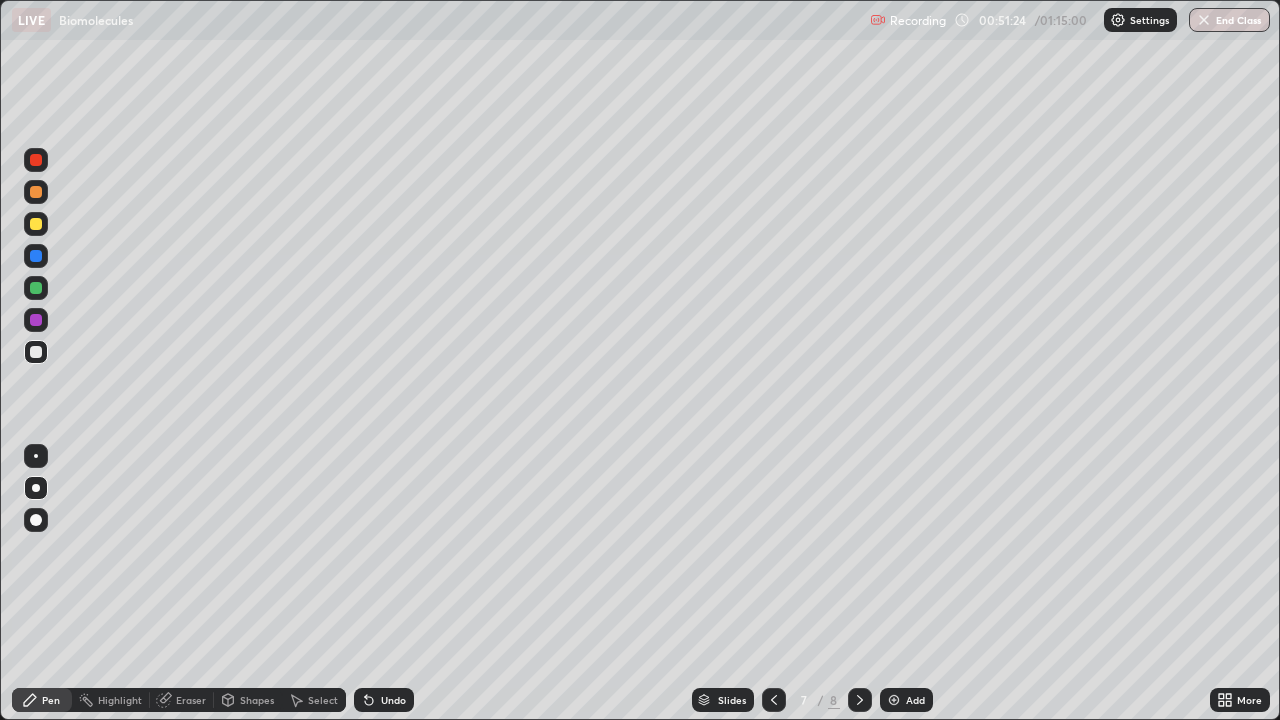 click 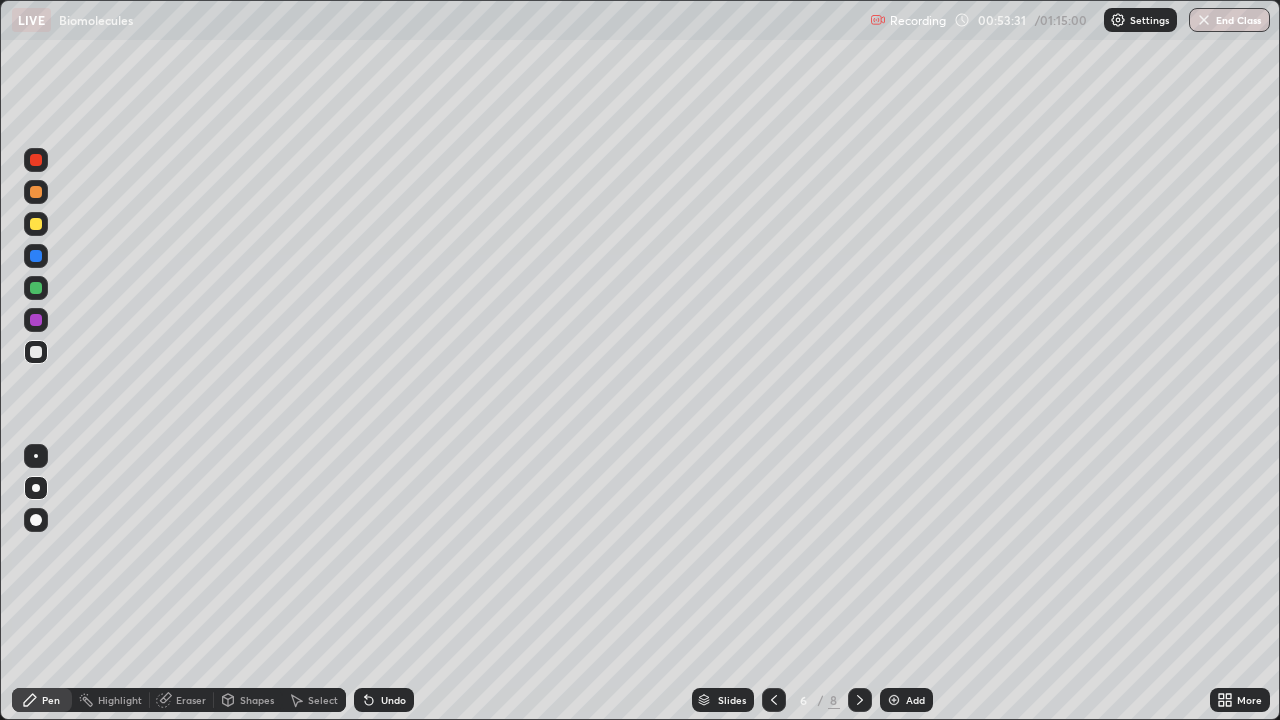 click 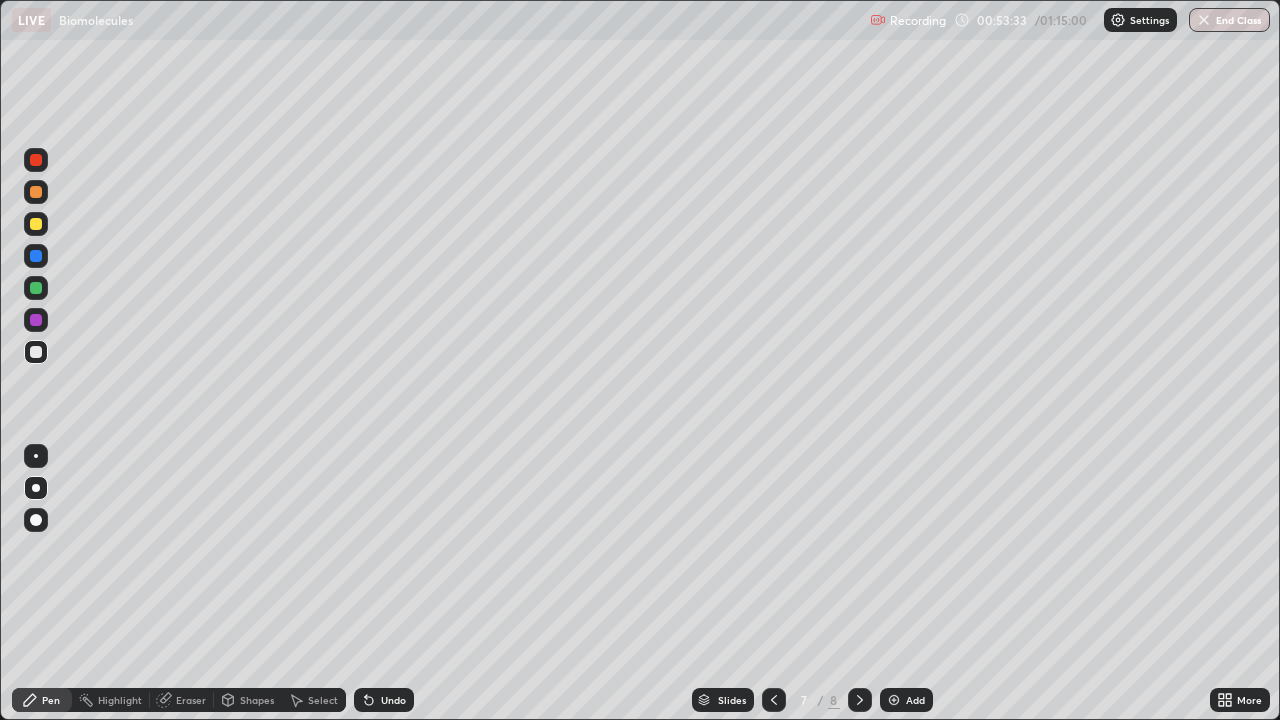 click 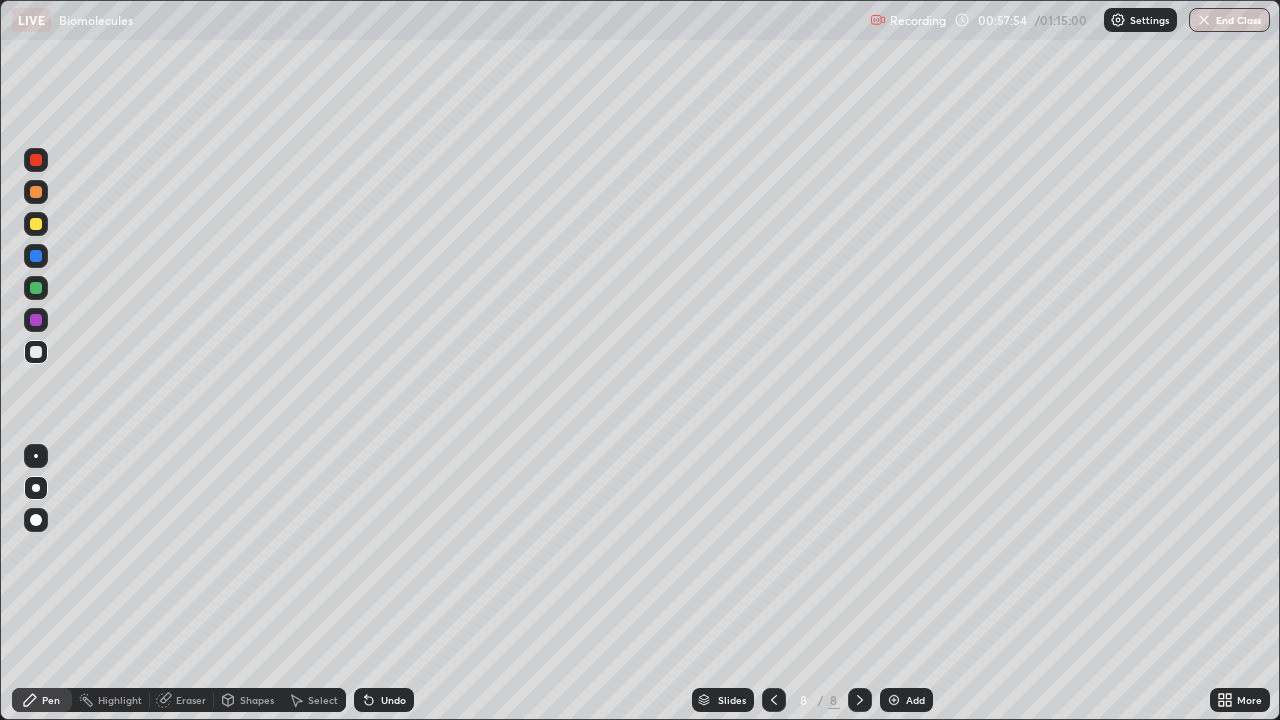 click at bounding box center [894, 700] 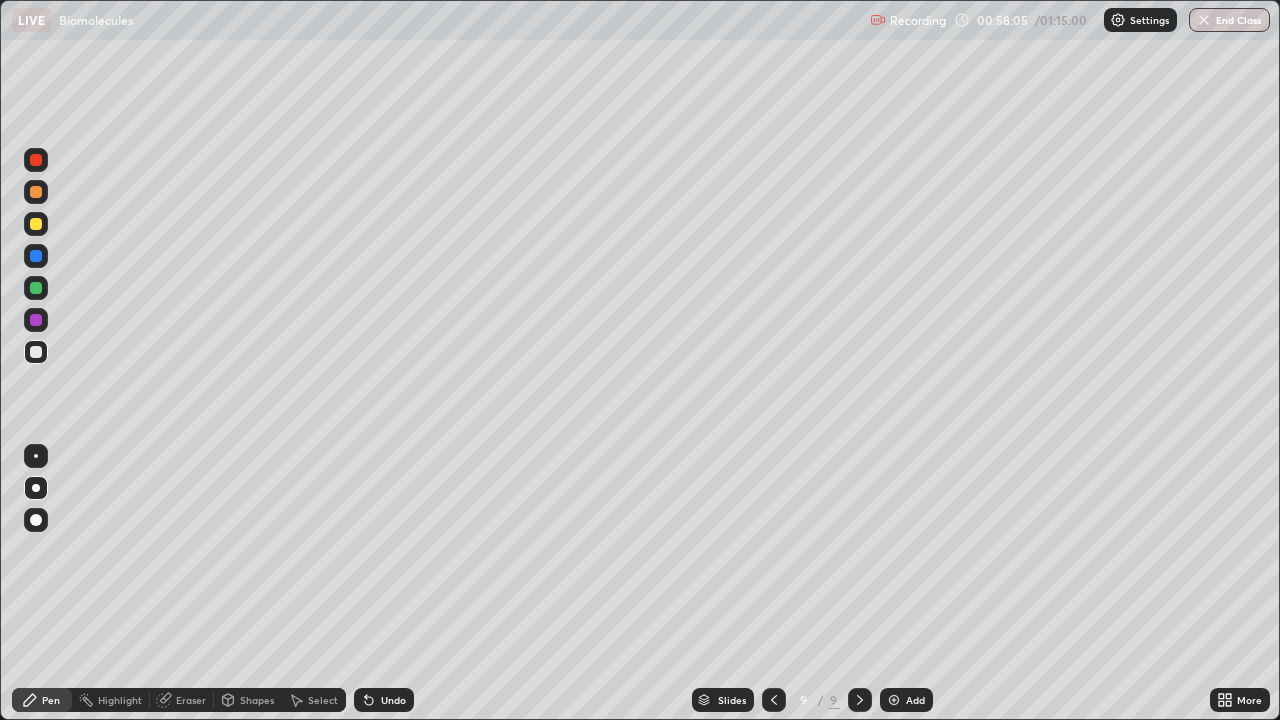 click at bounding box center (36, 192) 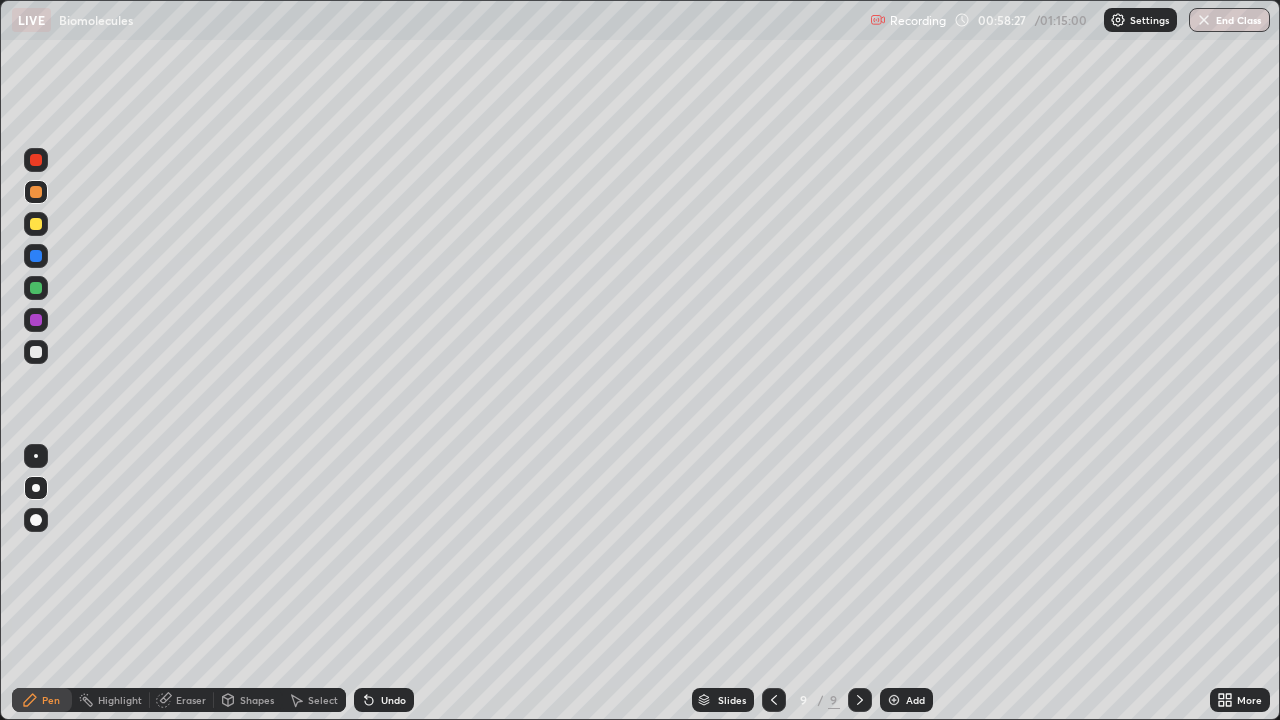 click at bounding box center [36, 352] 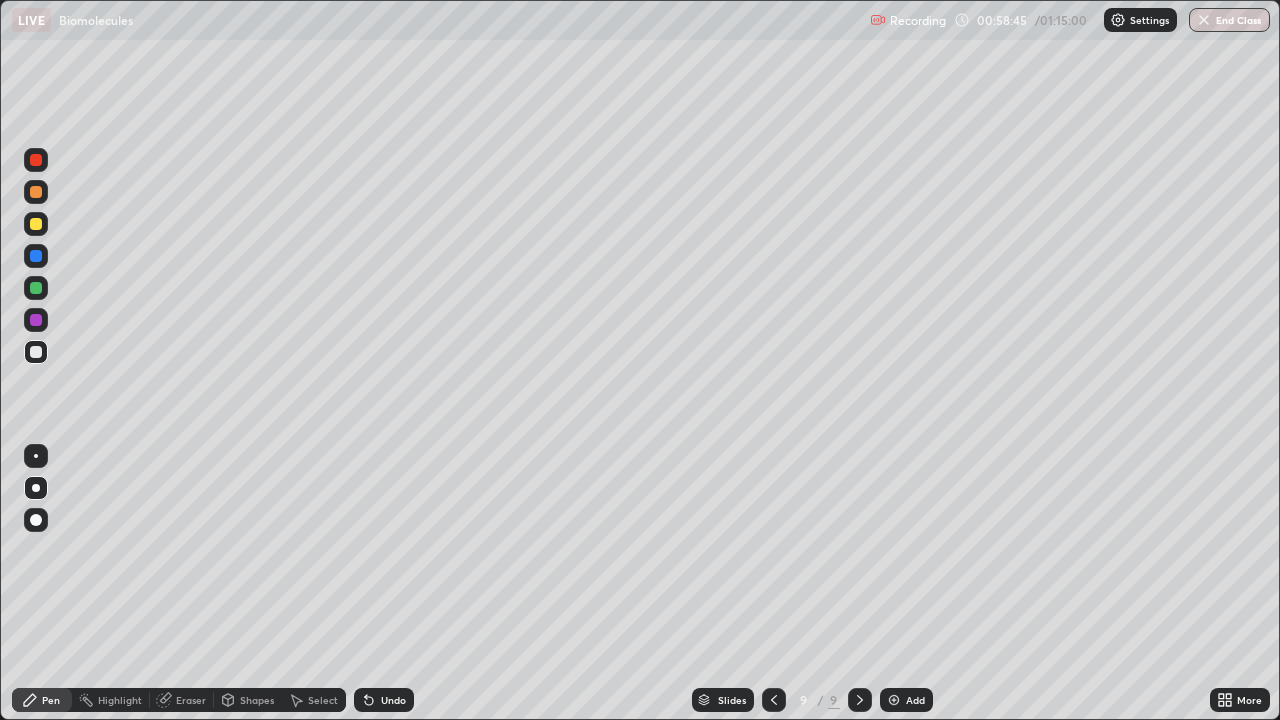 click at bounding box center [36, 224] 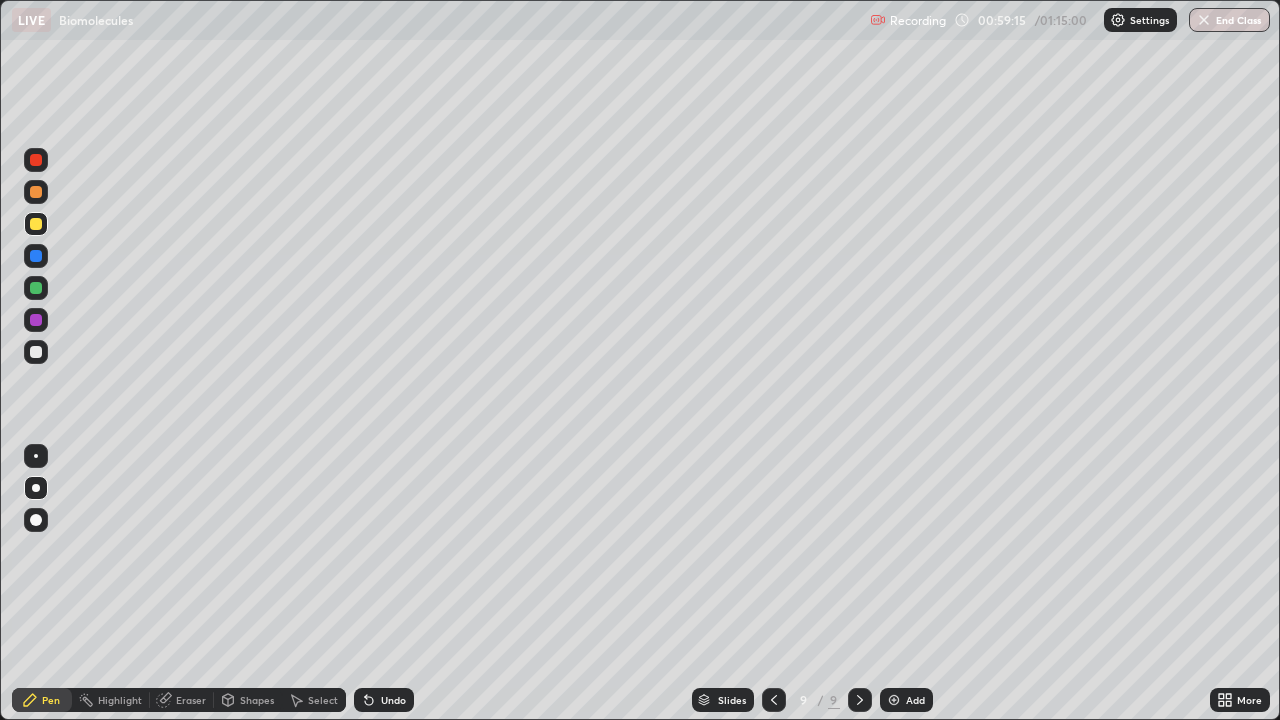 click at bounding box center (36, 352) 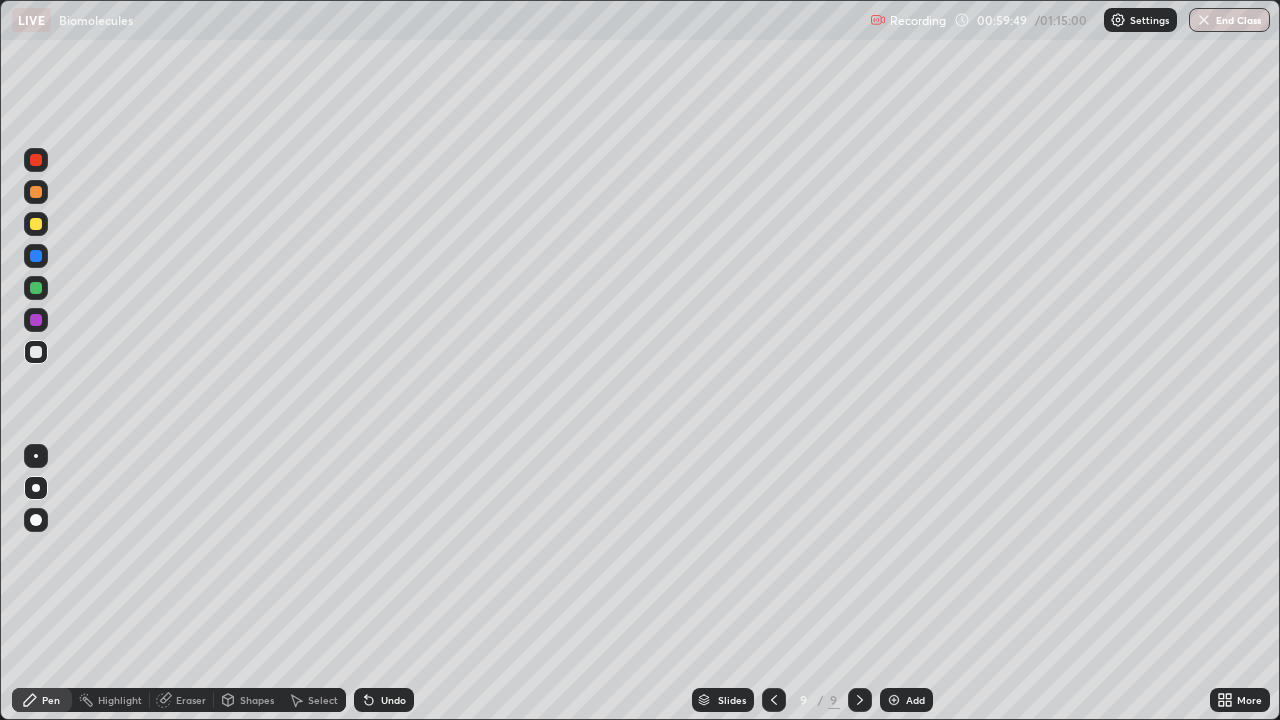 click at bounding box center (36, 288) 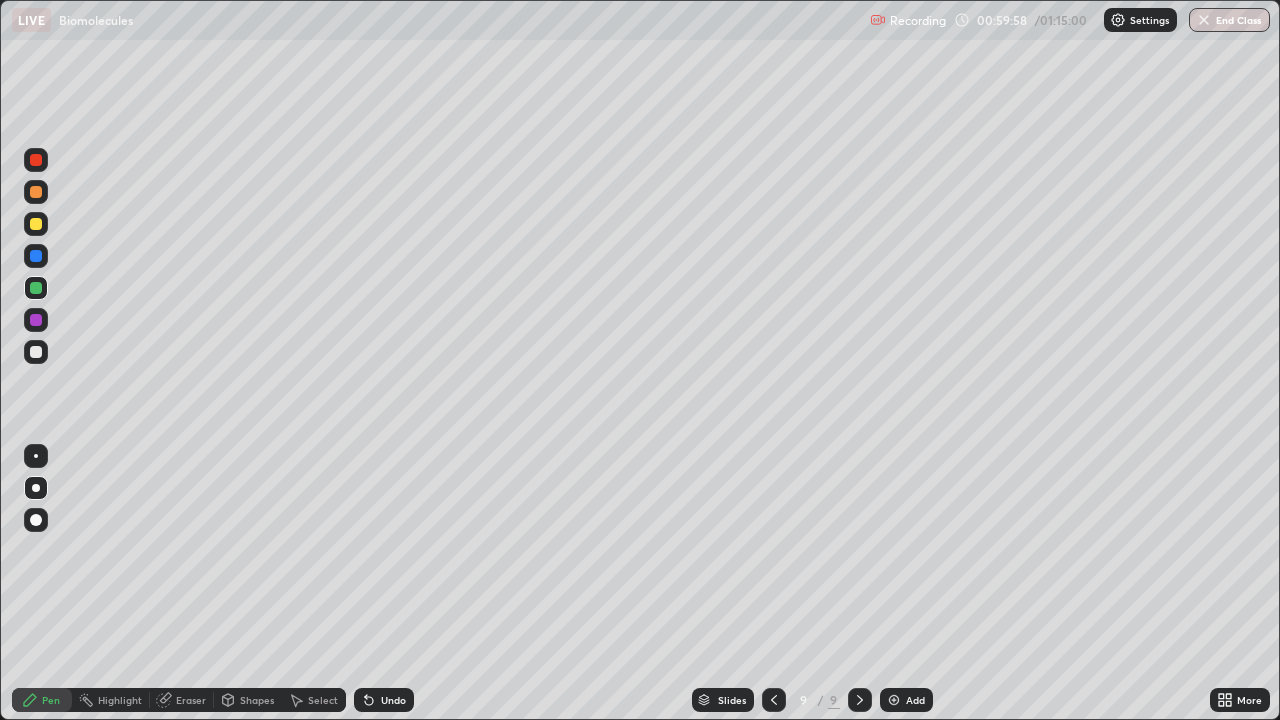 click at bounding box center [36, 224] 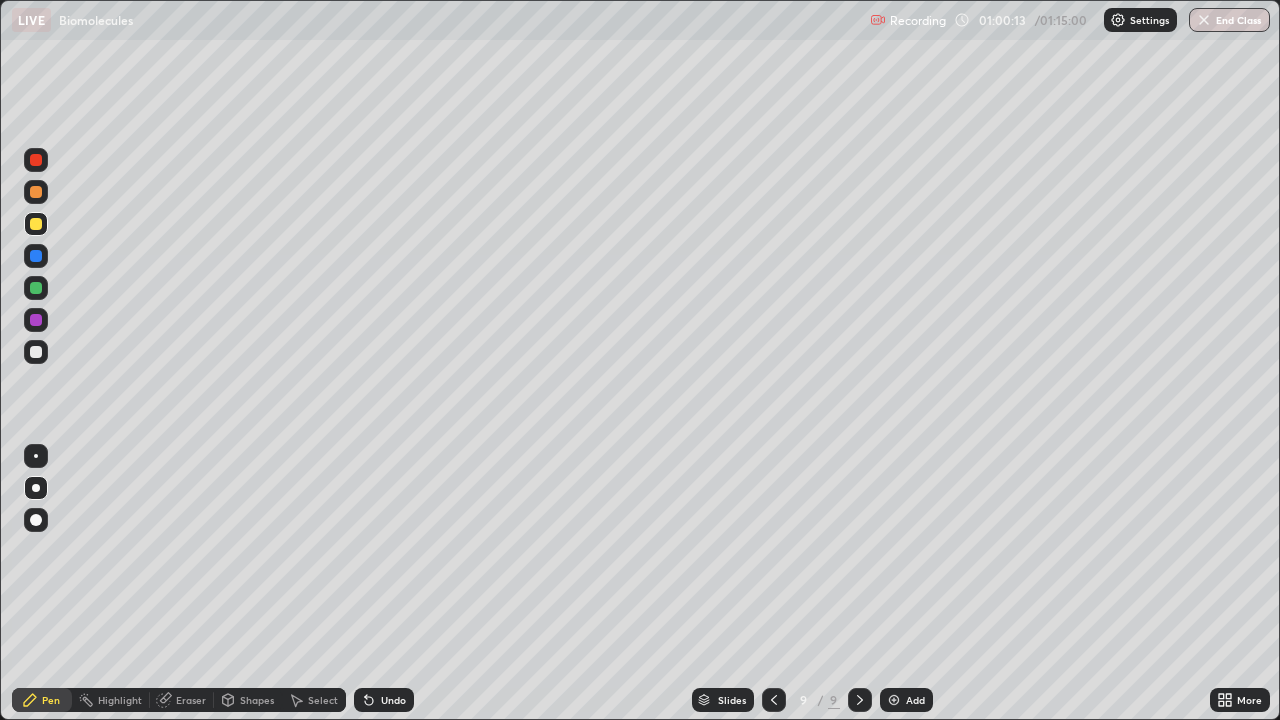 click at bounding box center [36, 288] 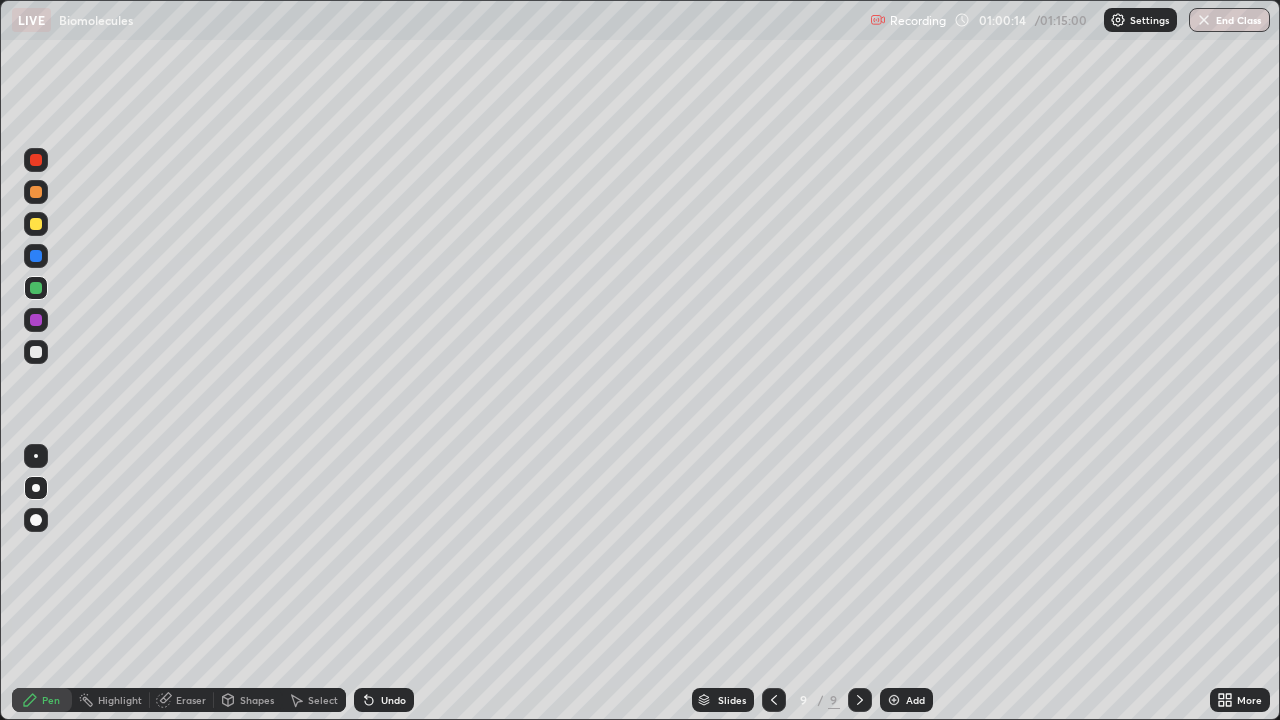 click at bounding box center [36, 352] 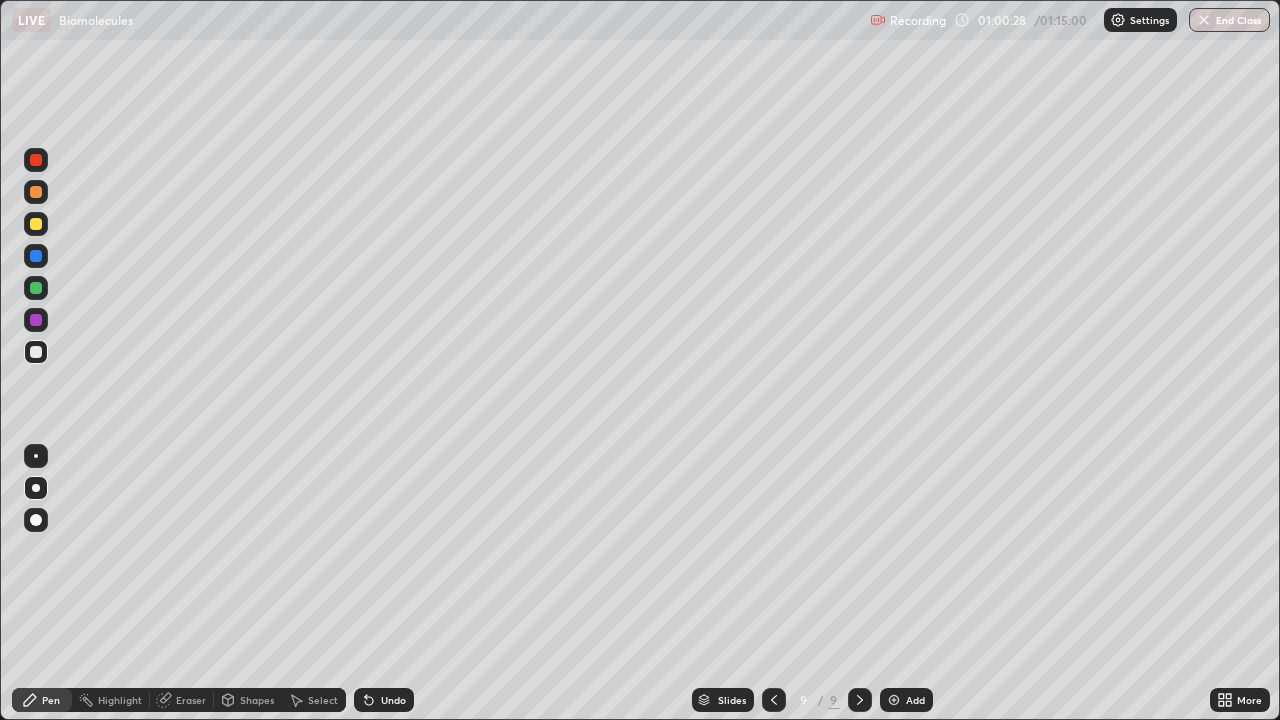 click at bounding box center [36, 256] 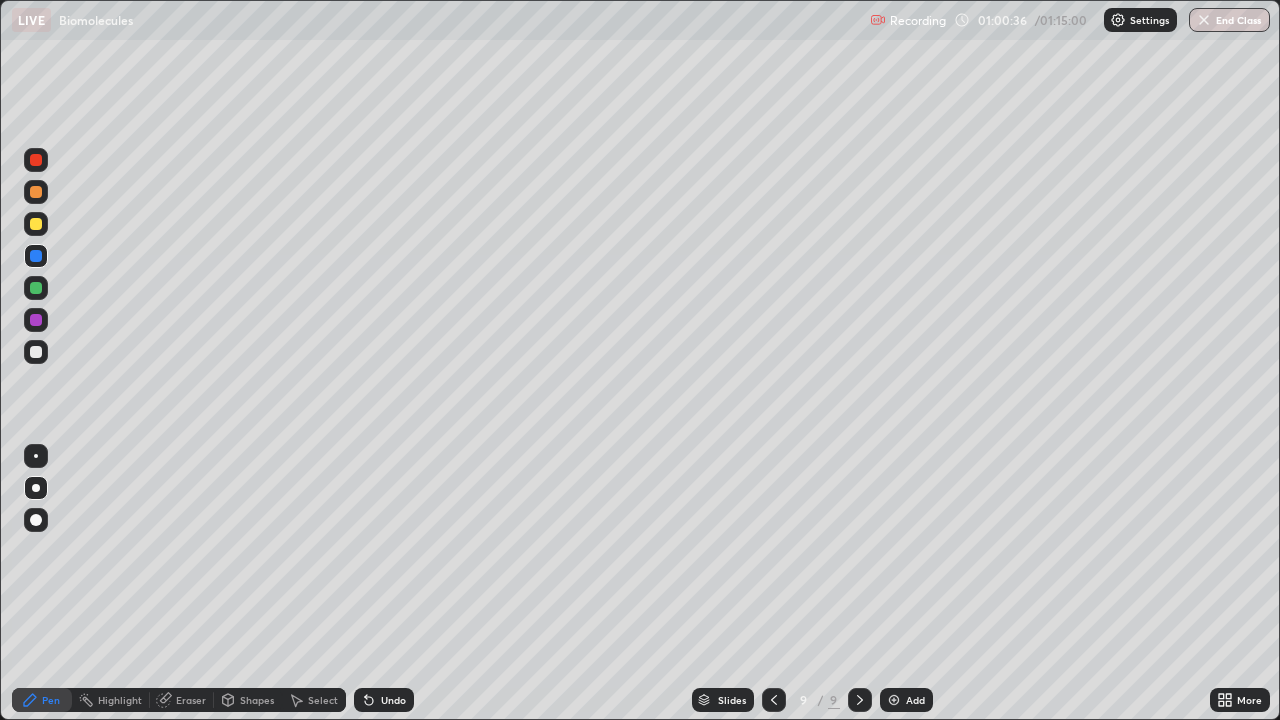 click at bounding box center [36, 192] 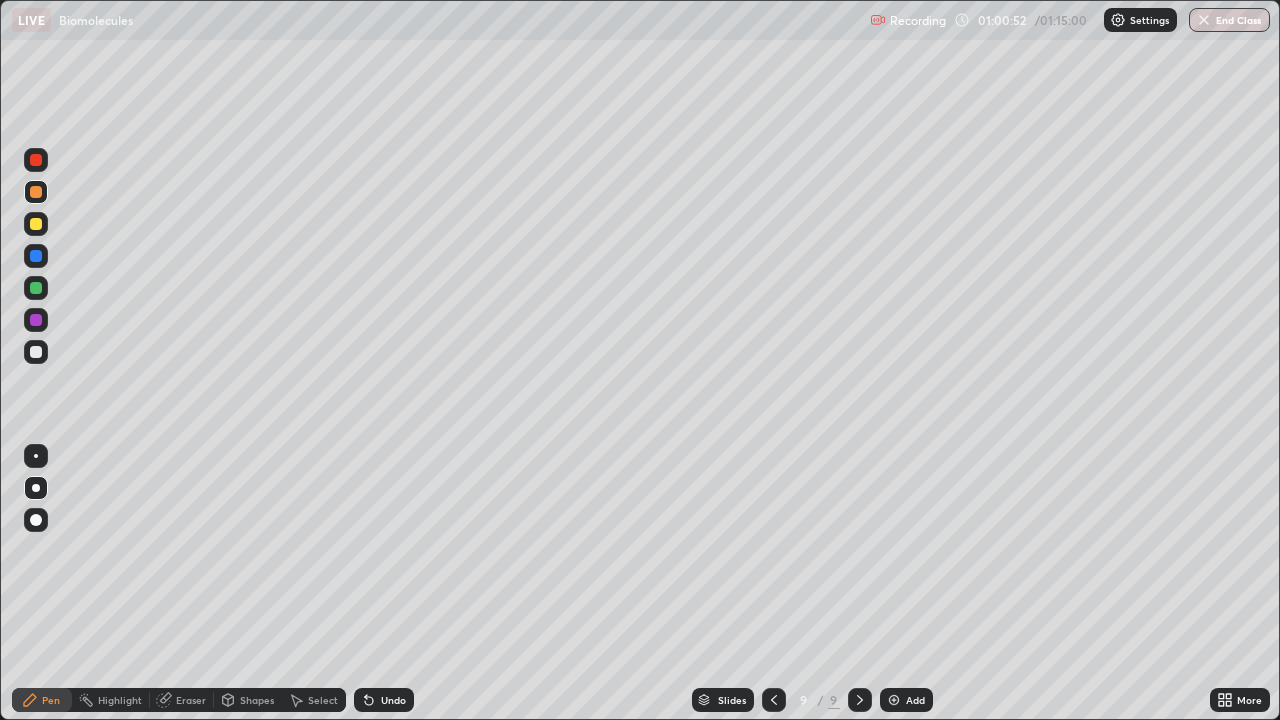 click at bounding box center (36, 160) 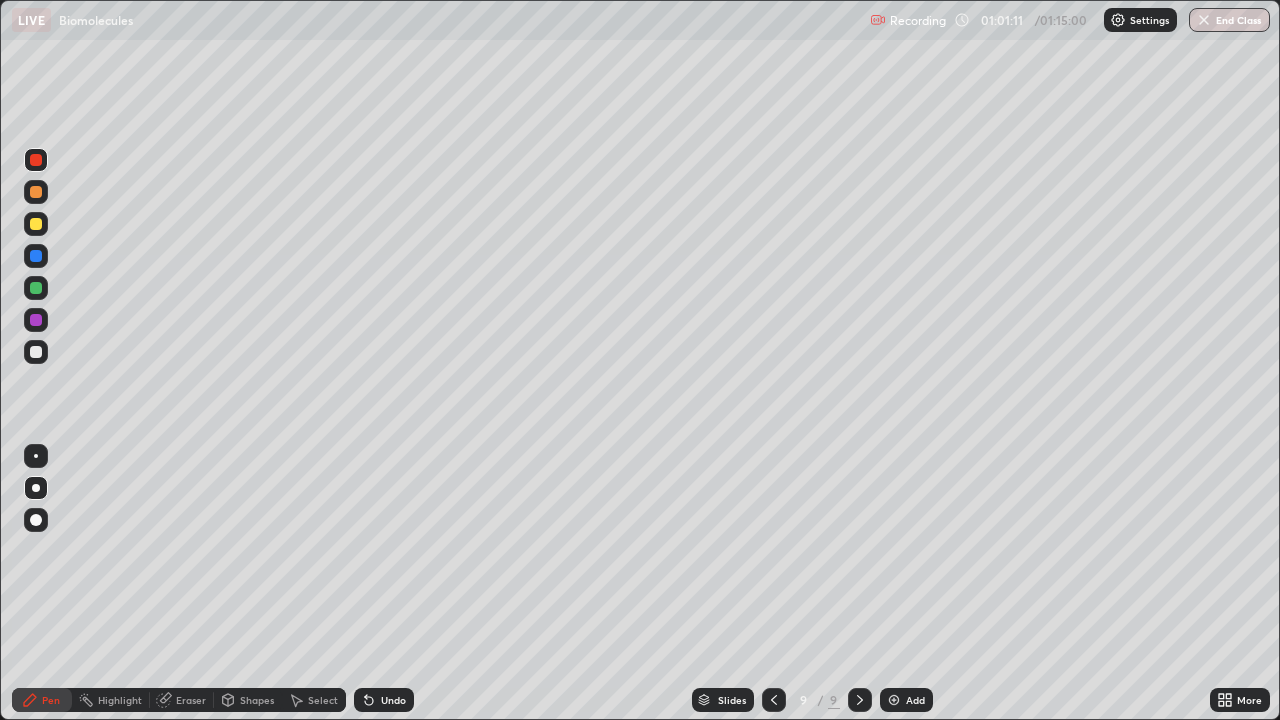 click at bounding box center (36, 352) 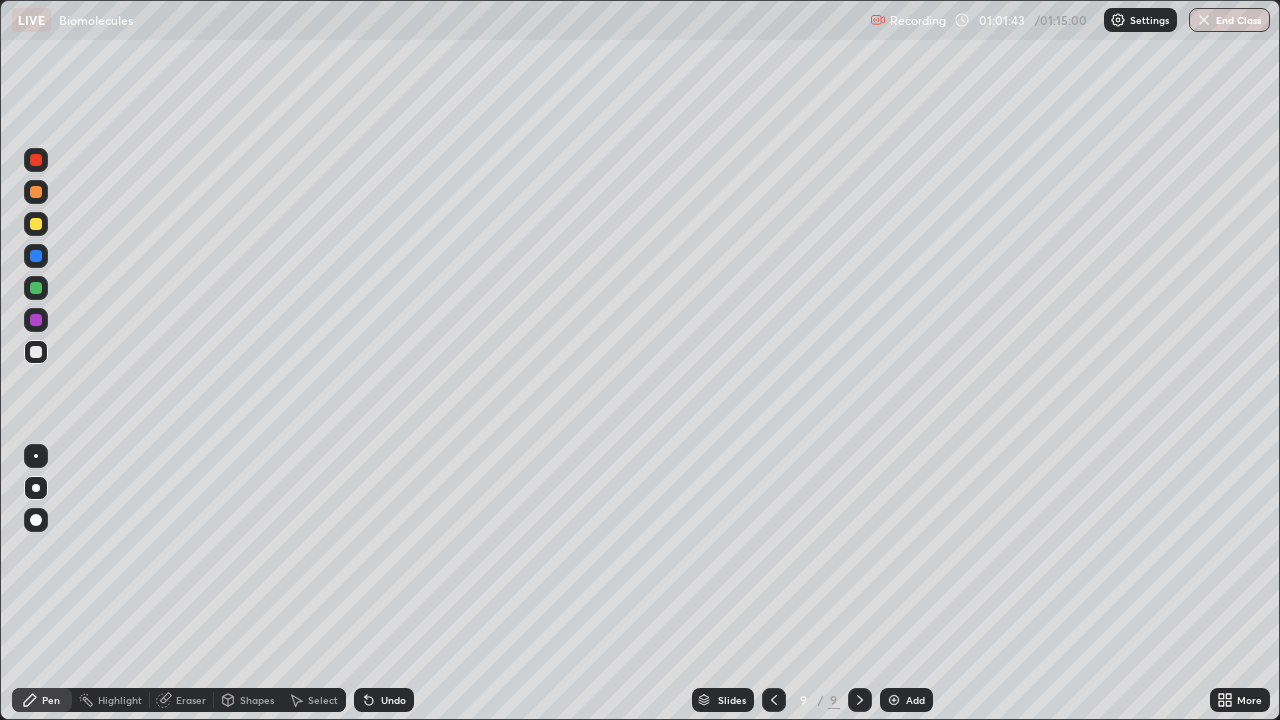 click at bounding box center (36, 192) 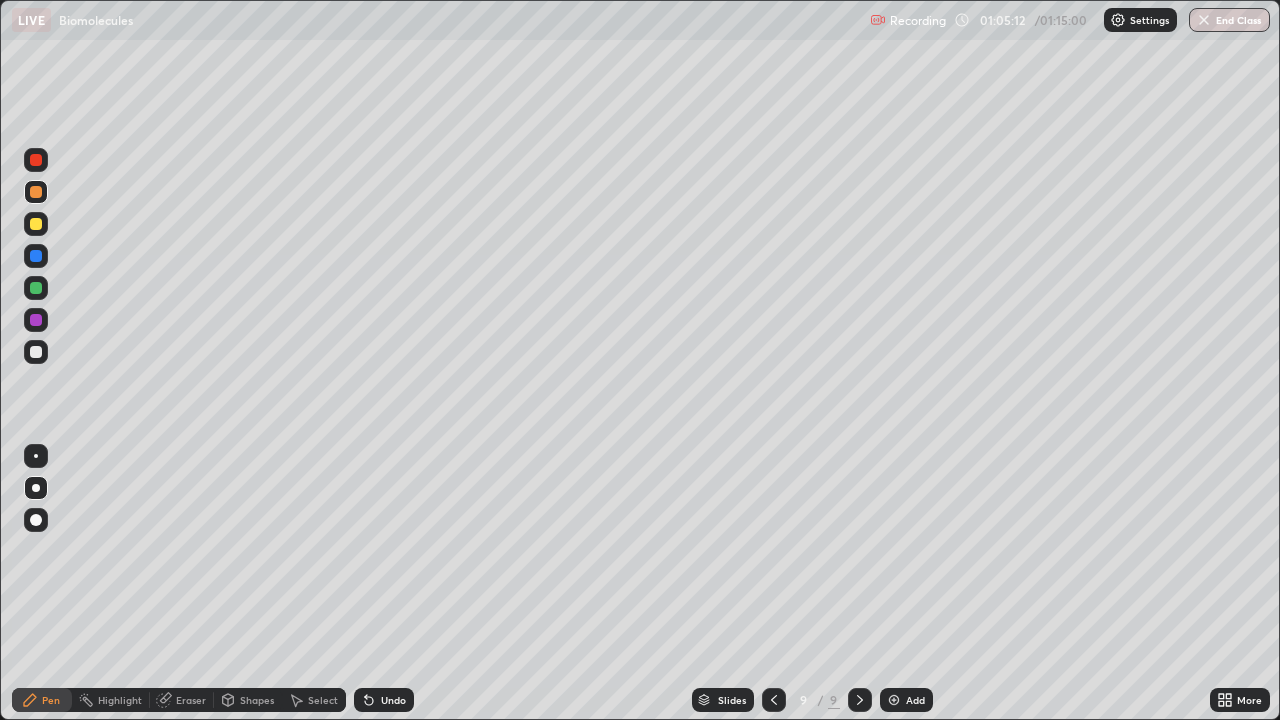click at bounding box center (36, 352) 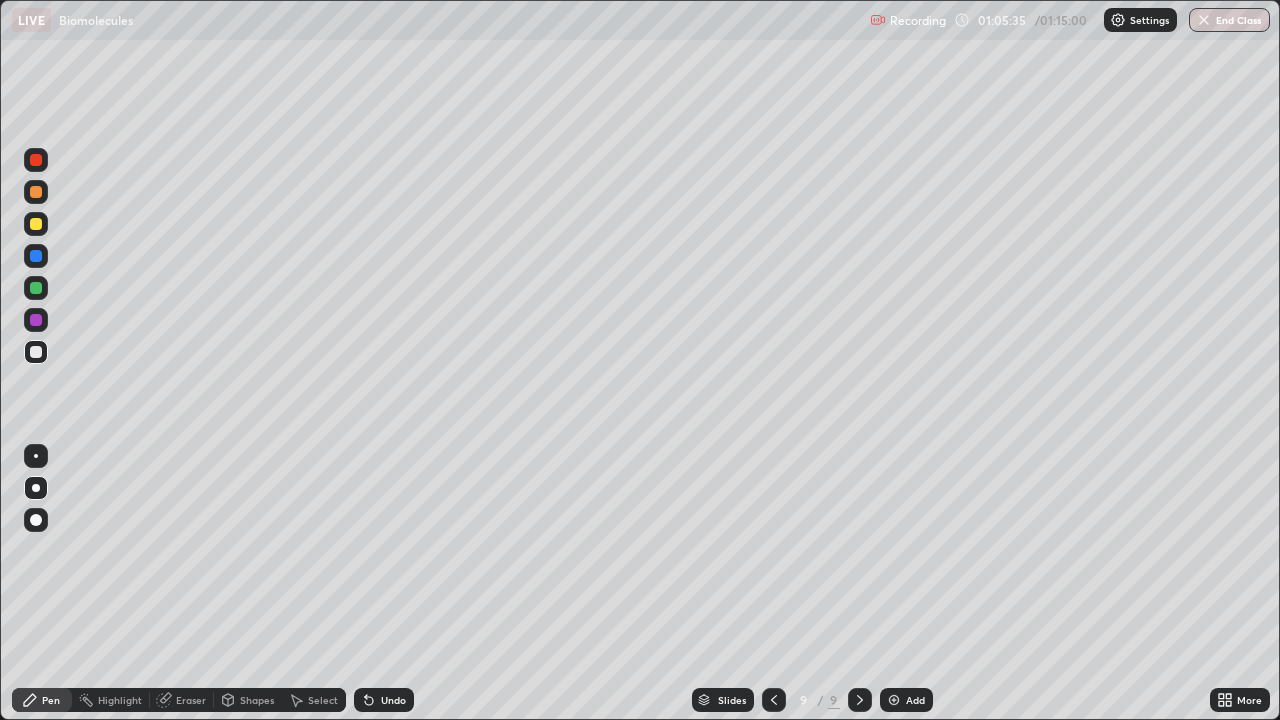 click at bounding box center [36, 224] 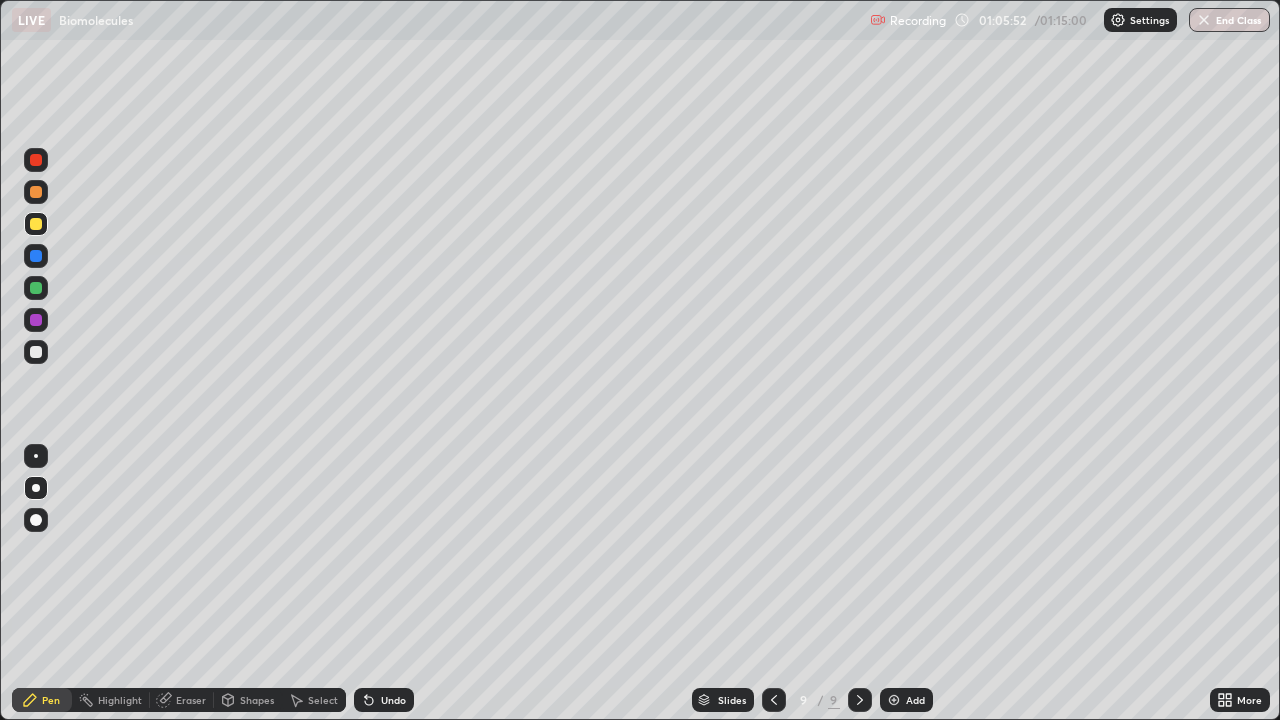 click at bounding box center [36, 352] 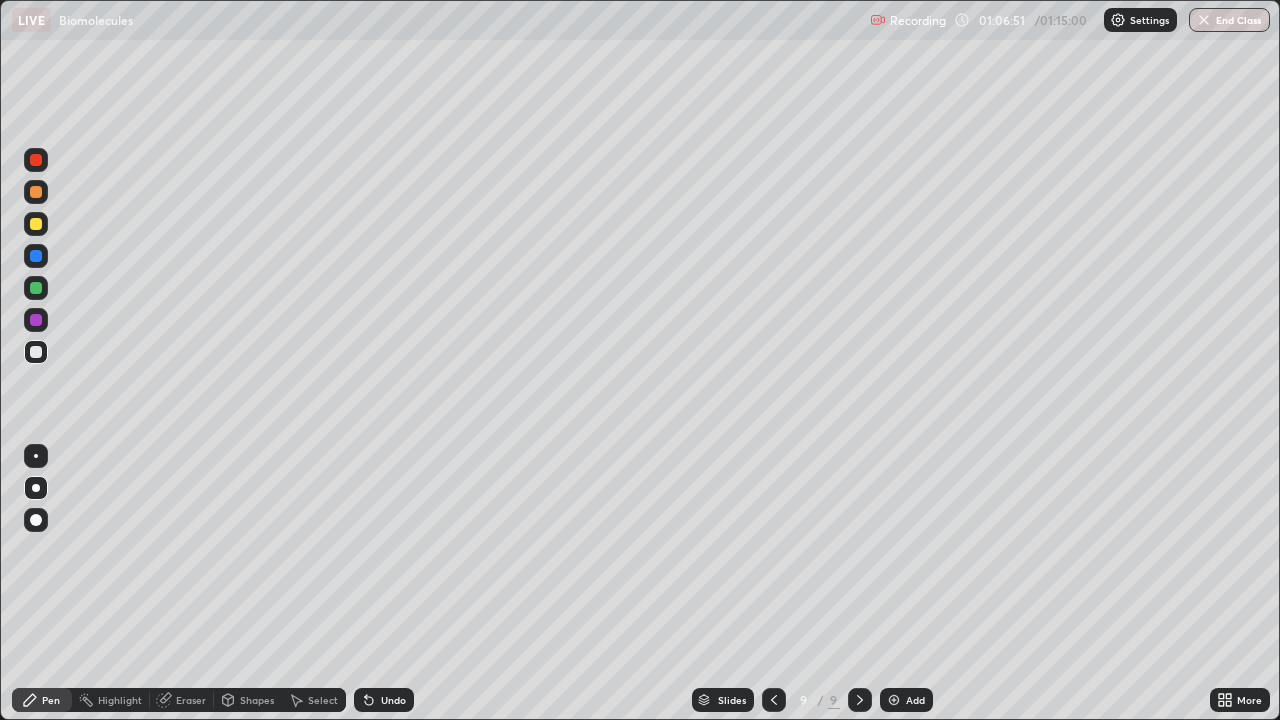 click at bounding box center [894, 700] 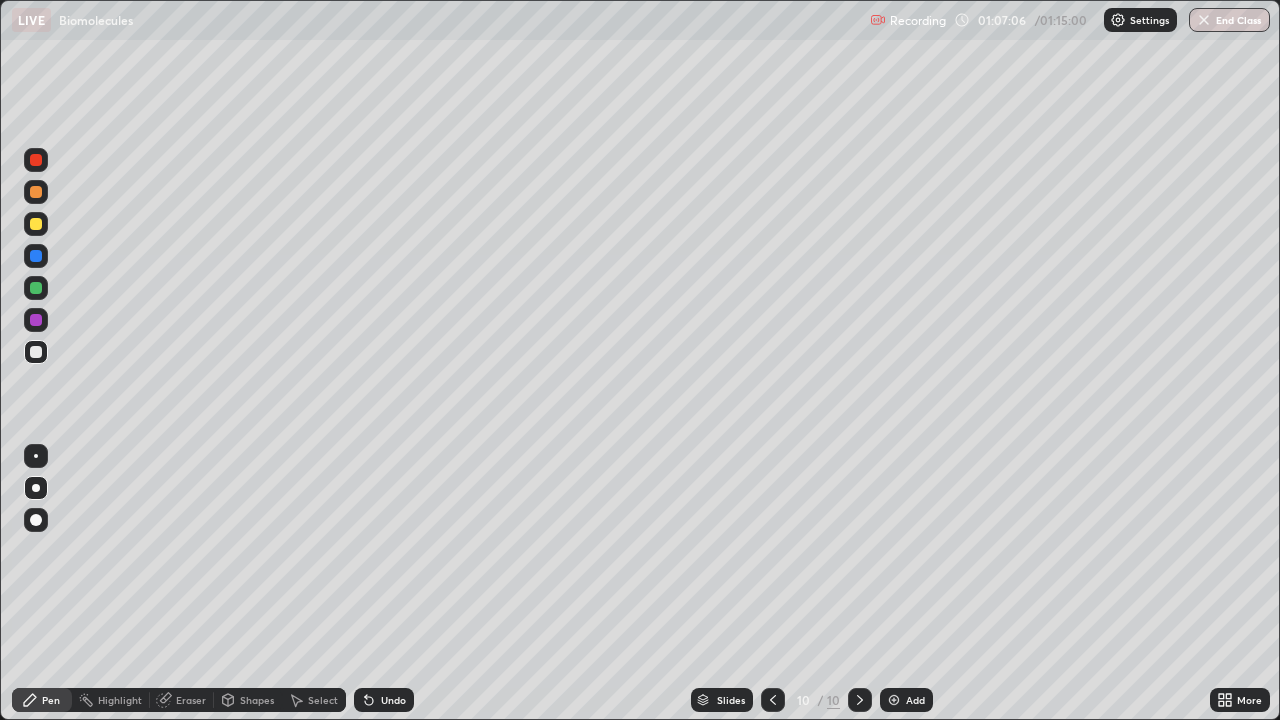 click at bounding box center [36, 224] 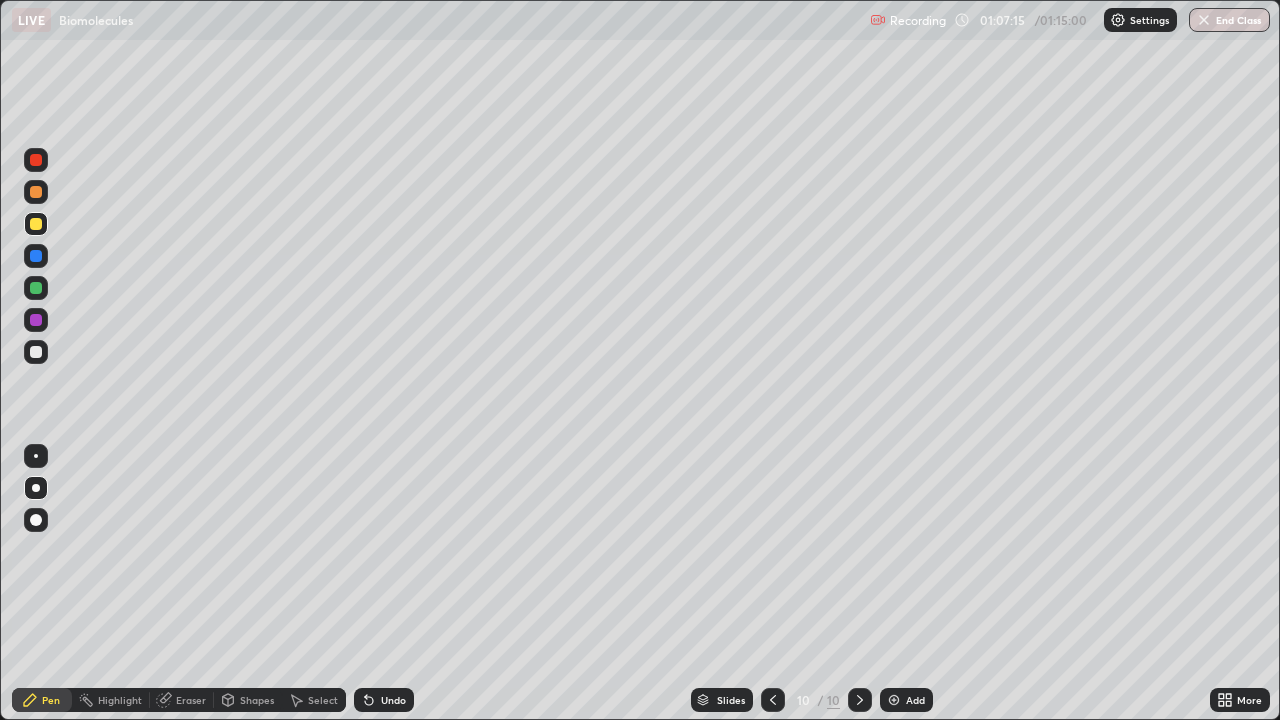 click at bounding box center [36, 192] 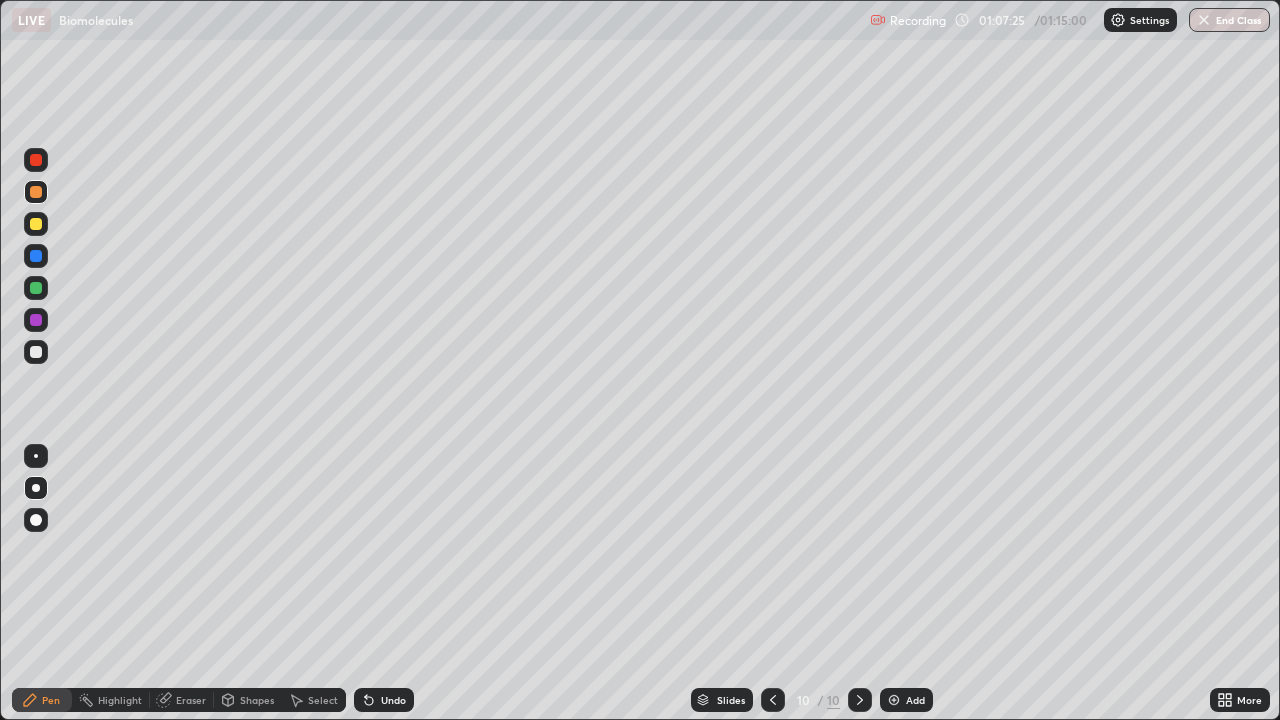 click at bounding box center [36, 352] 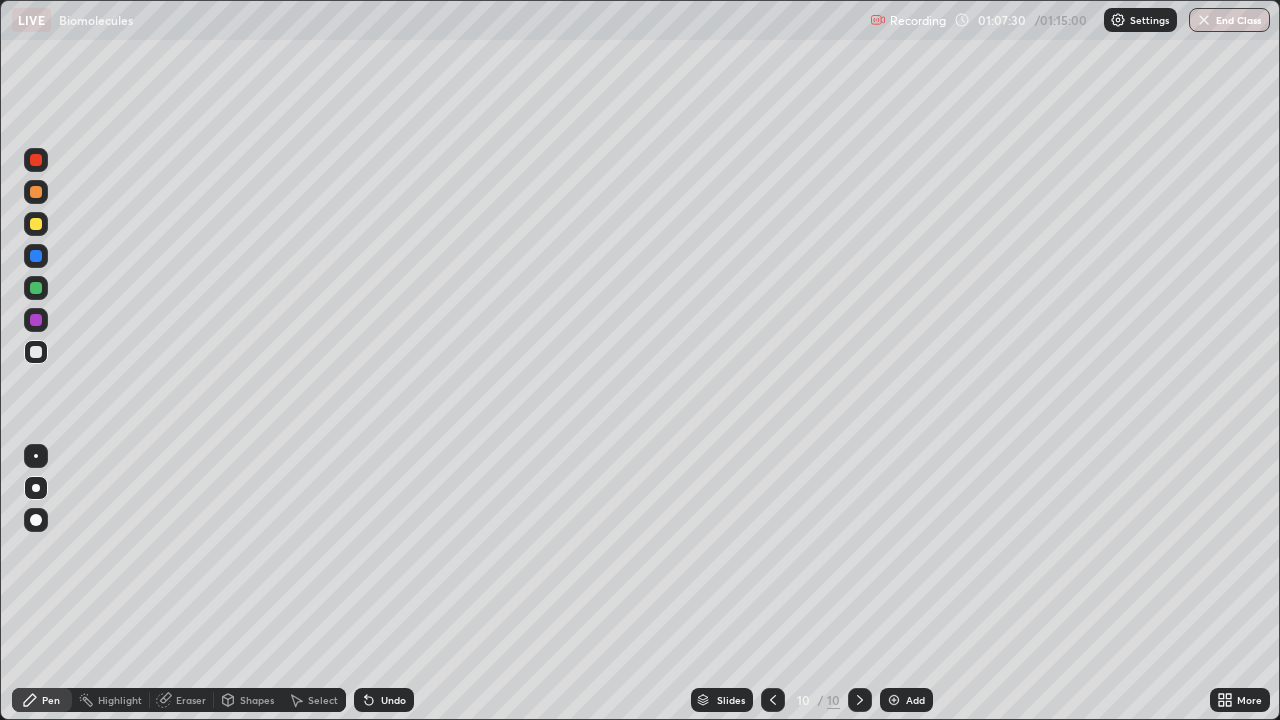 click at bounding box center [36, 256] 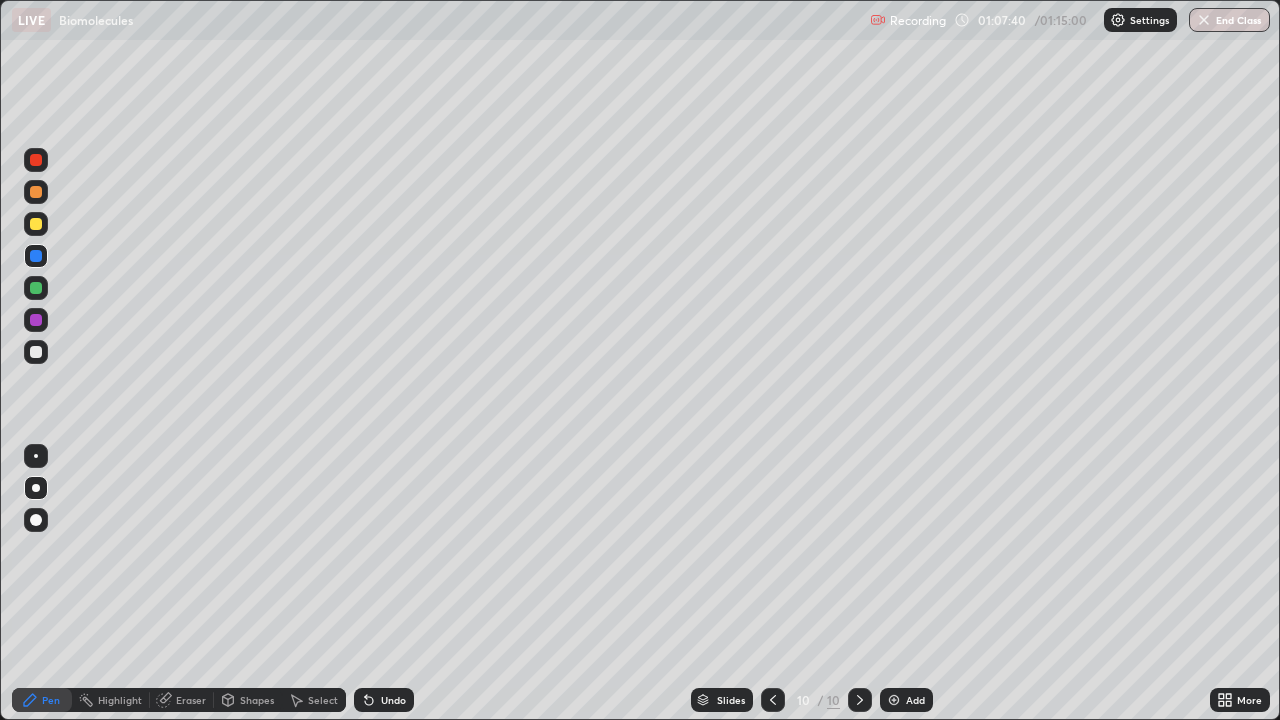 click at bounding box center [36, 224] 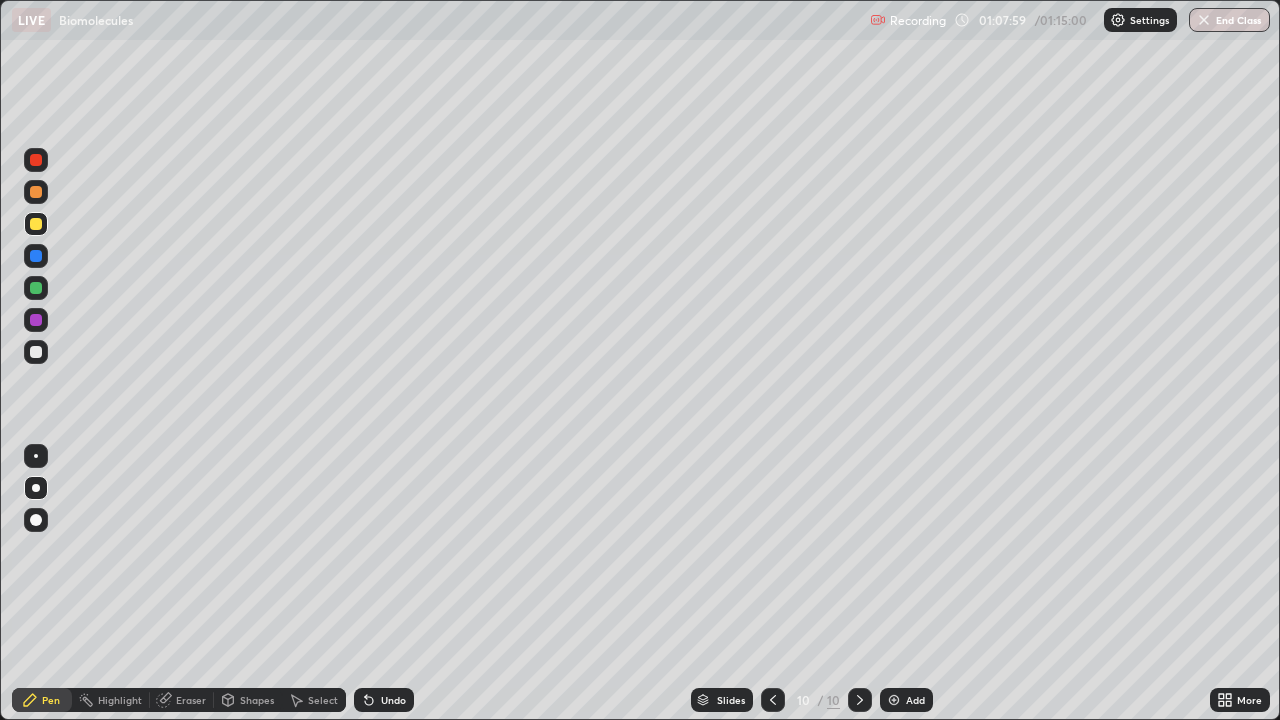 click at bounding box center [36, 192] 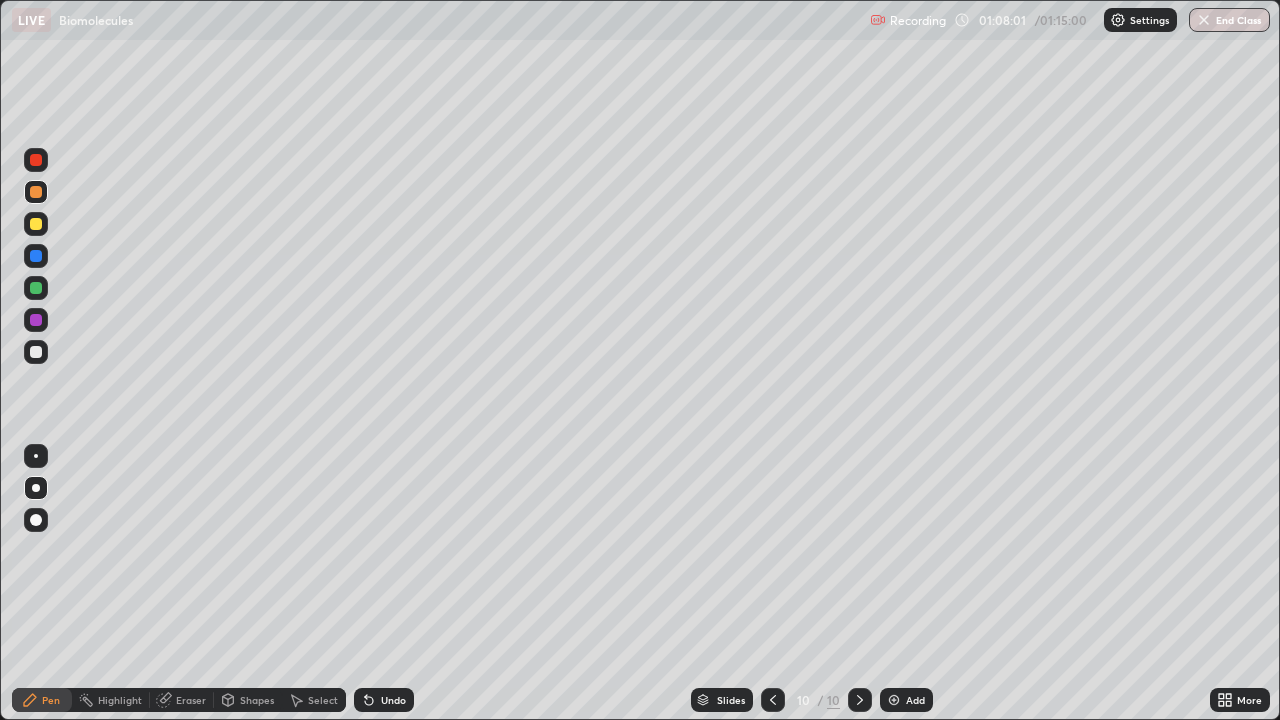 click at bounding box center [36, 160] 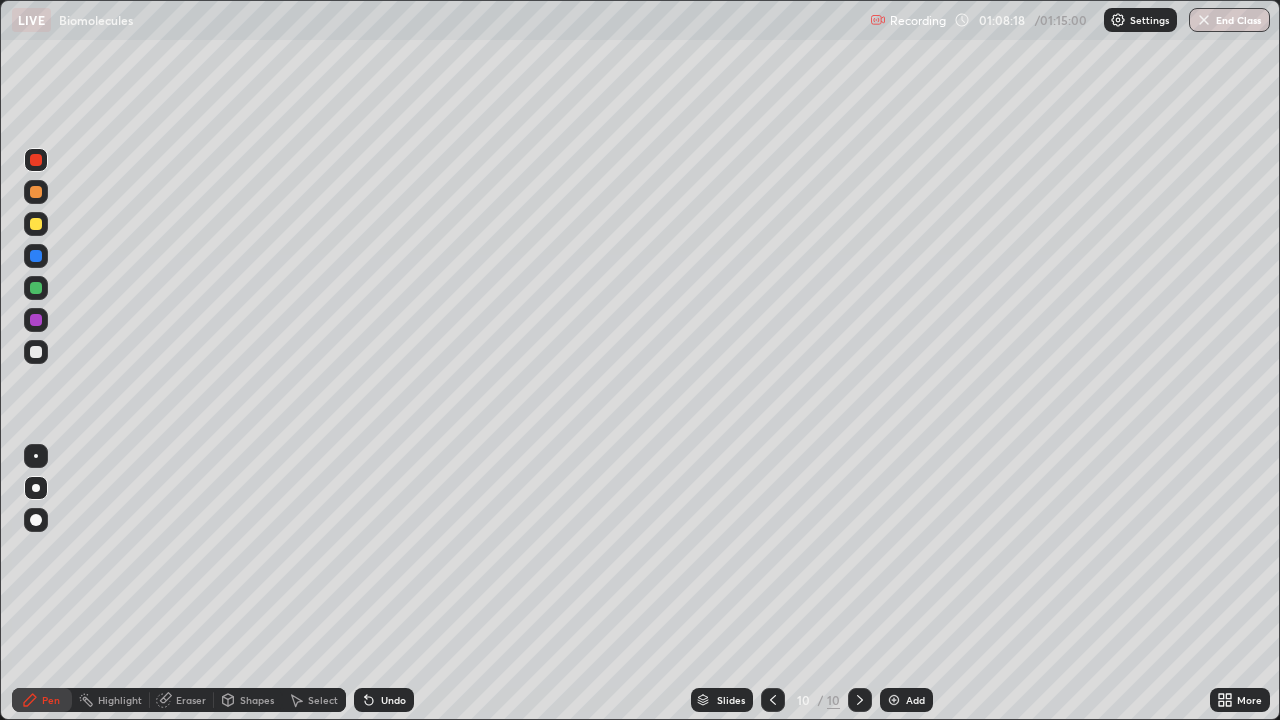 click at bounding box center [36, 224] 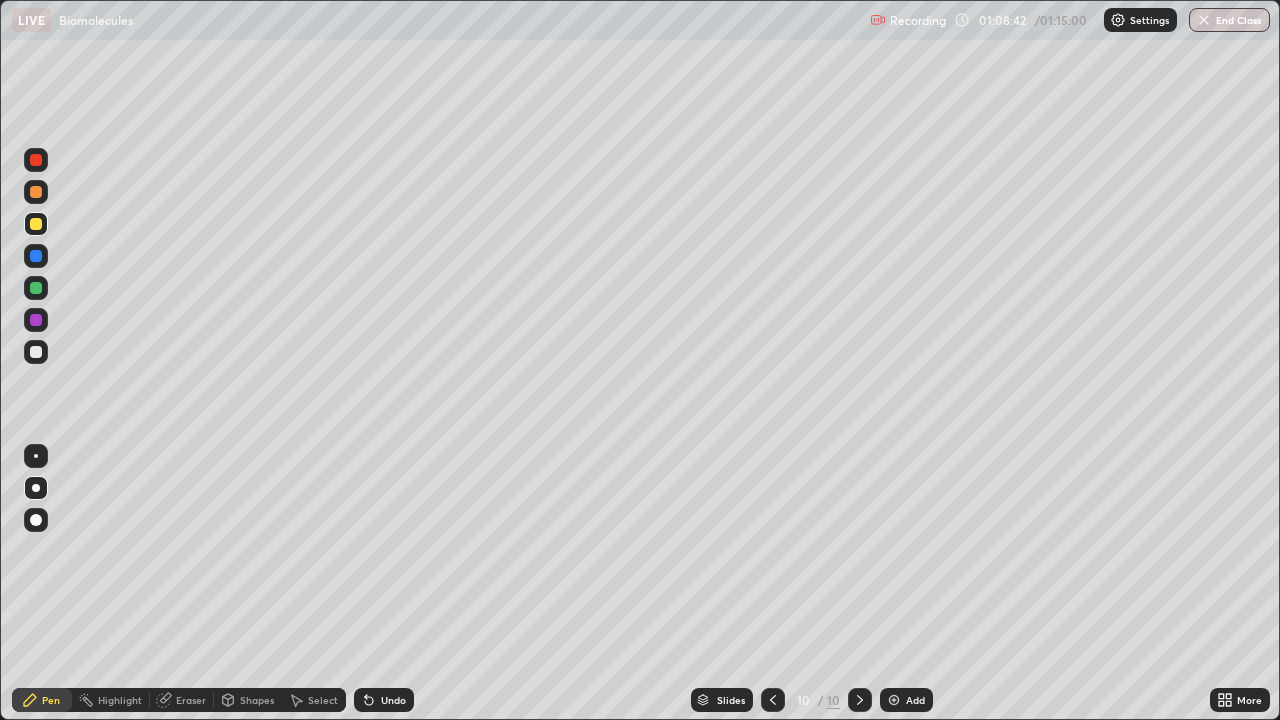click at bounding box center (36, 160) 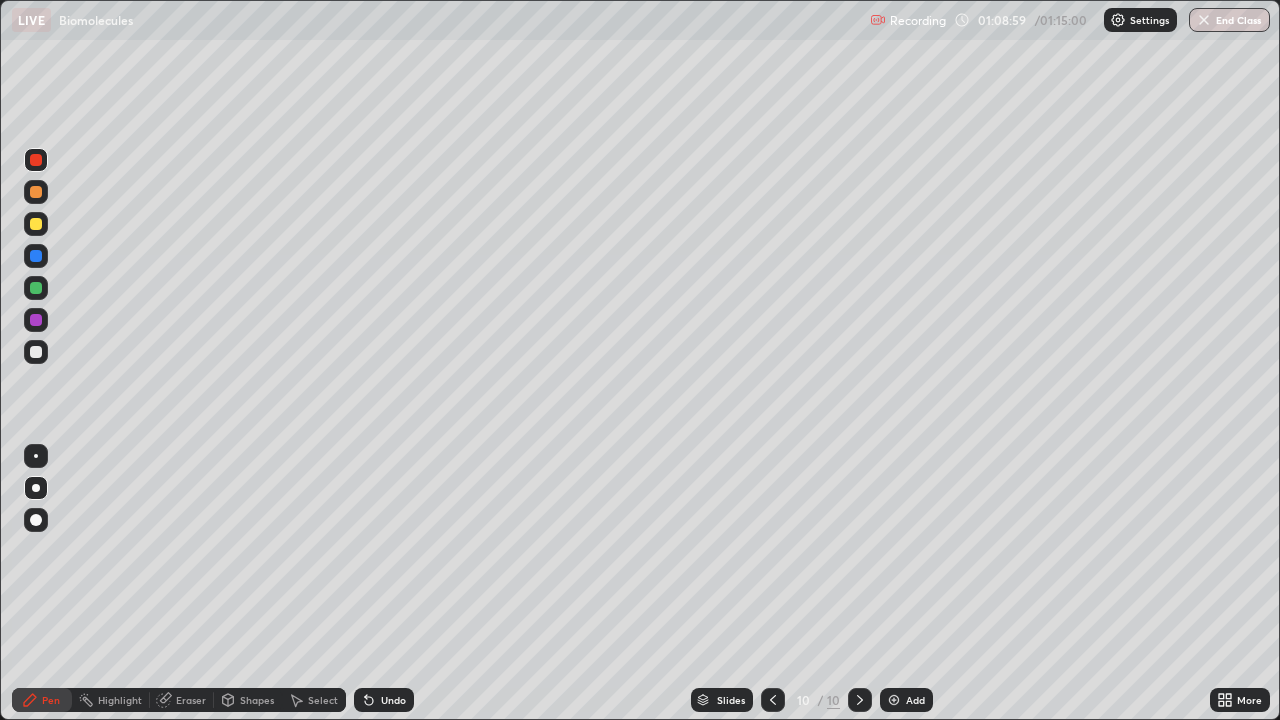 click at bounding box center (36, 352) 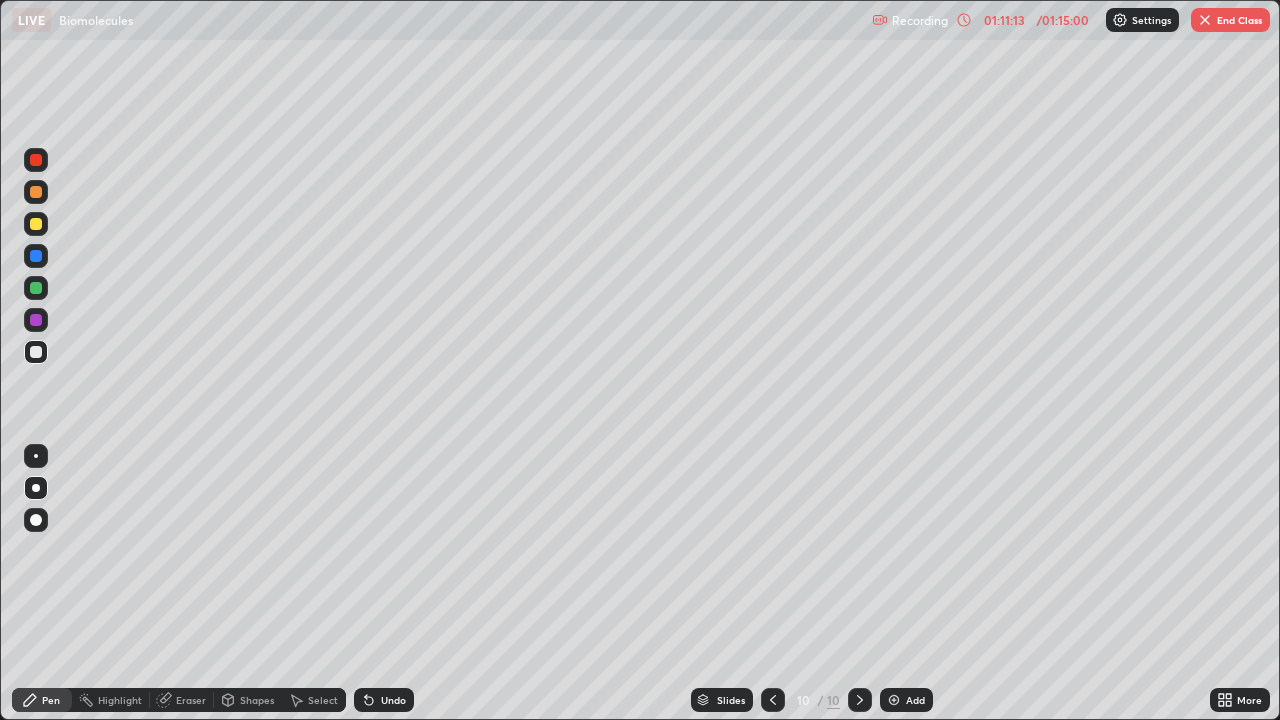 click 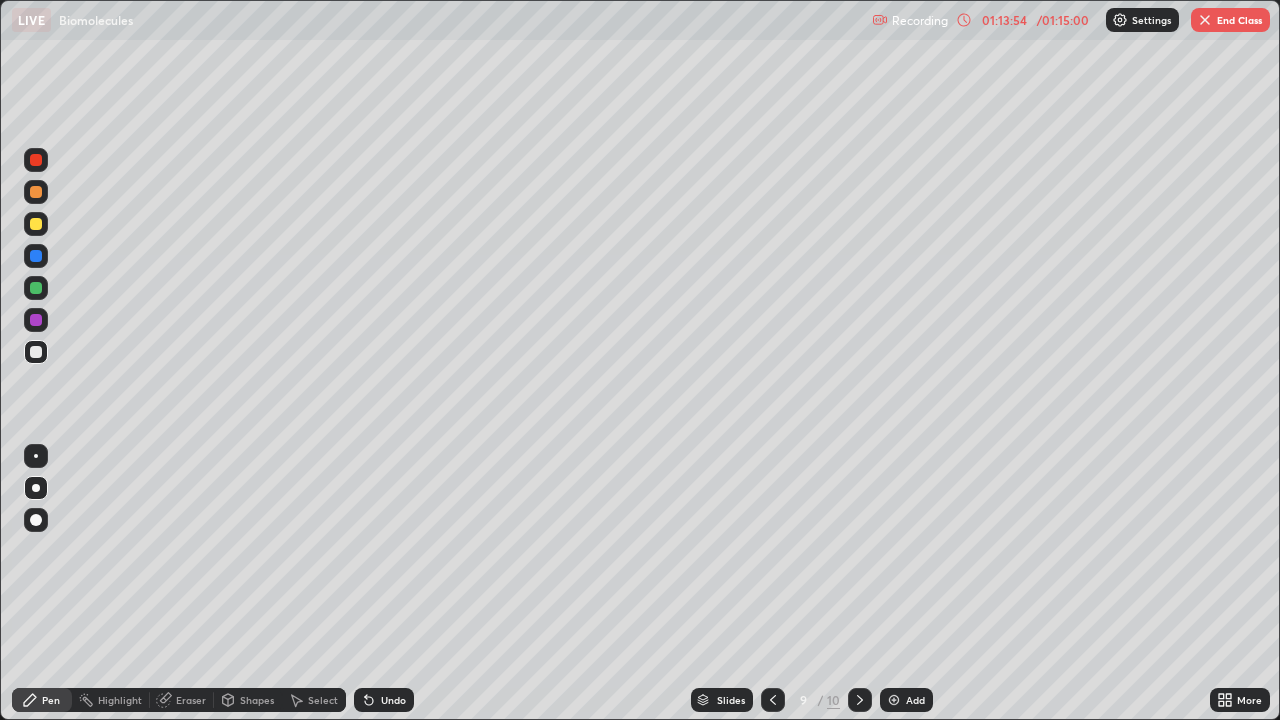 click on "End Class" at bounding box center (1230, 20) 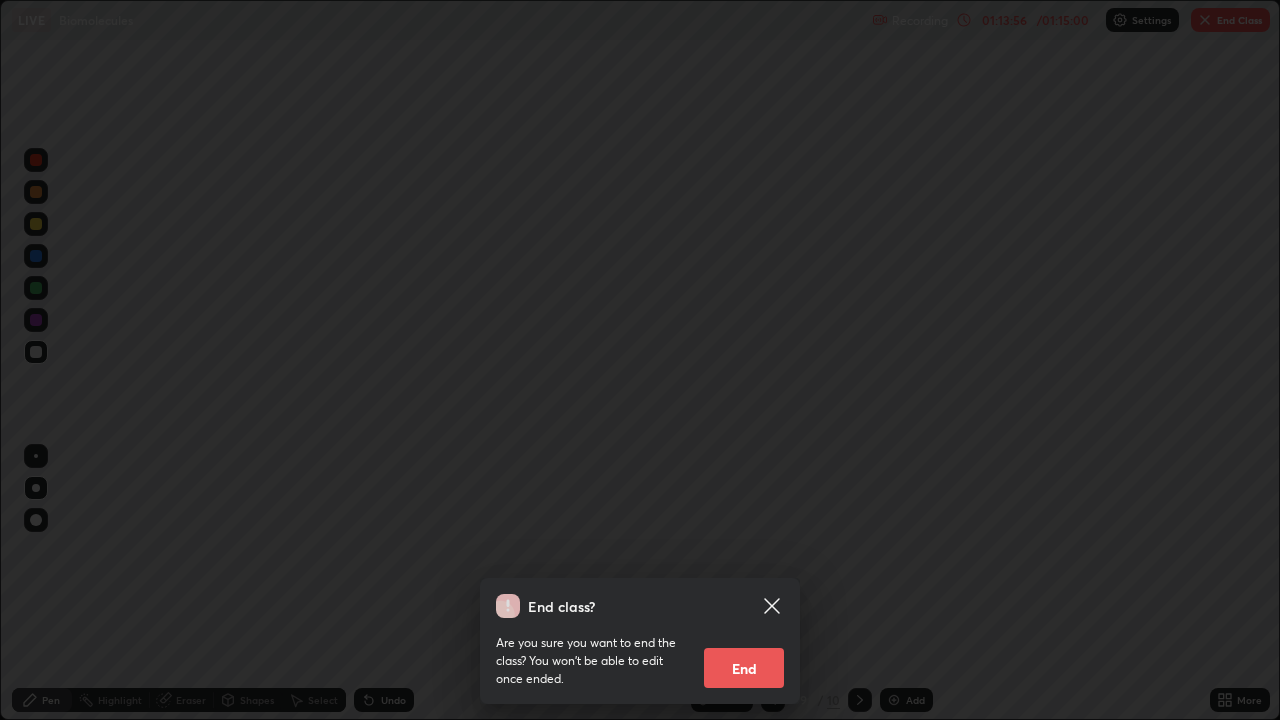 click on "End" at bounding box center [744, 668] 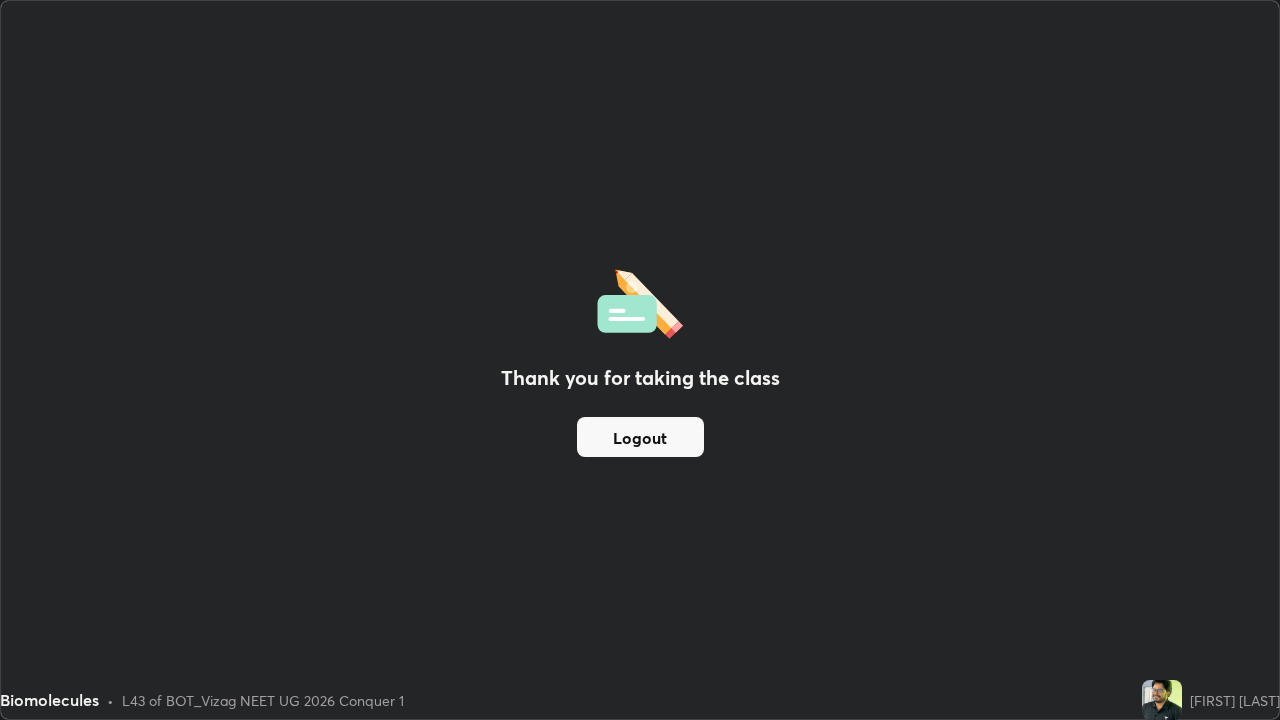 click on "Logout" at bounding box center (640, 437) 